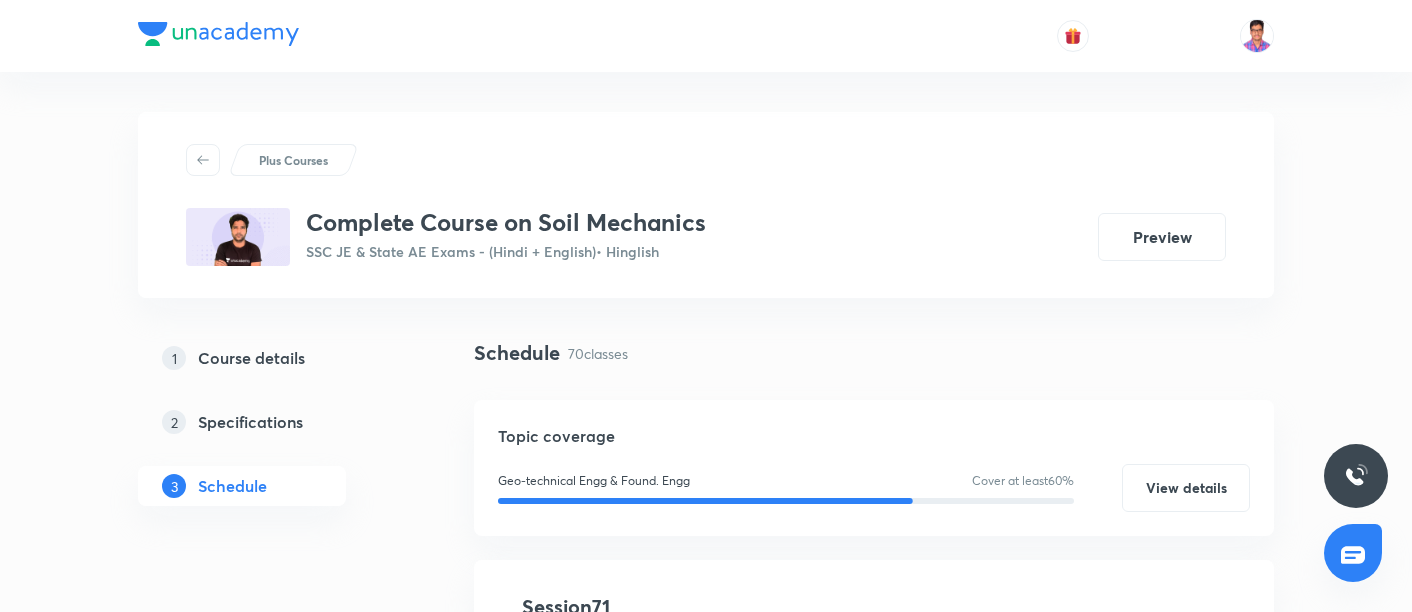 scroll, scrollTop: 0, scrollLeft: 0, axis: both 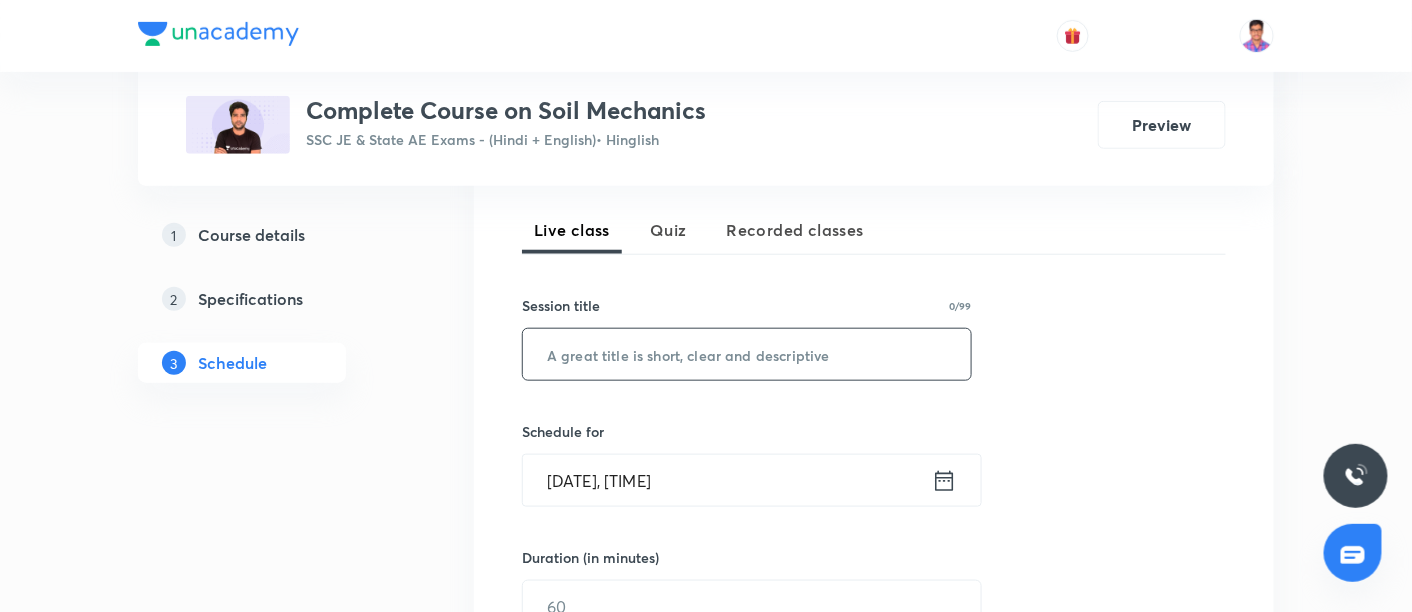 click at bounding box center (747, 354) 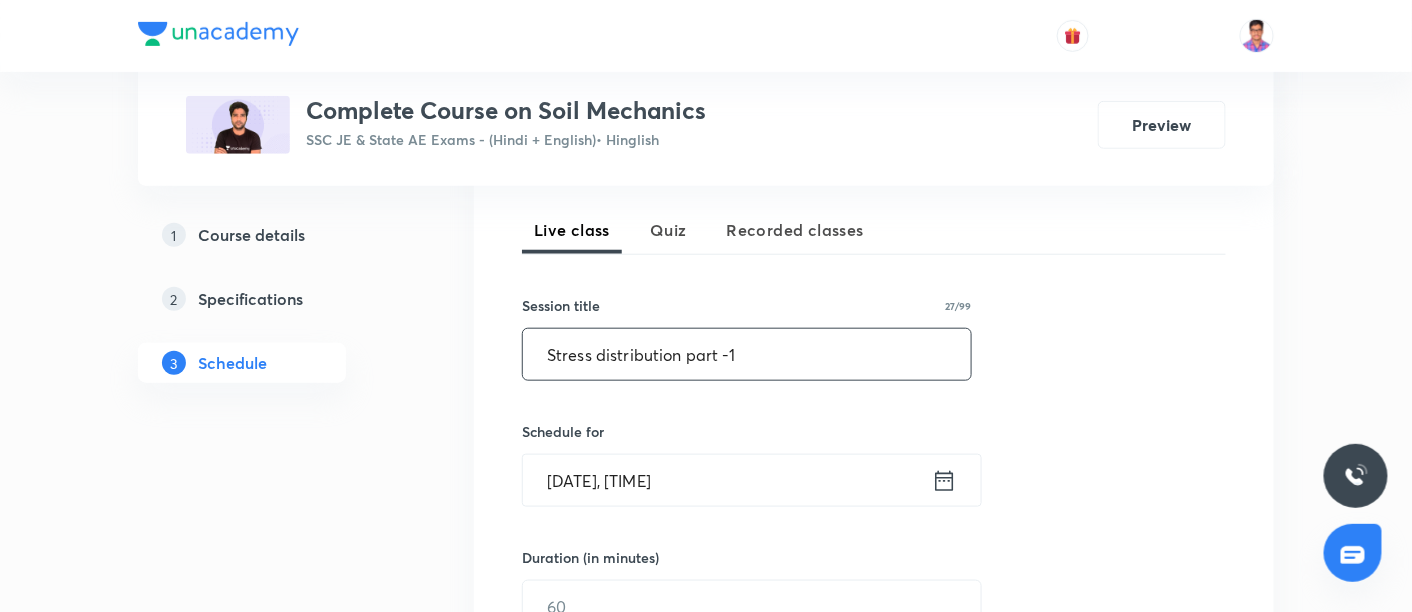 click on "Stress distribution part -1" at bounding box center (747, 354) 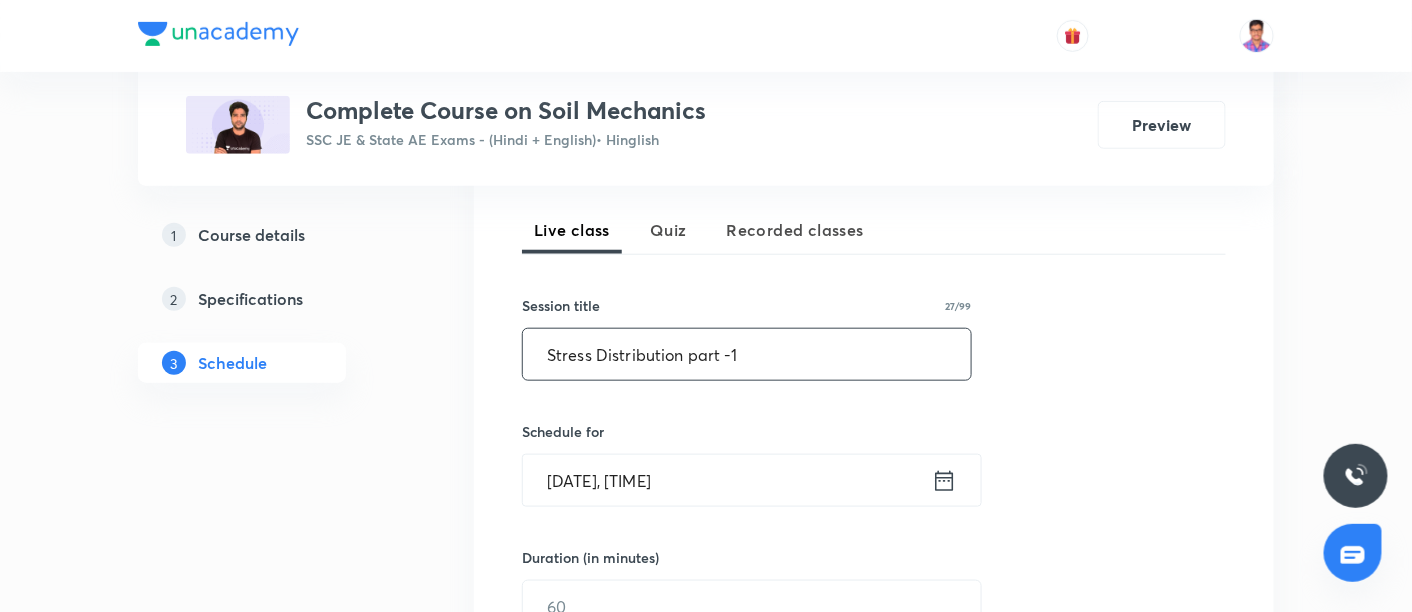 click on "Stress Distribution part -1" at bounding box center [747, 354] 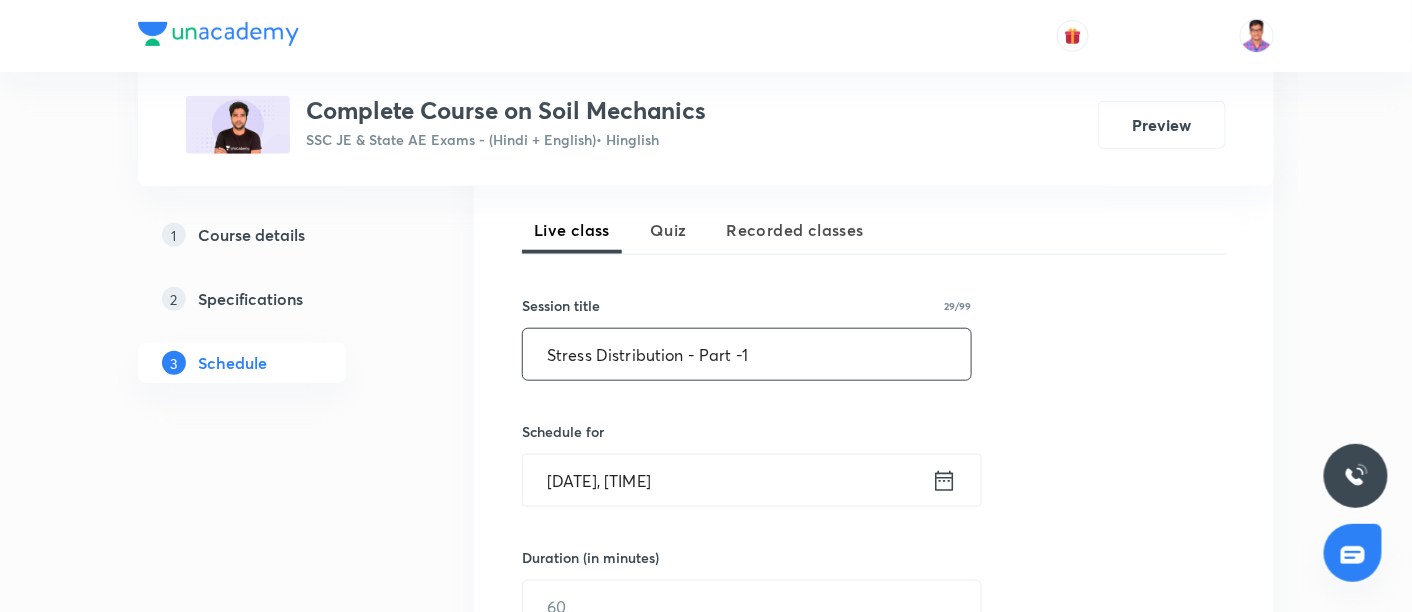 click on "Stress Distribution - Part -1" at bounding box center (747, 354) 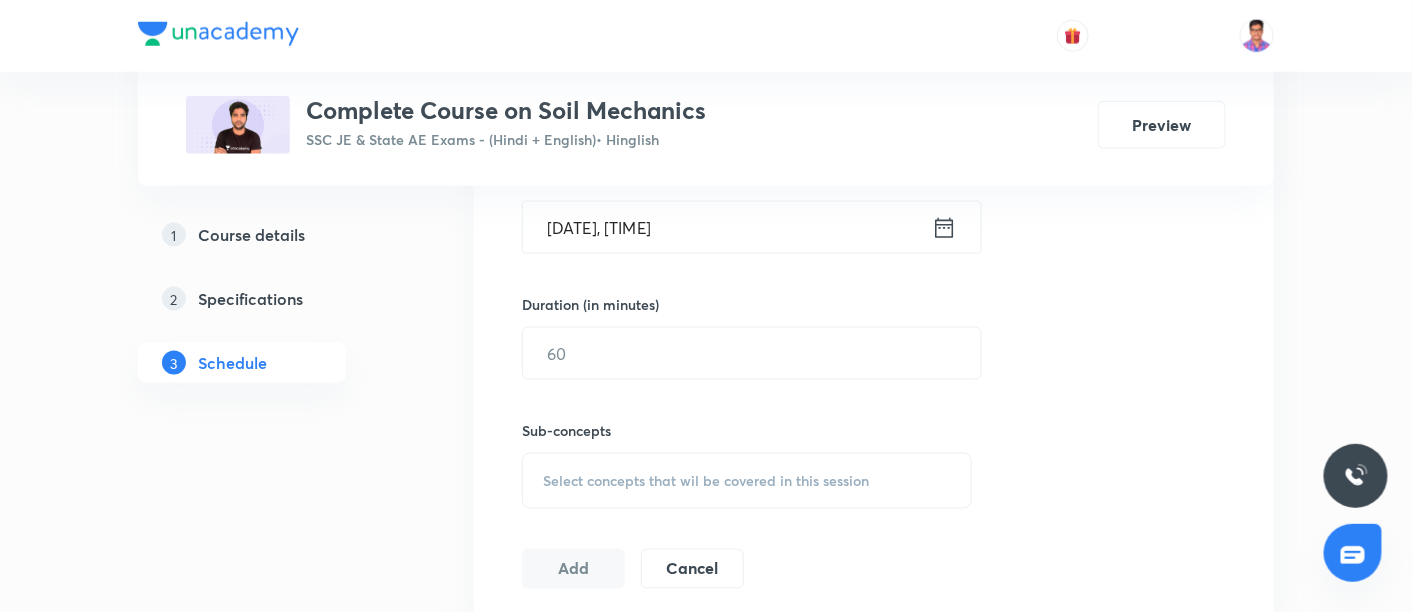 scroll, scrollTop: 690, scrollLeft: 0, axis: vertical 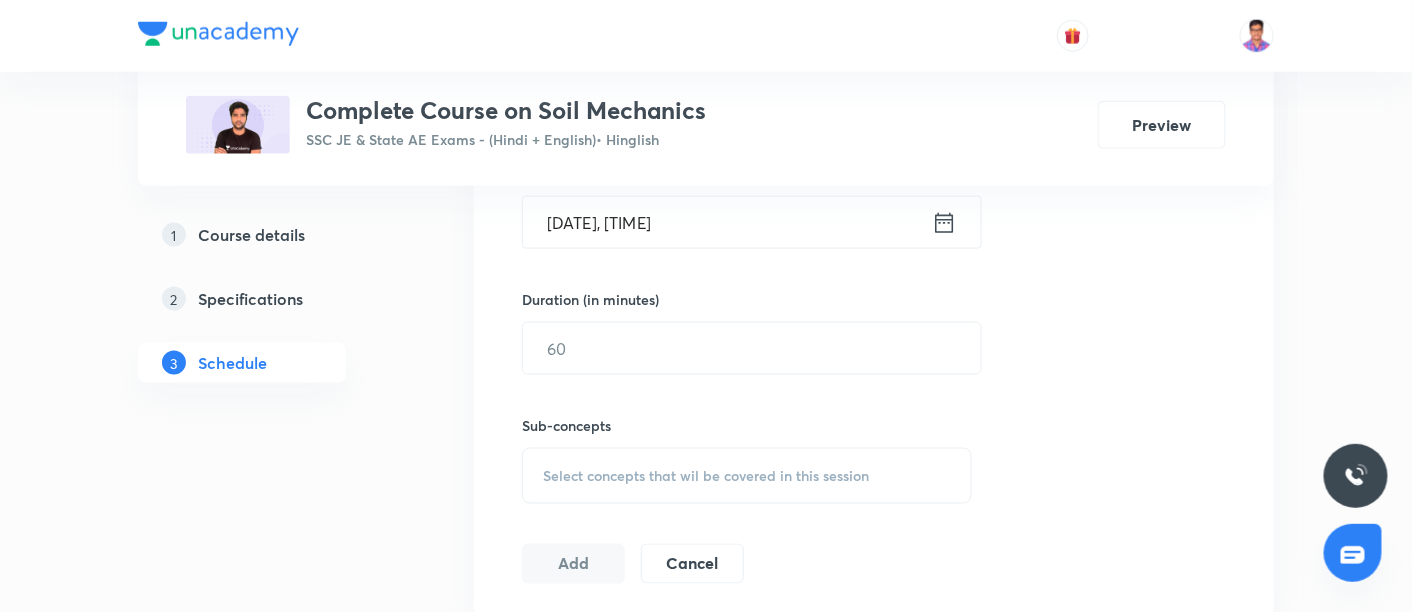 type on "Stress Distribution - Part I" 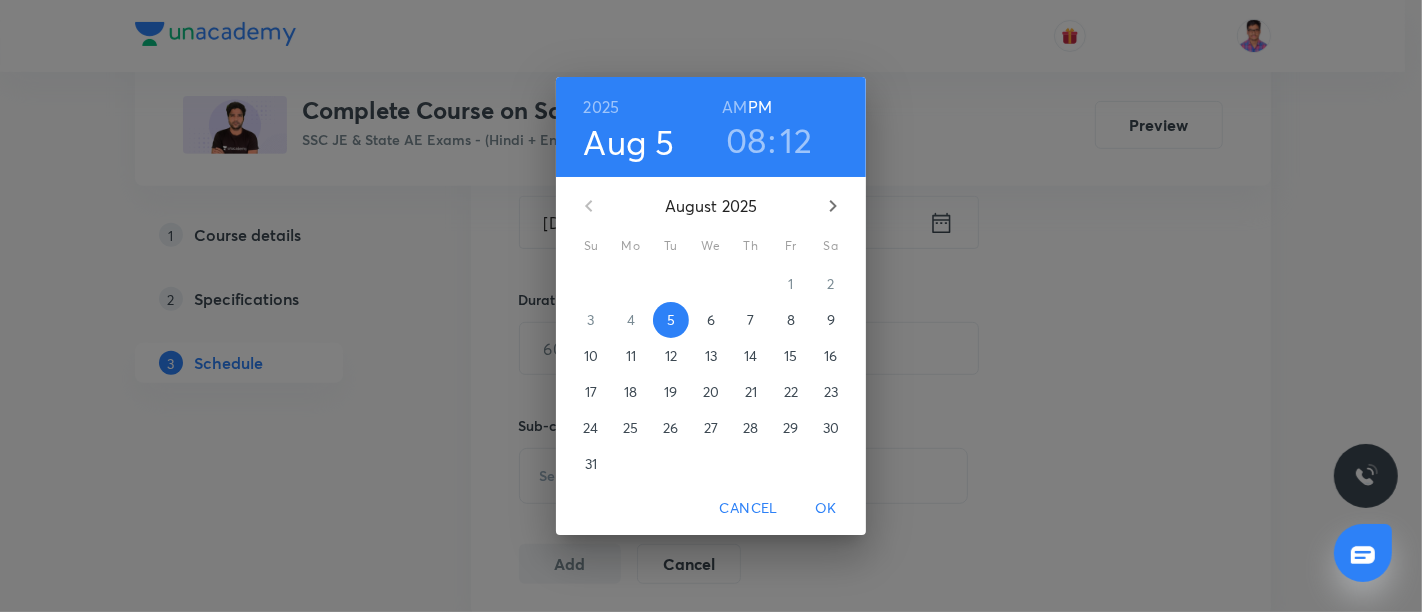 click on "6" at bounding box center (711, 320) 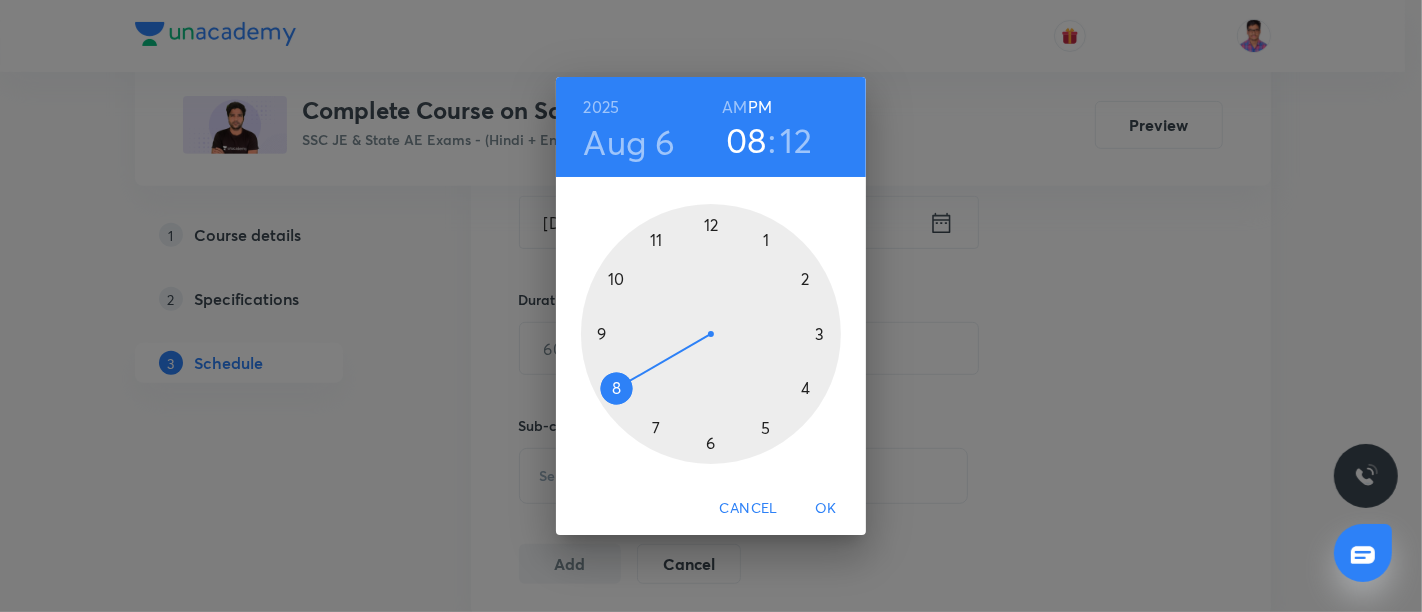 click on "AM" at bounding box center (734, 107) 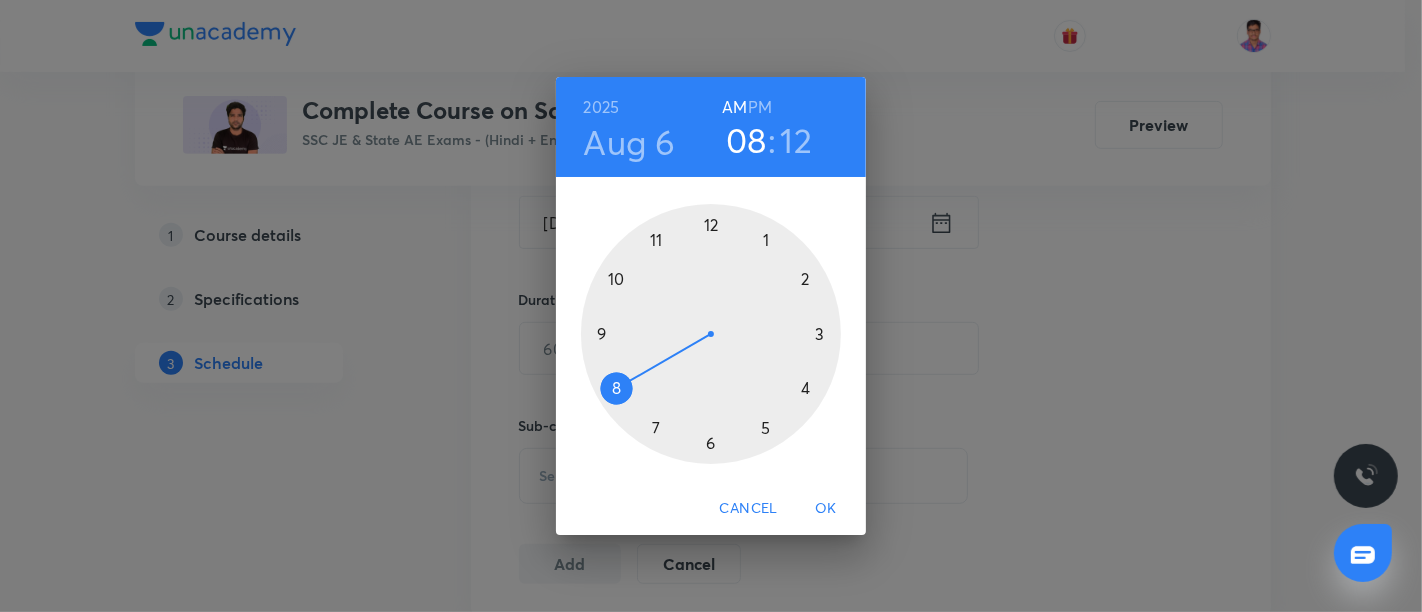 click at bounding box center [711, 334] 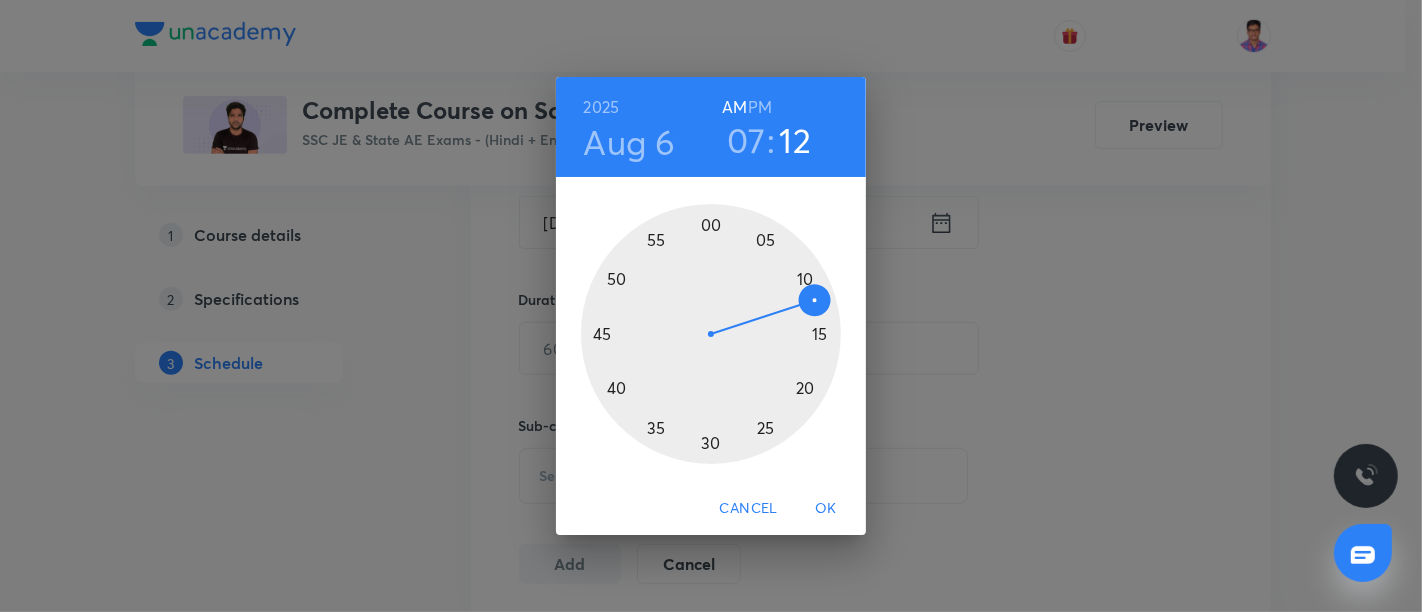 click at bounding box center [711, 334] 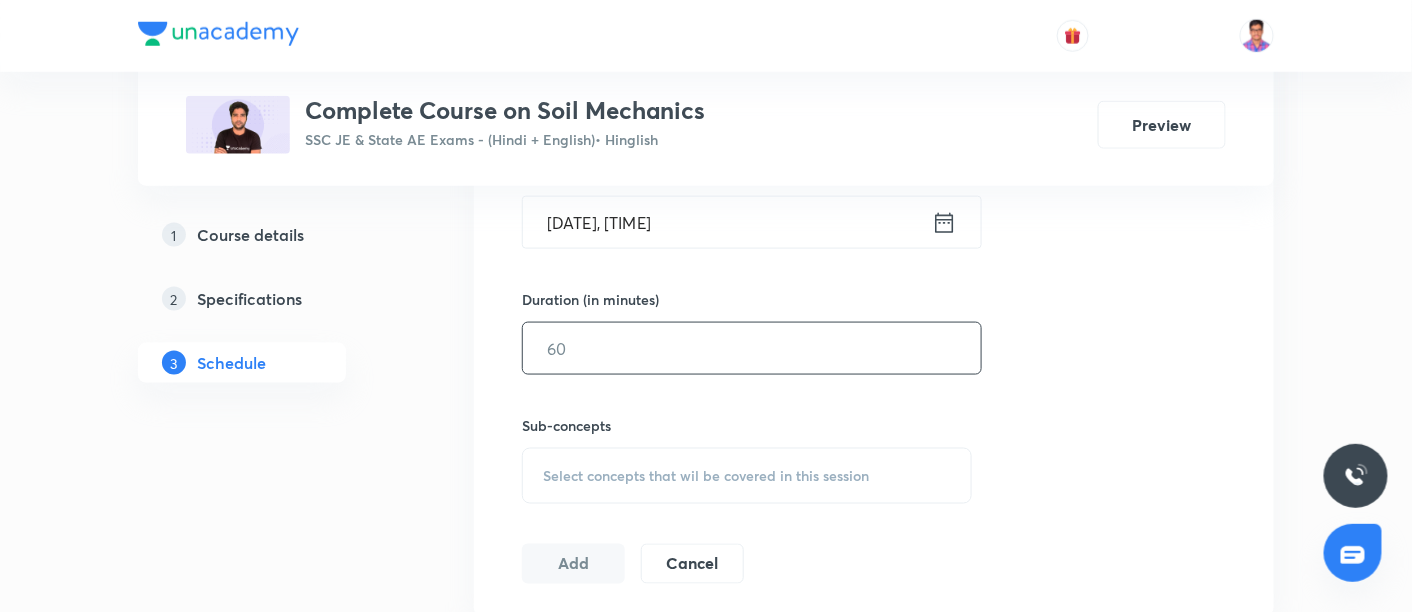 click at bounding box center (752, 348) 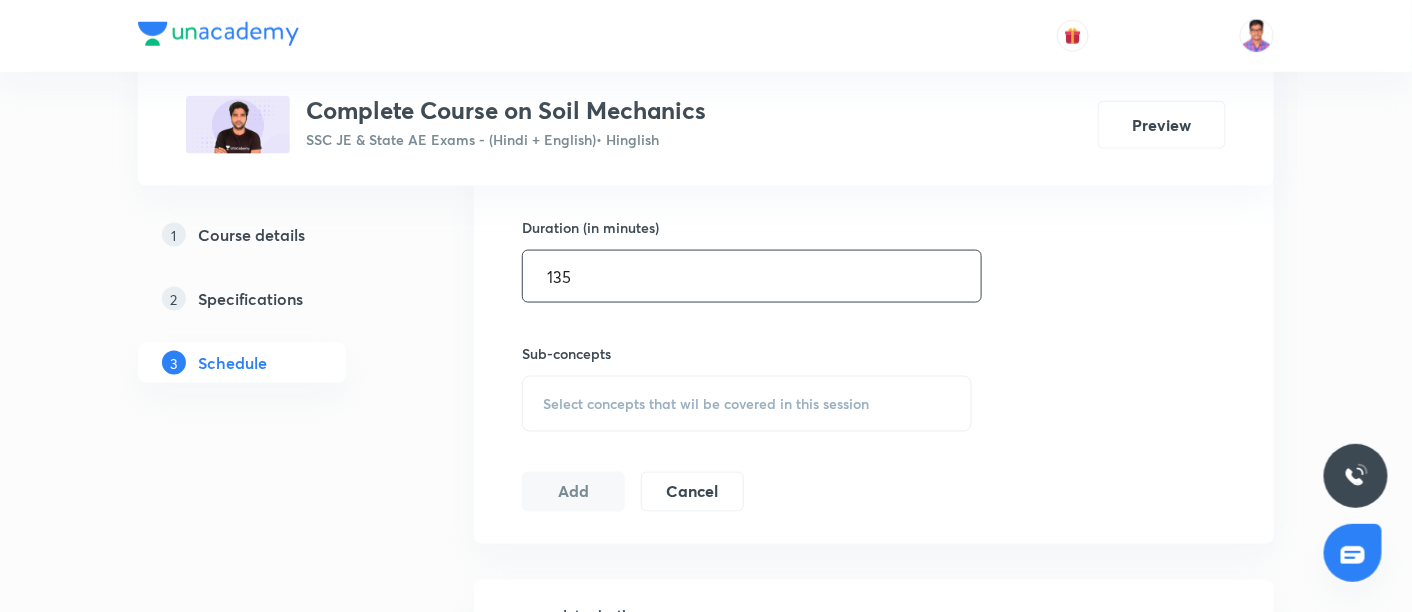 scroll, scrollTop: 814, scrollLeft: 0, axis: vertical 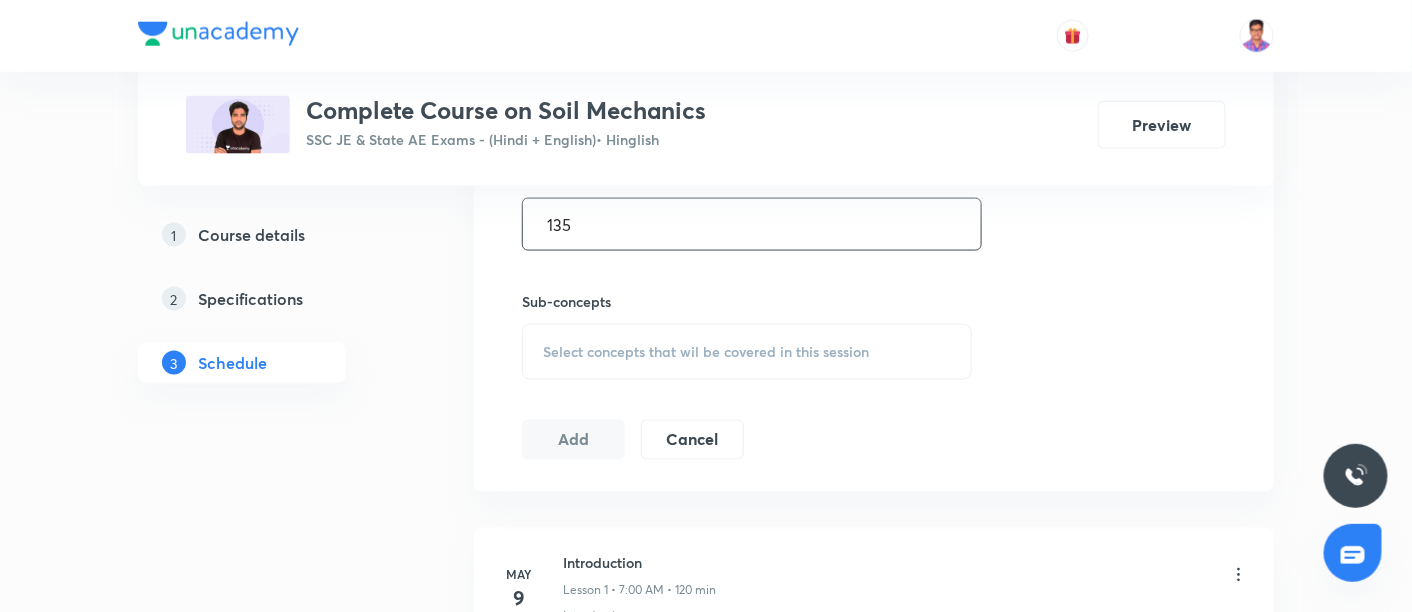 type on "135" 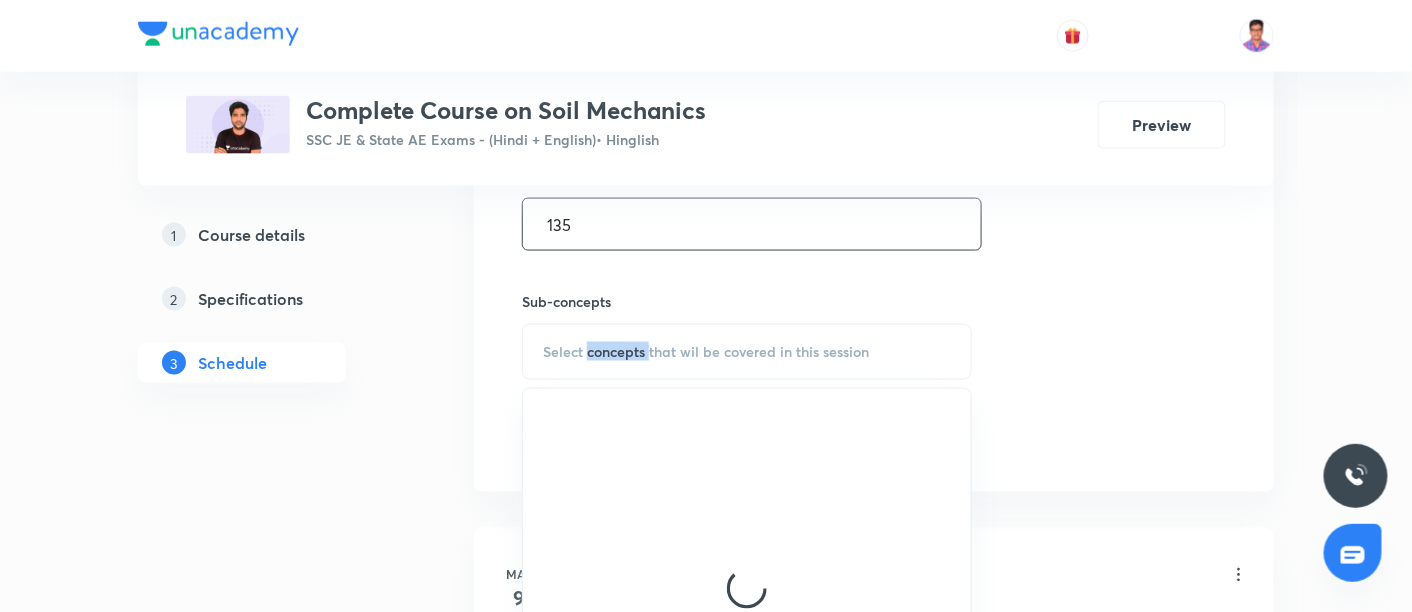 click on "Select concepts that wil be covered in this session" at bounding box center [706, 352] 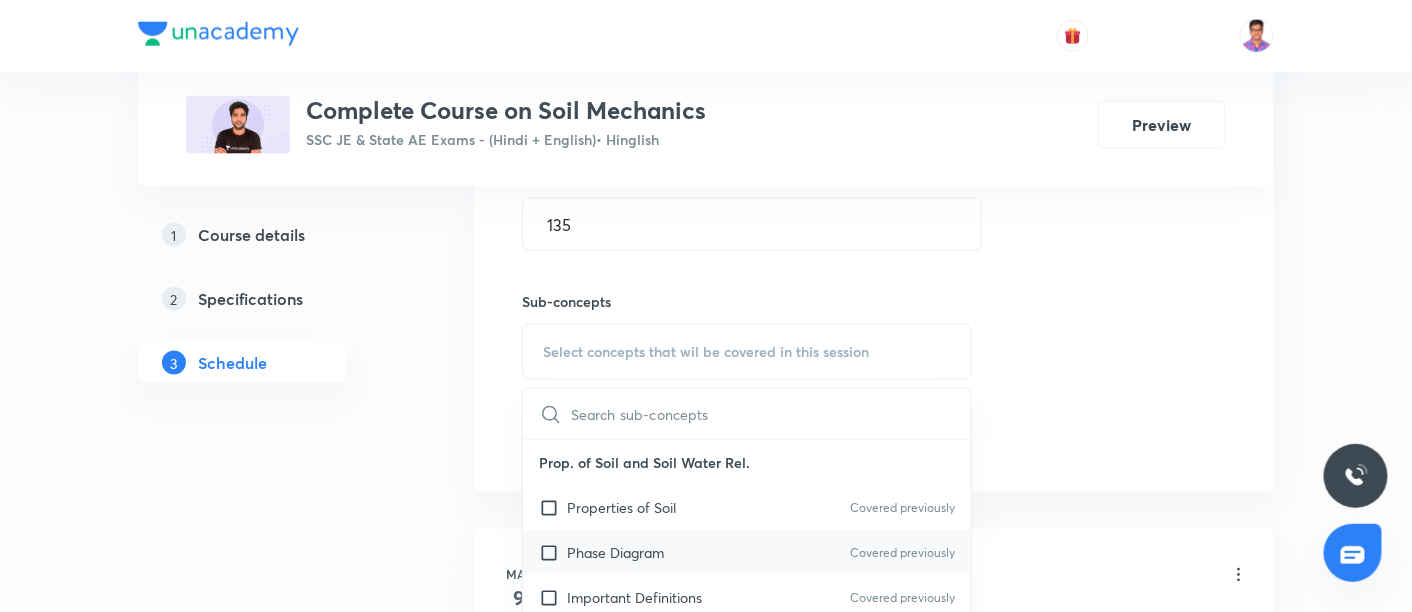 click on "Phase Diagram Covered previously" at bounding box center [747, 553] 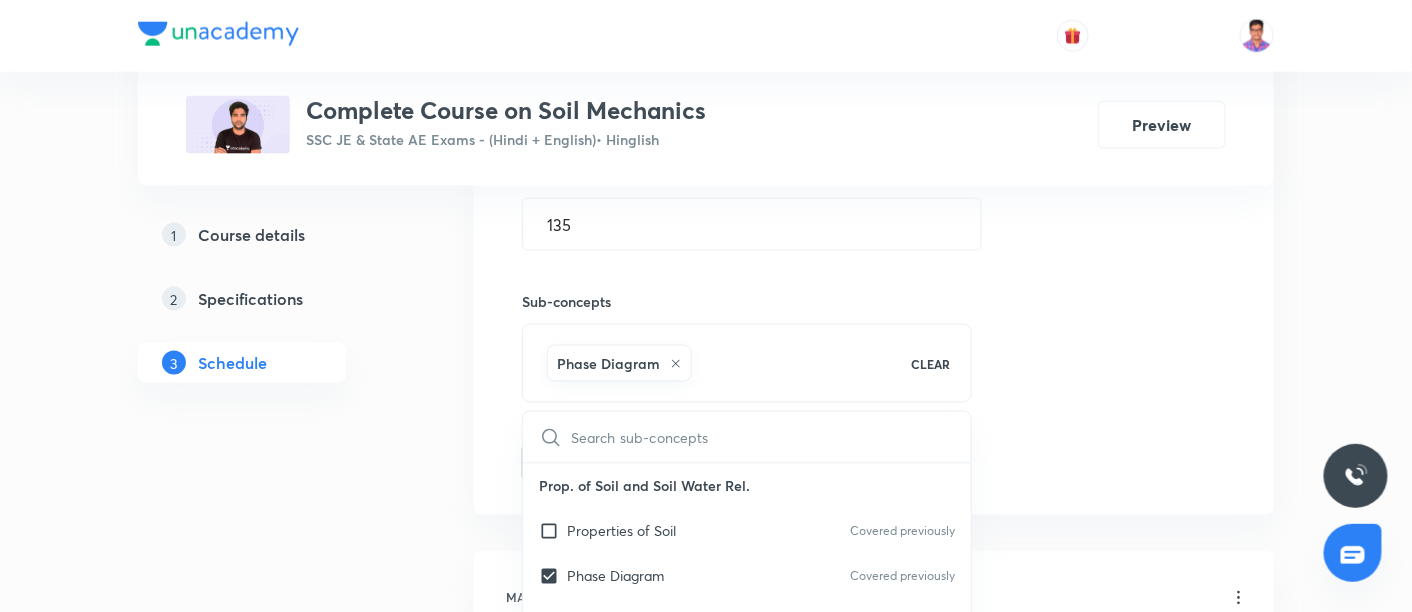 click on "Session  71 Live class Quiz Recorded classes Session title 28/99 Stress Distribution - Part I ​ Schedule for Aug 6, 2025, 7:00 AM ​ Duration (in minutes) 135 ​ Sub-concepts Phase Diagram CLEAR ​ Prop. of Soil and Soil Water Rel. Properties of Soil Covered previously Phase Diagram Covered previously Important Definitions Covered previously Unit Wt Covered previously SP. Gravity Covered previously Relative Density Covered previously Some Important Relationship Covered previously Determination of Water Content Covered previously Particle Size Analysis Covered previously Atterberg Limits Covered previously Miscellaneous Covered previously Classification of Soil Unified Soil Classification System Covered previously Aashto Classification System Covered previously Indian Standard Soil Classification System Covered previously Classification of Coarse Grained Soil Covered previously Classification of Fine Grained Soil Covered previously Clay Mineral and Soil Structure Various Clay Mineral Covered previously" at bounding box center (874, 130) 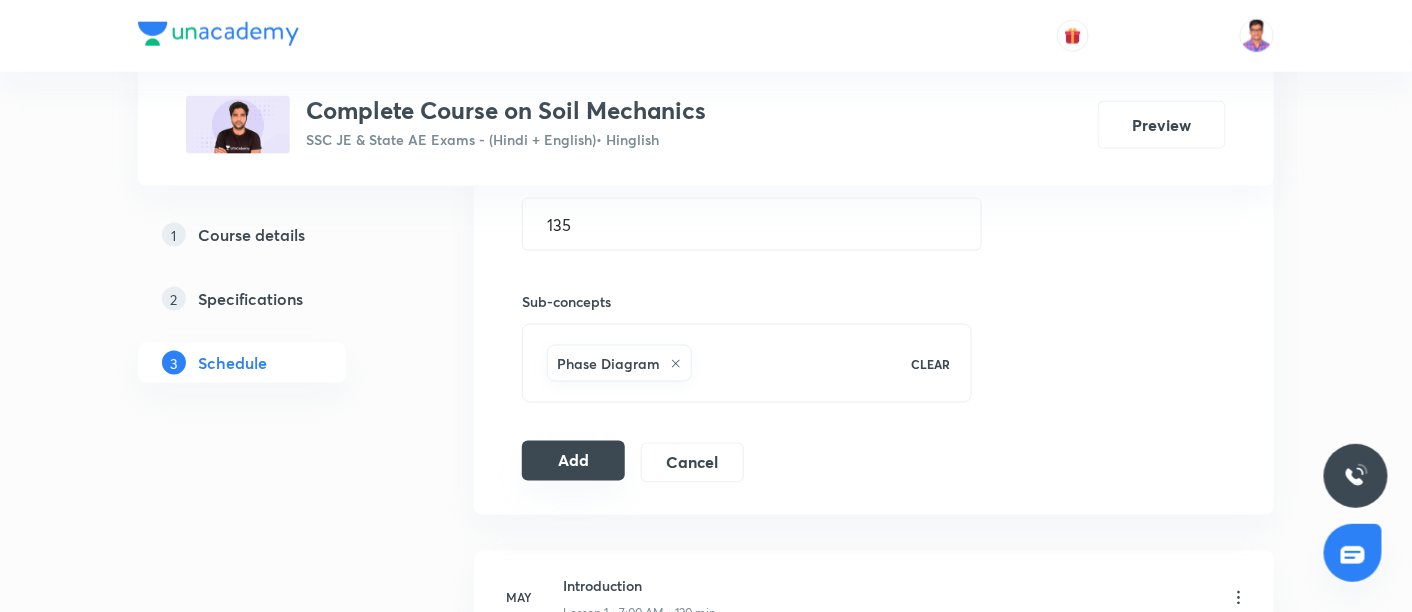 click on "Add" at bounding box center (573, 461) 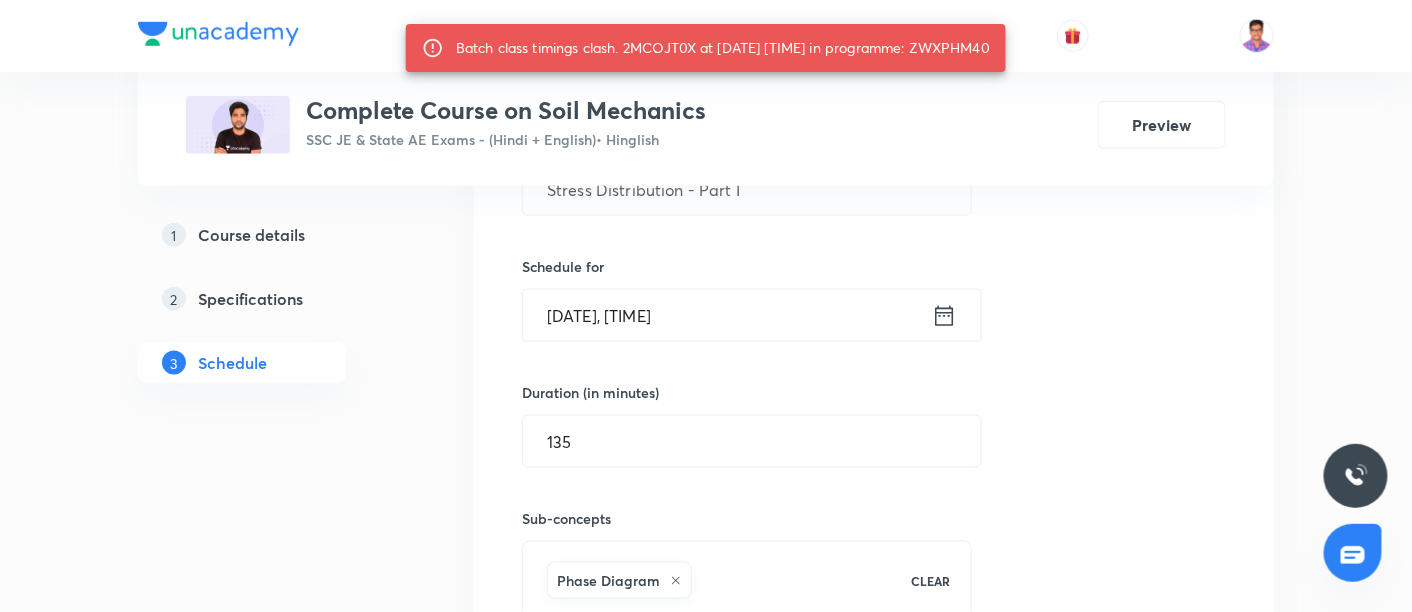 scroll, scrollTop: 595, scrollLeft: 0, axis: vertical 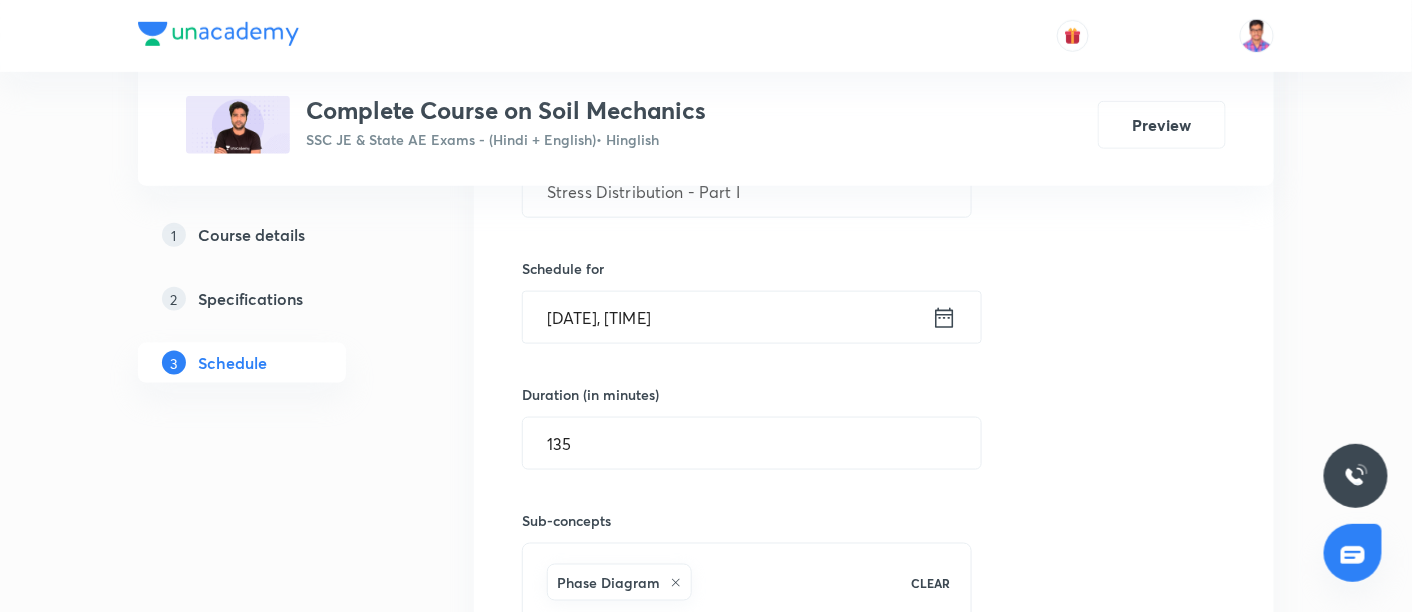 type 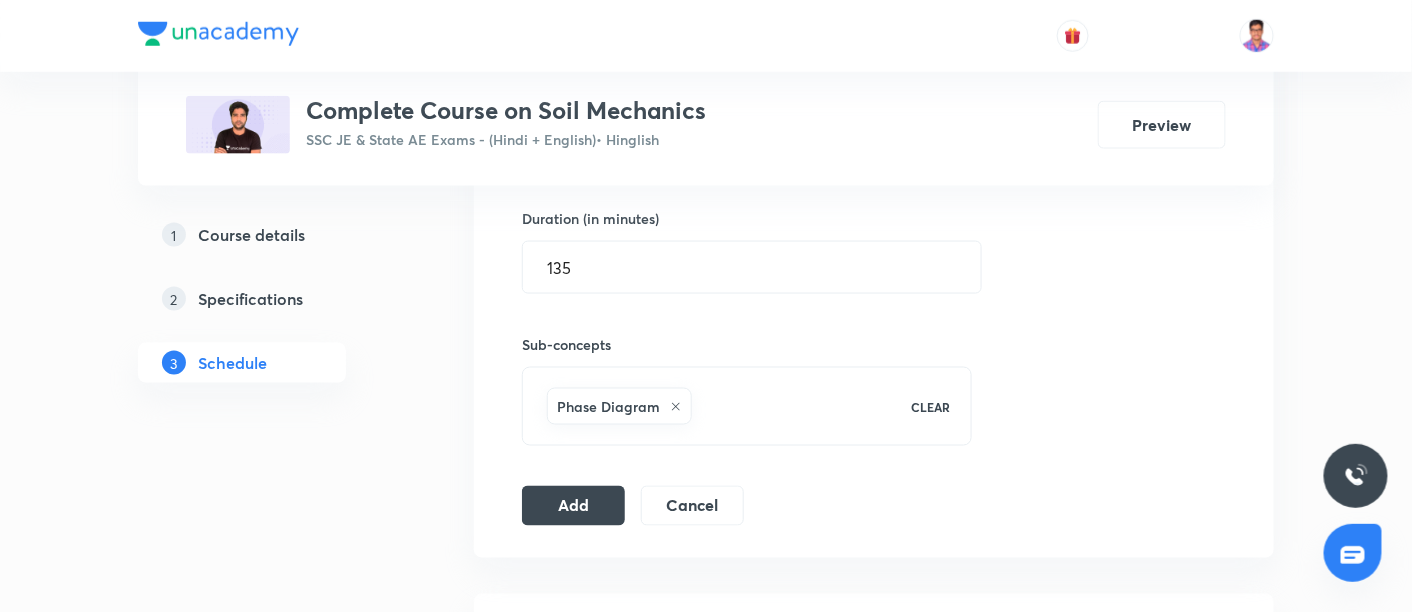 scroll, scrollTop: 757, scrollLeft: 0, axis: vertical 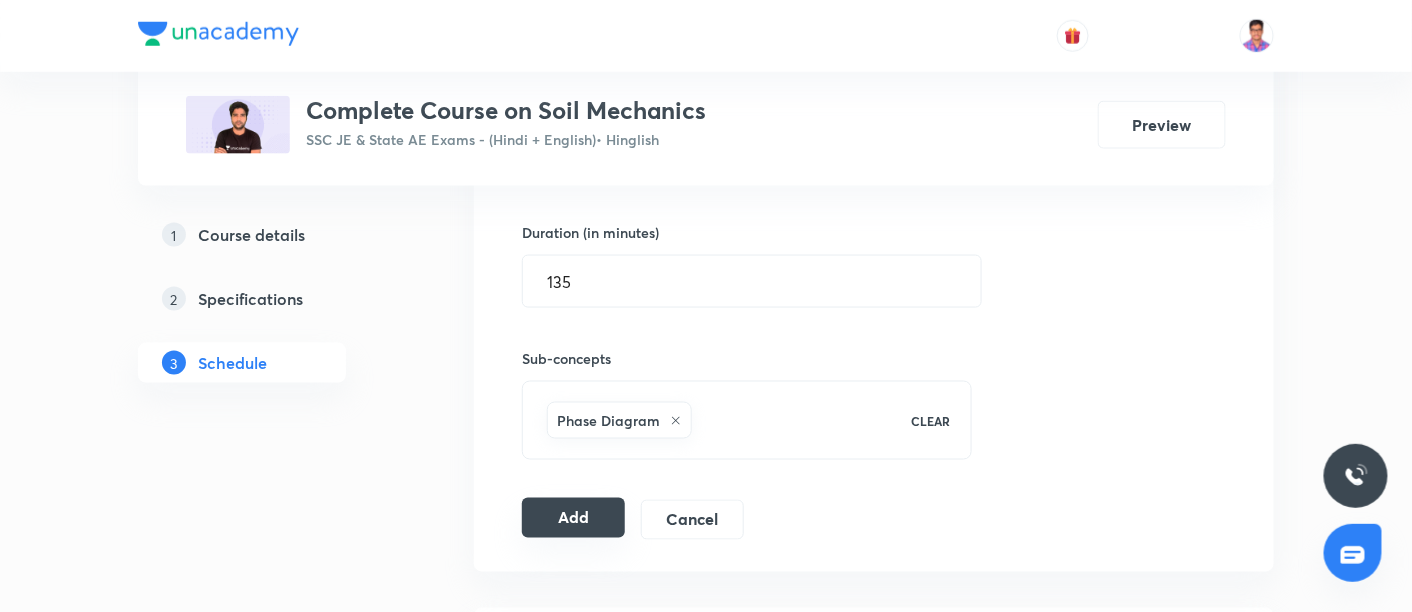 click on "Add" at bounding box center (573, 518) 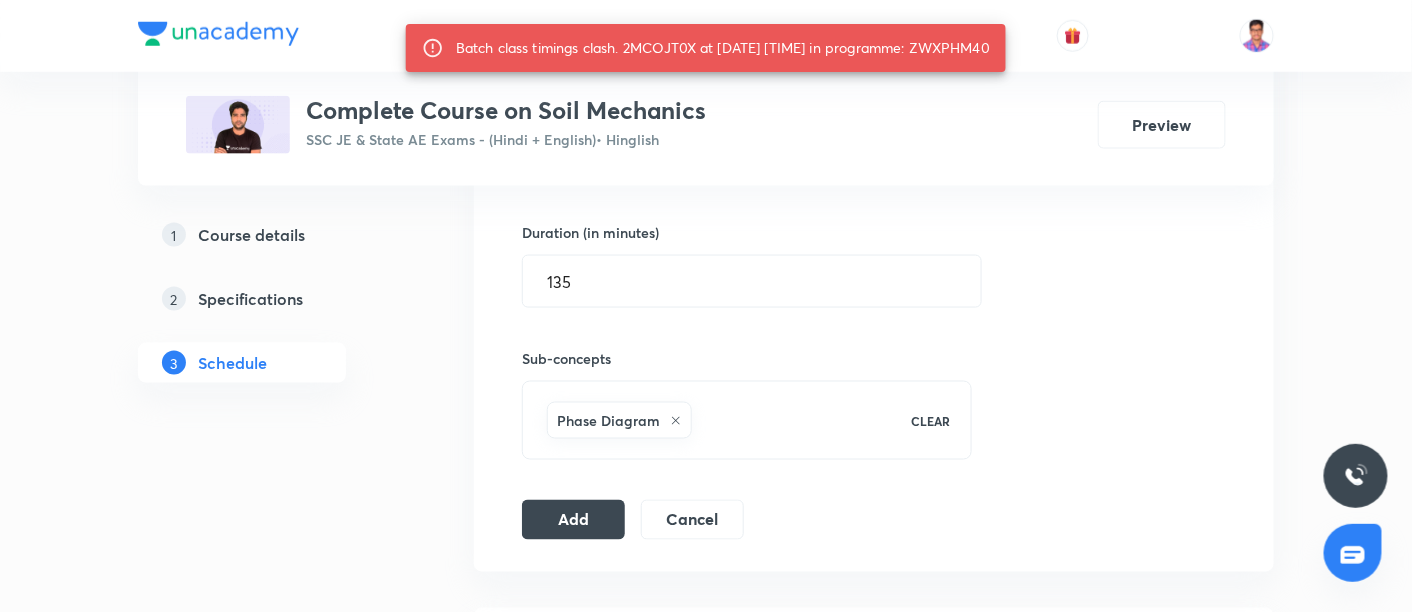 click on "Batch class timings clash. 2MCOJT0X at 06 Aug 2025 08:00 AM in programme: ZWXPHM40" at bounding box center [723, 48] 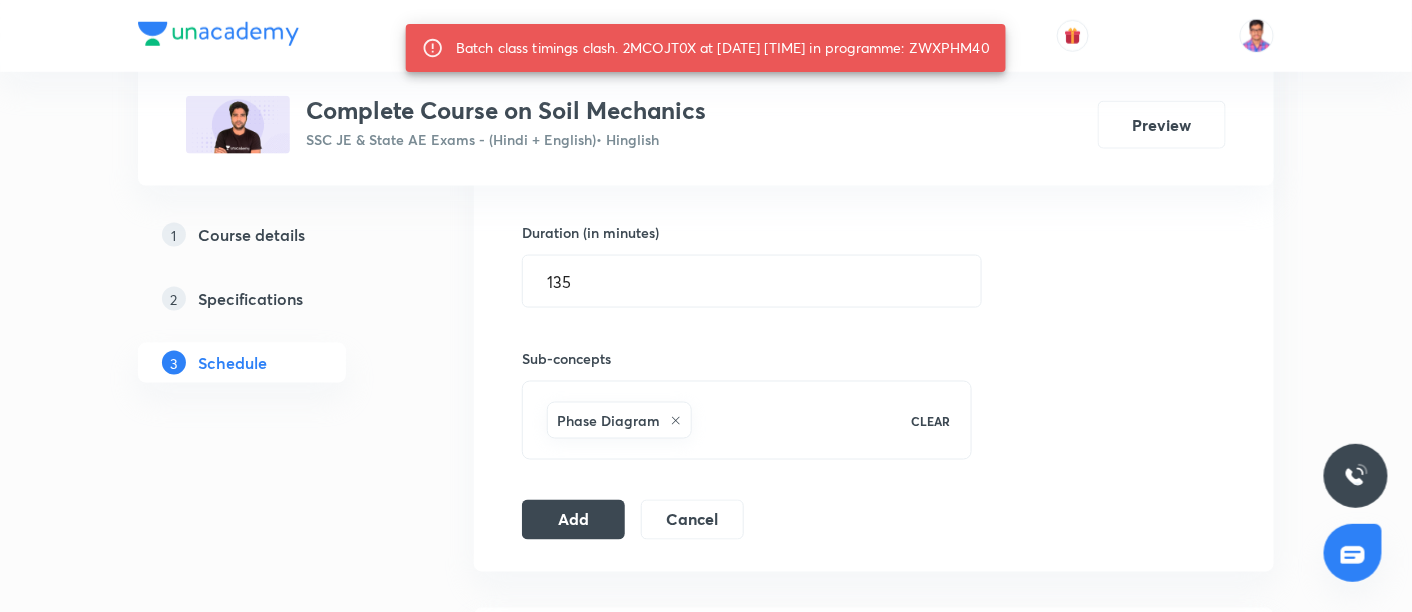 click on "Session  71 Live class Quiz Recorded classes Session title 28/99 Stress Distribution - Part I ​ Schedule for Aug 6, 2025, 7:00 AM ​ Duration (in minutes) 135 ​ Sub-concepts Phase Diagram CLEAR Add Cancel" at bounding box center [874, 187] 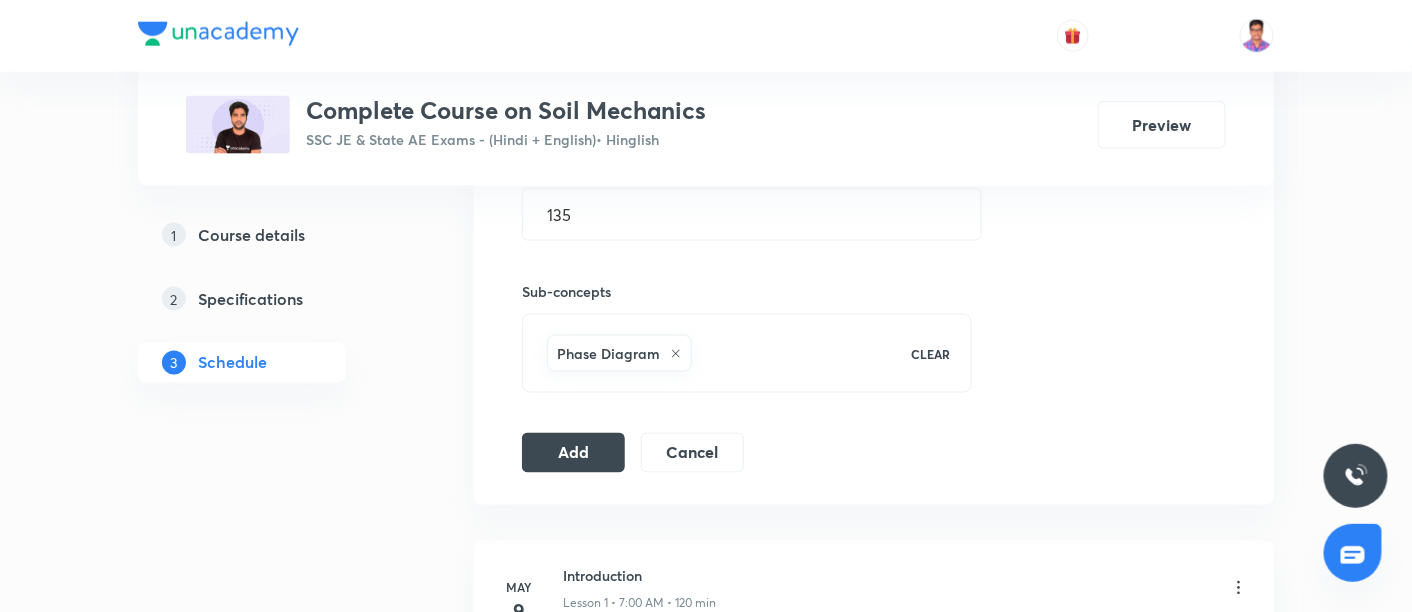 scroll, scrollTop: 828, scrollLeft: 0, axis: vertical 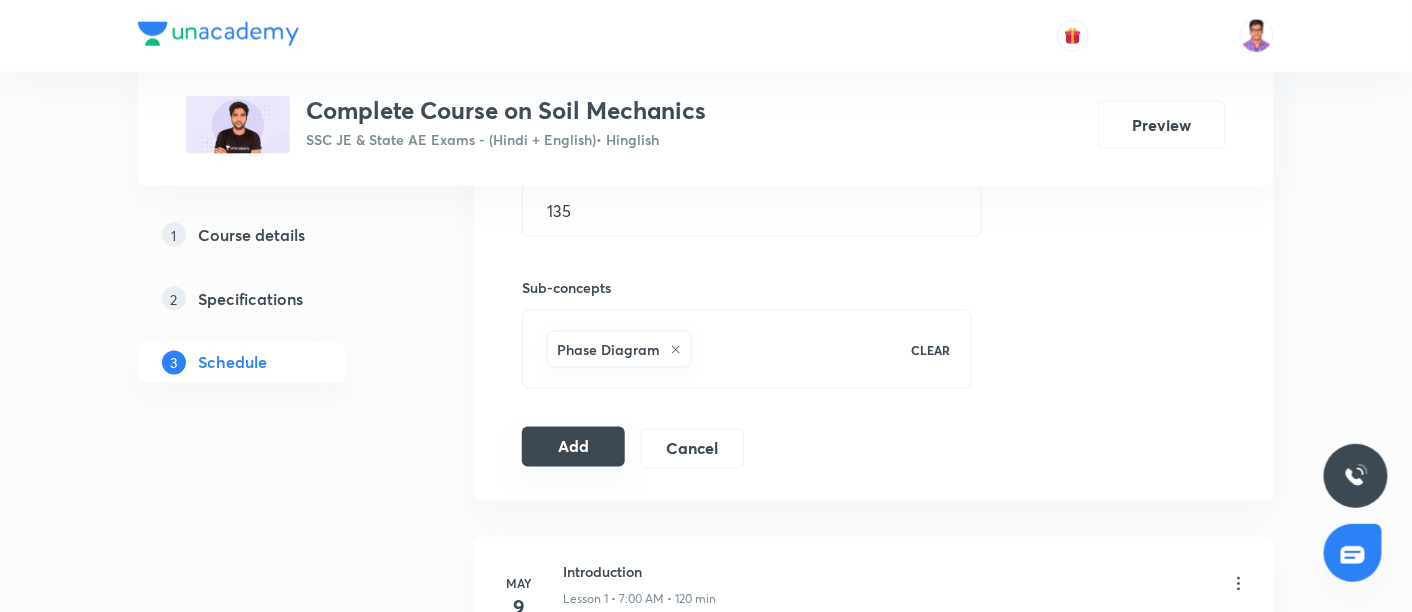 click on "Add" at bounding box center [573, 447] 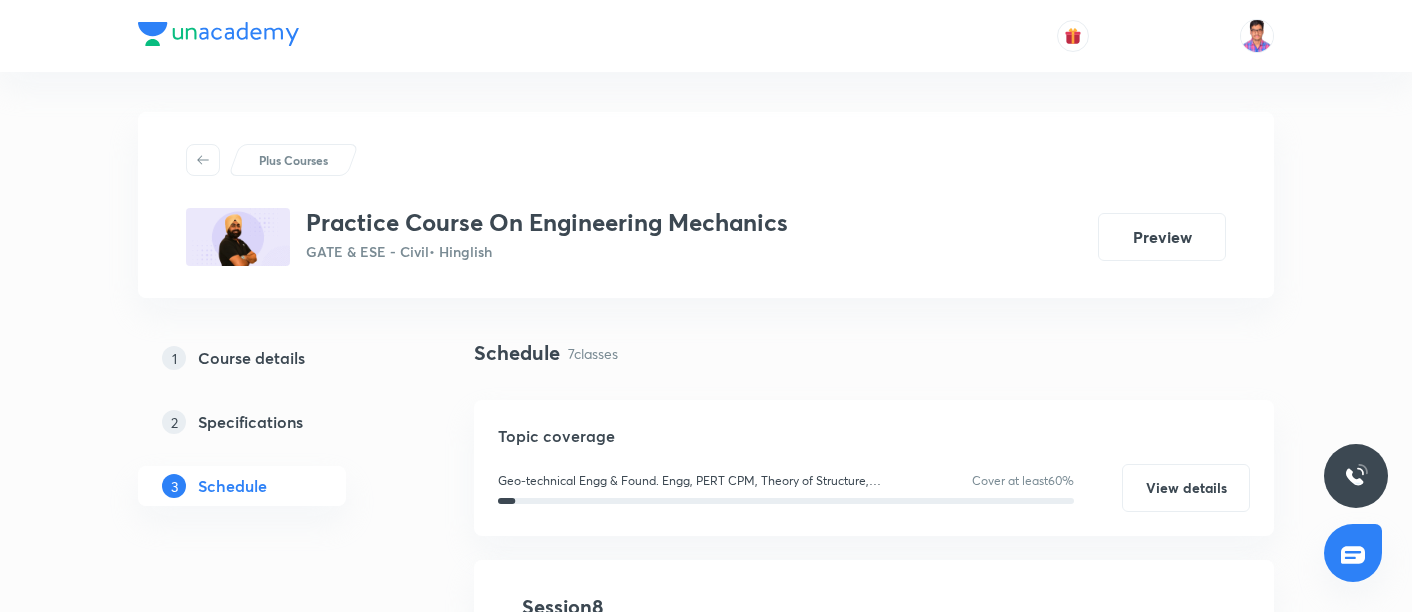 scroll, scrollTop: 1657, scrollLeft: 0, axis: vertical 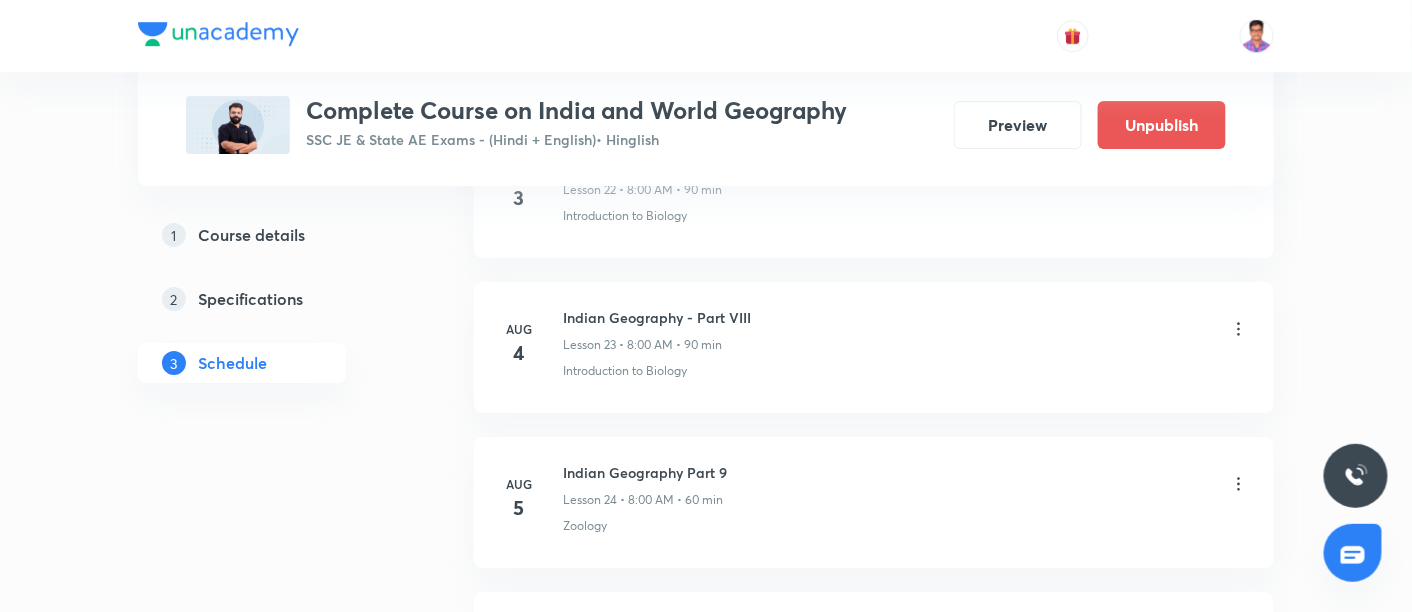 click 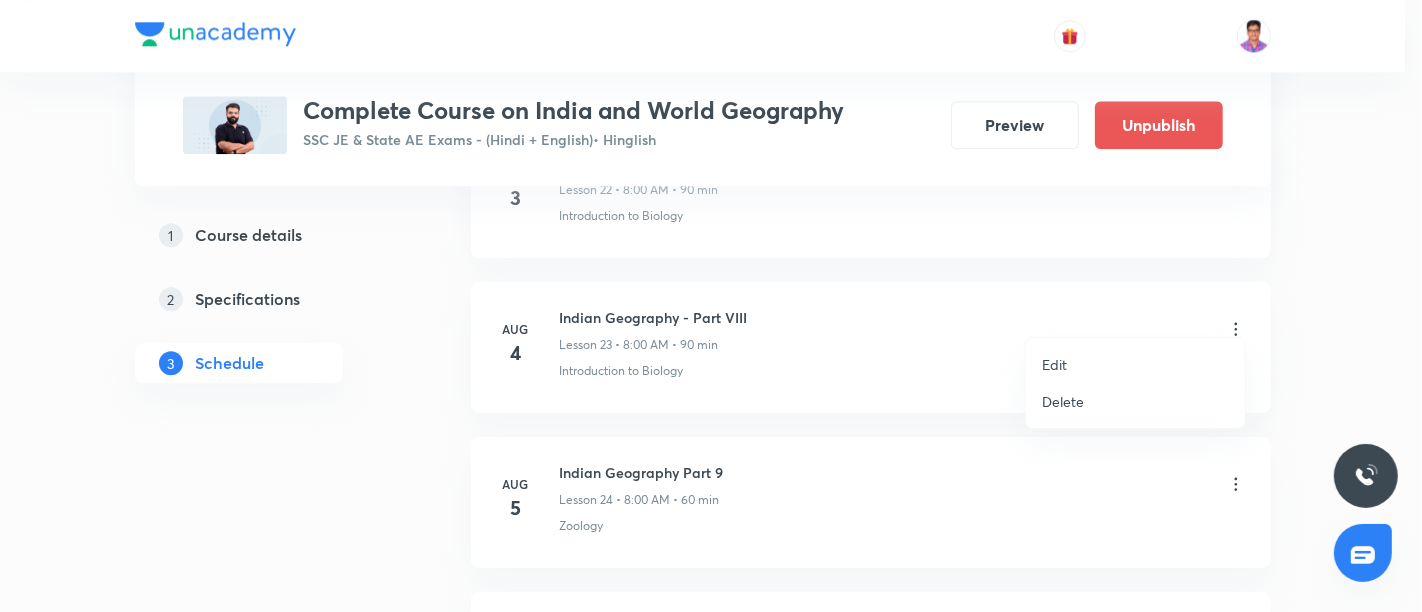 click at bounding box center [711, 306] 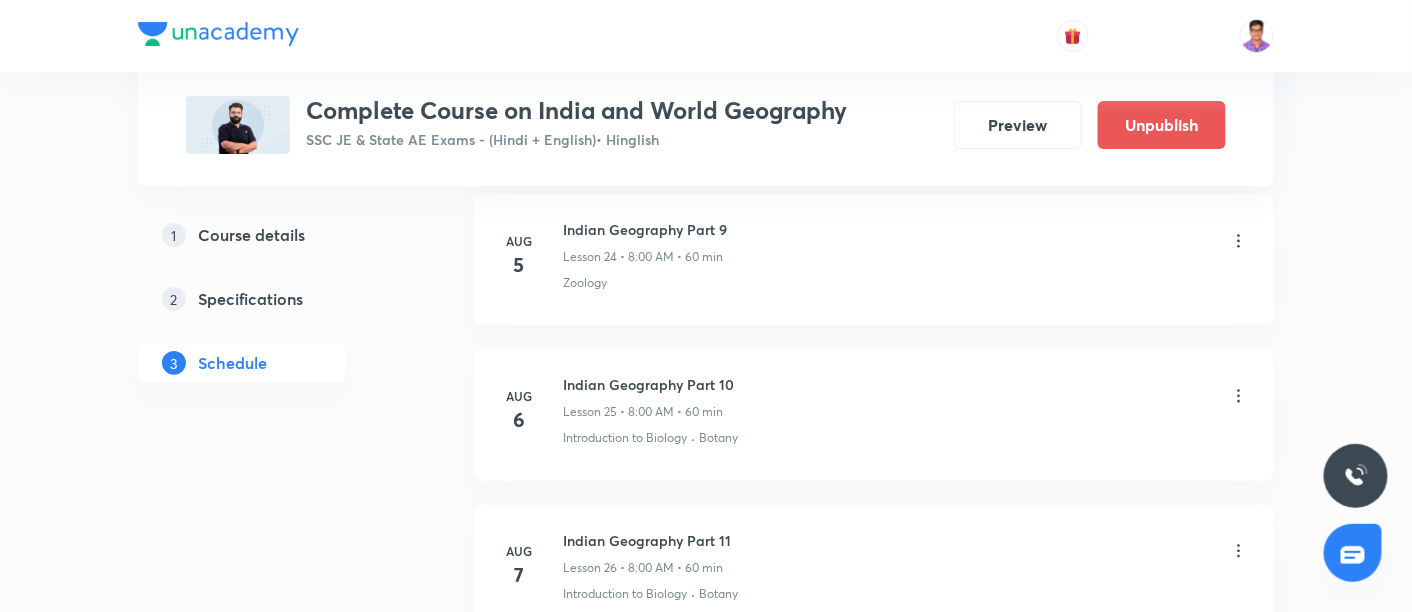scroll, scrollTop: 4603, scrollLeft: 0, axis: vertical 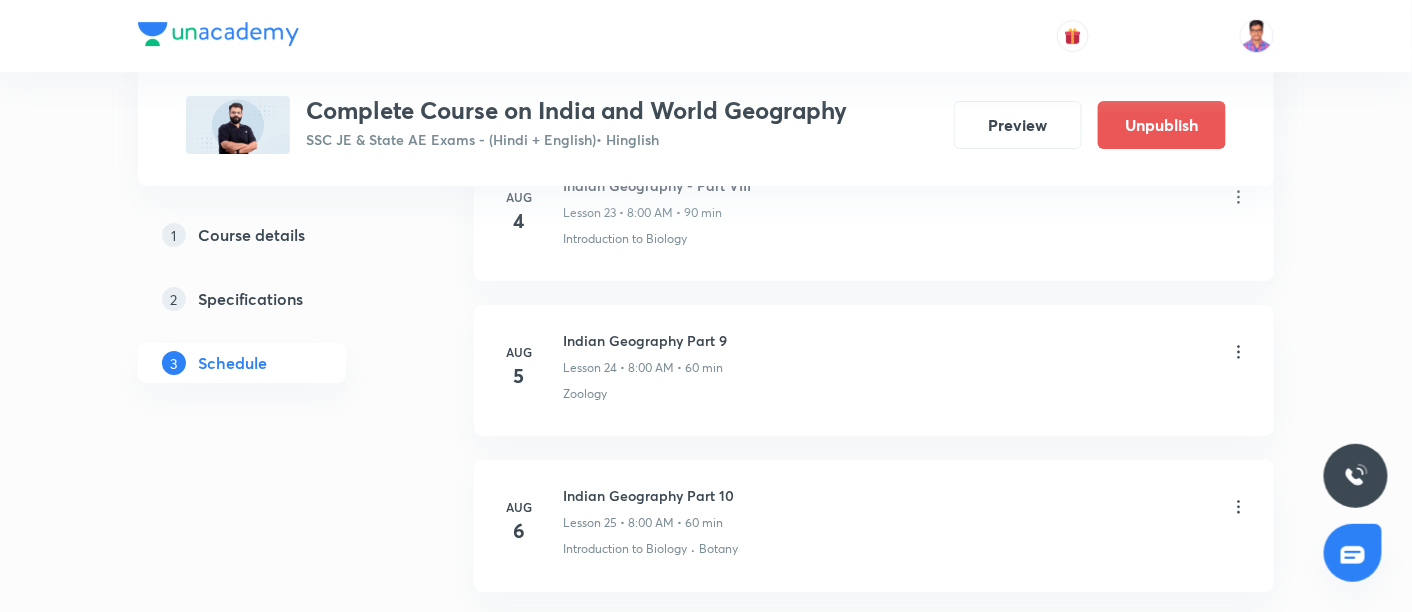 click 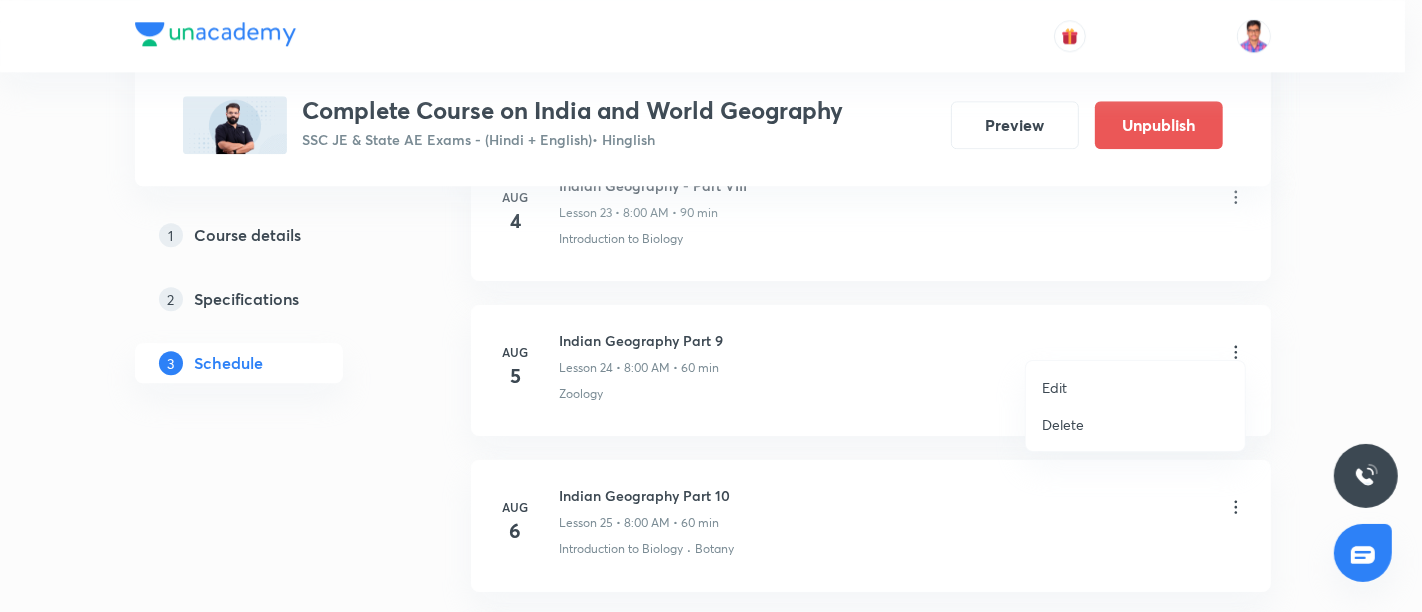 click on "Edit" at bounding box center [1054, 387] 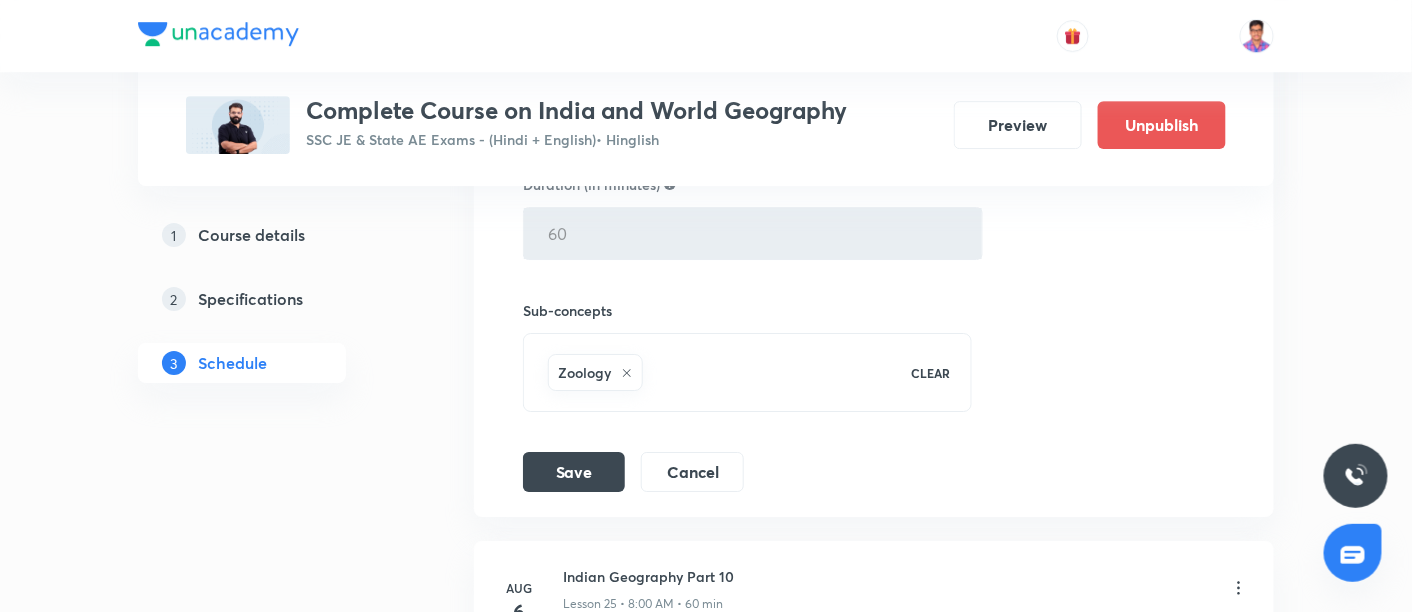 scroll, scrollTop: 4369, scrollLeft: 0, axis: vertical 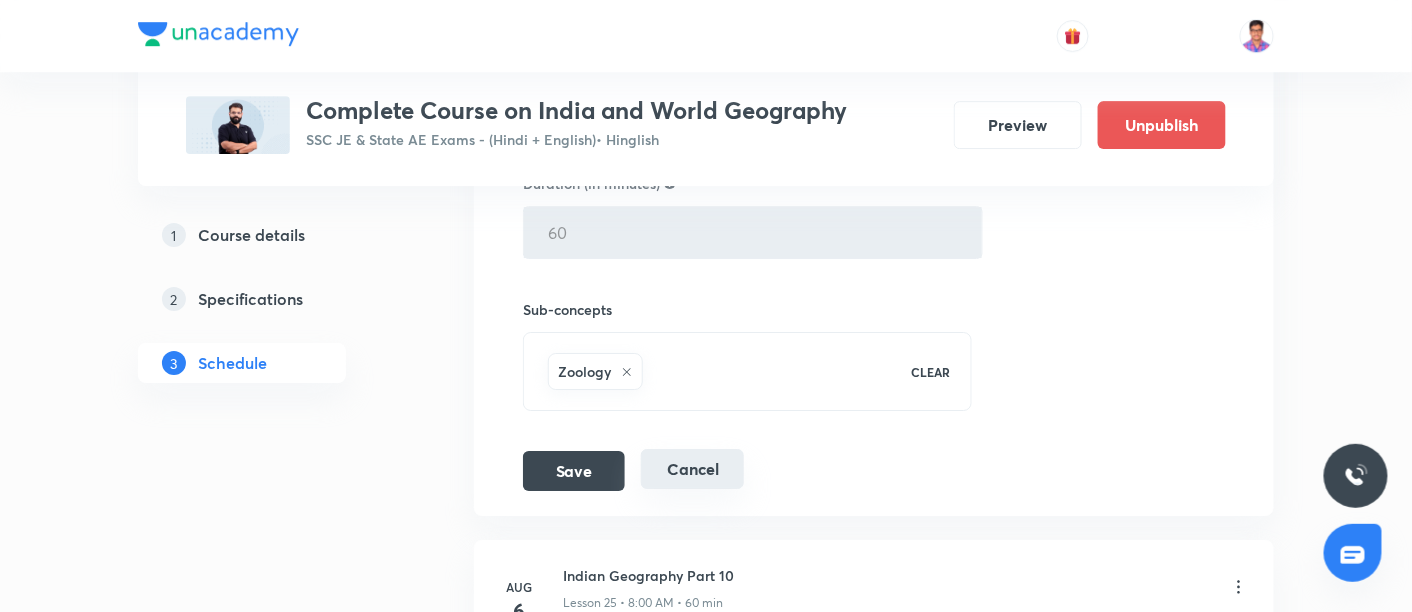click on "Cancel" at bounding box center (692, 469) 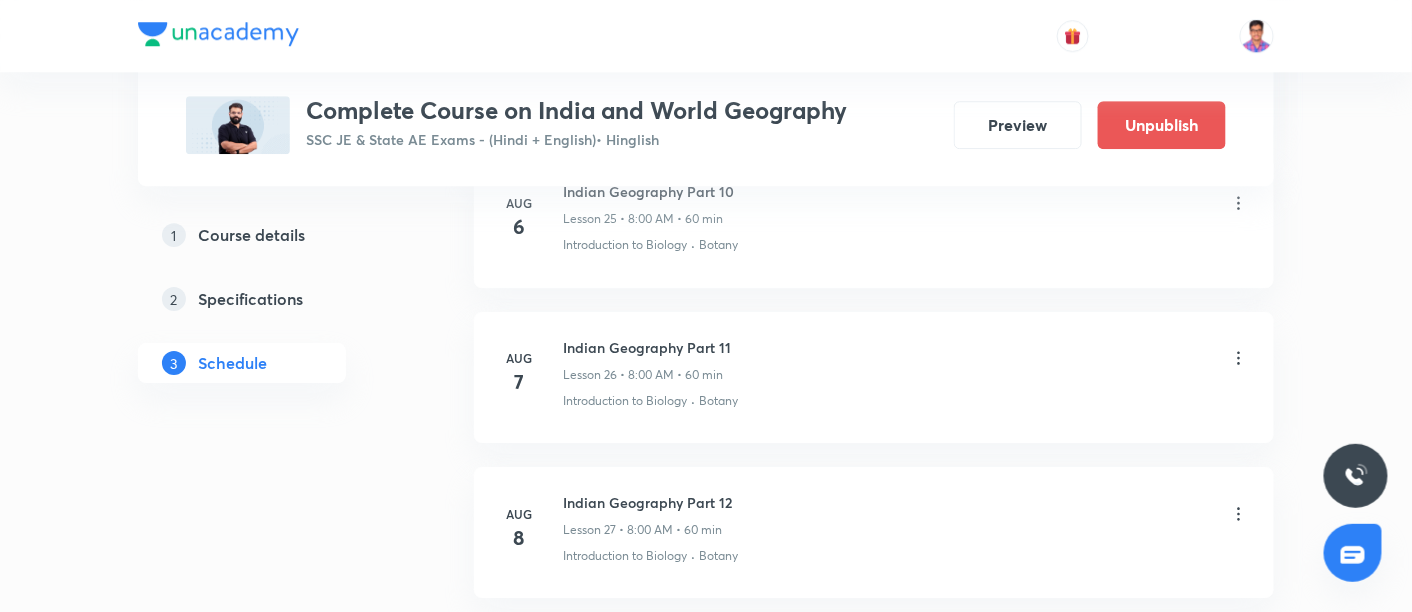 scroll, scrollTop: 4111, scrollLeft: 0, axis: vertical 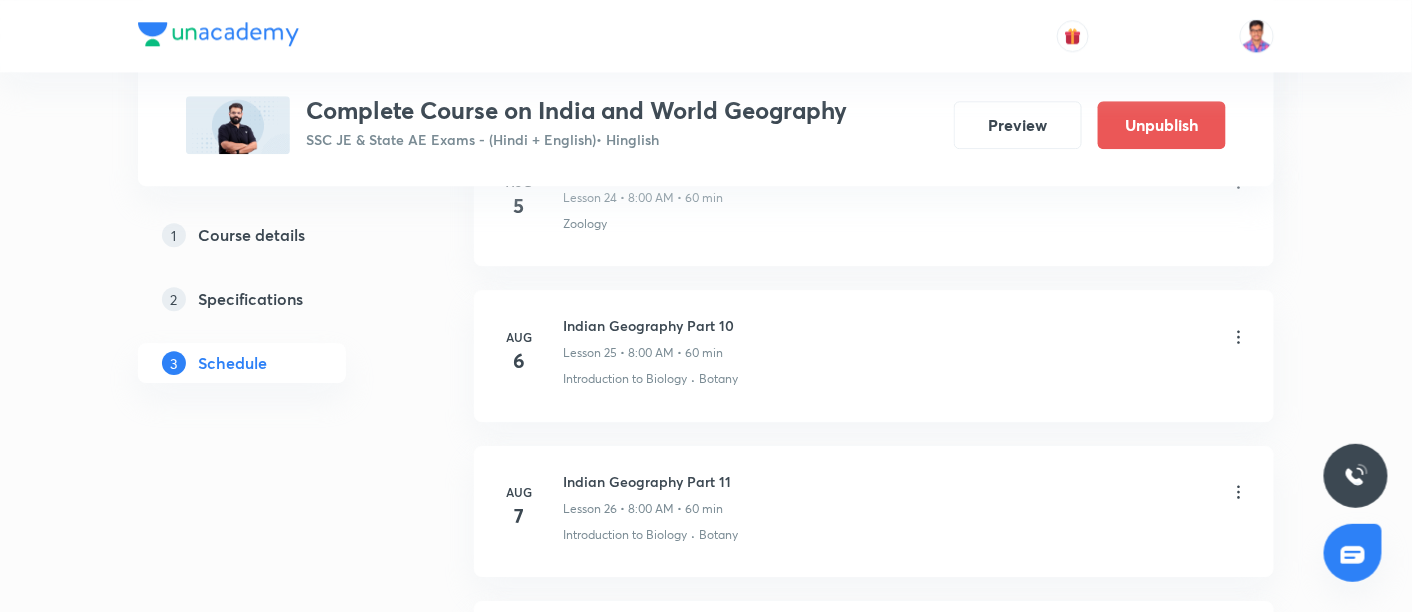 click 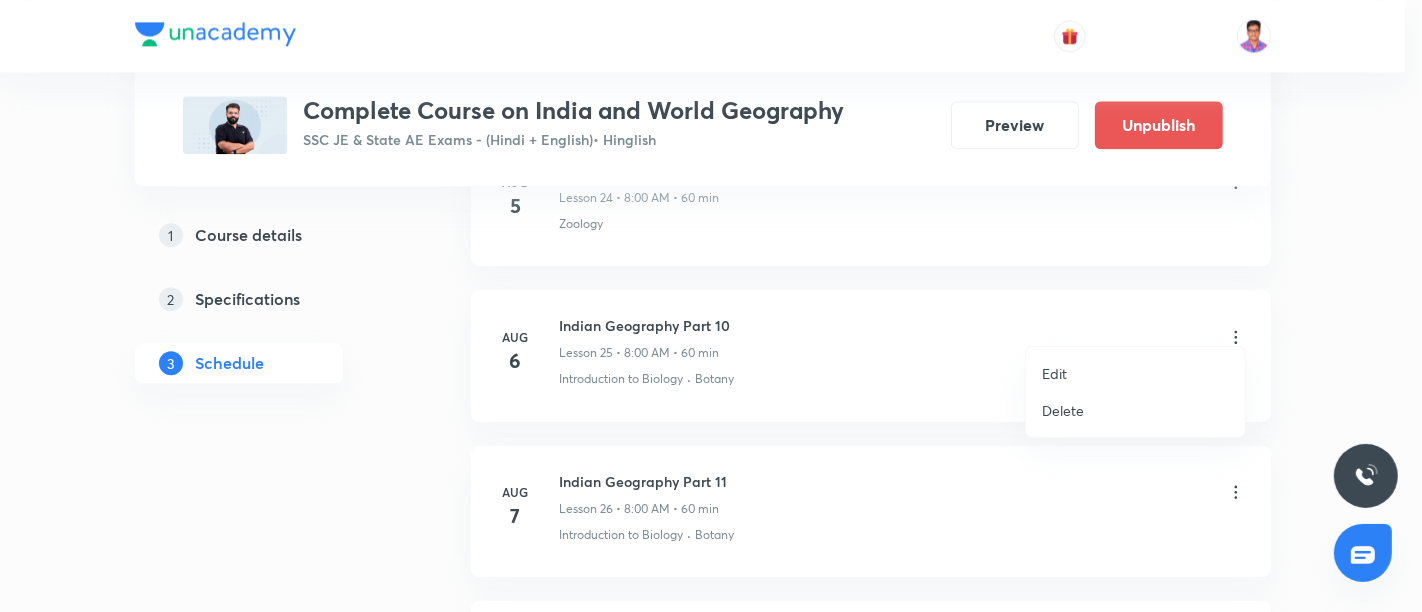 click on "Edit" at bounding box center (1054, 373) 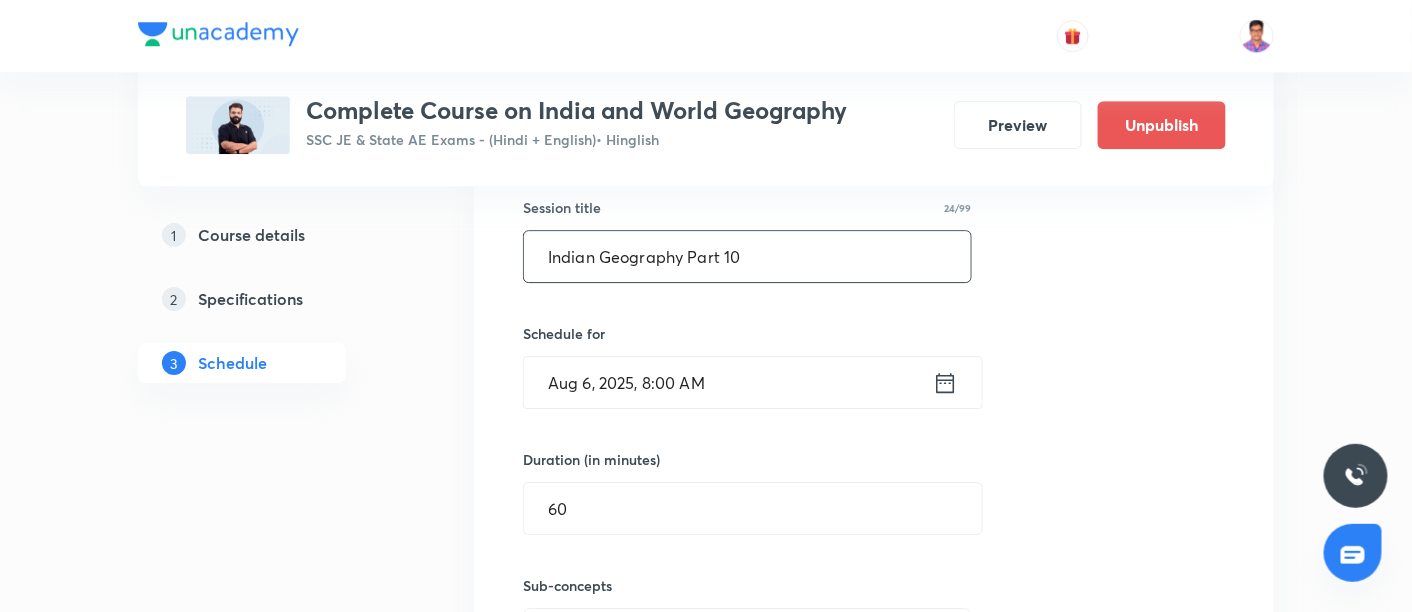 scroll, scrollTop: 4249, scrollLeft: 0, axis: vertical 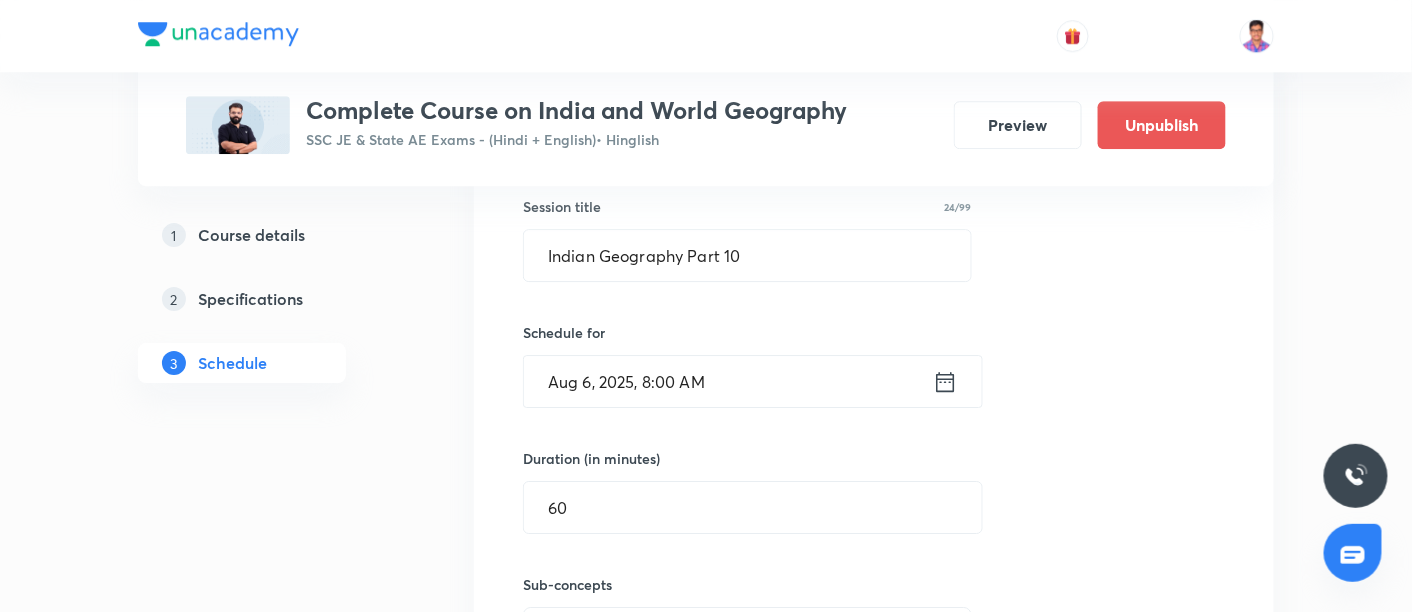 click on "Aug 6, 2025, 8:00 AM" at bounding box center (728, 381) 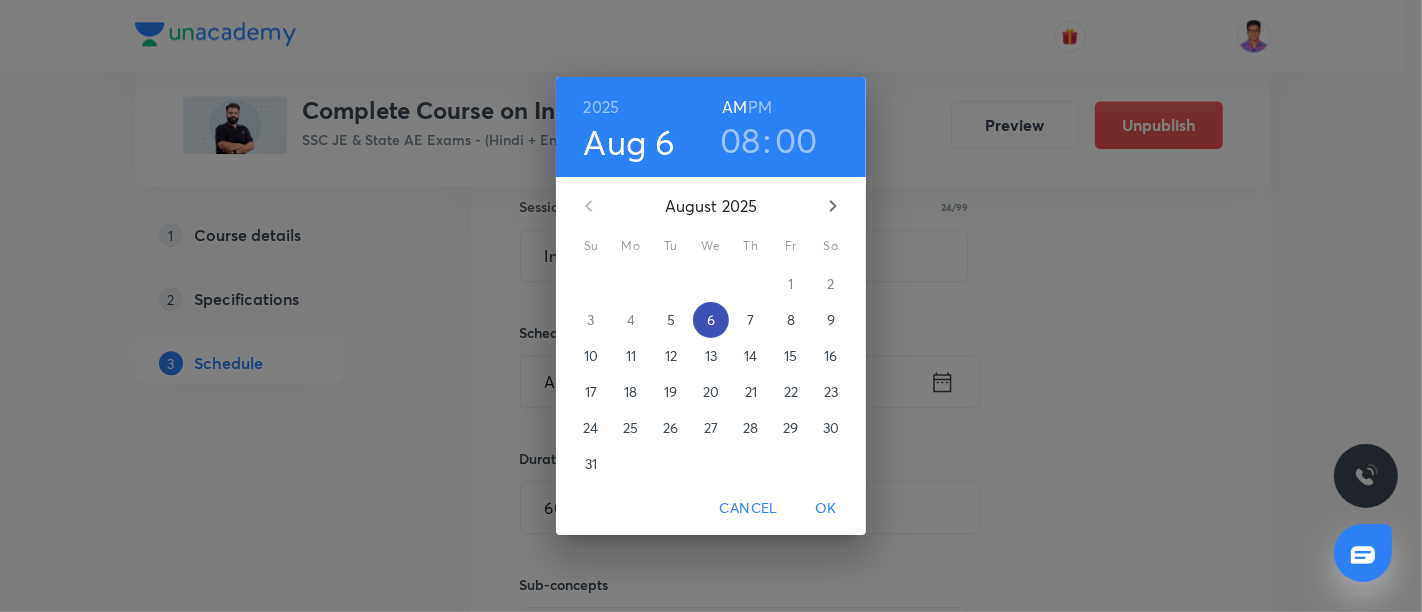 click on "6" at bounding box center [711, 320] 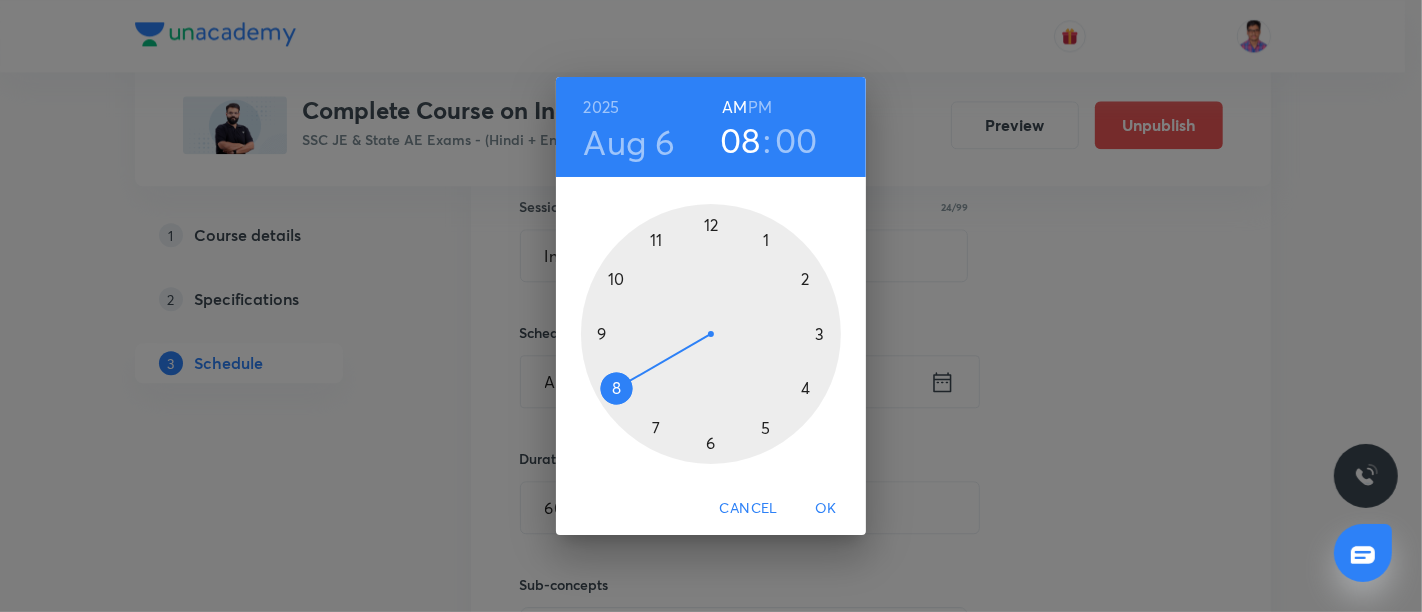 click at bounding box center (711, 334) 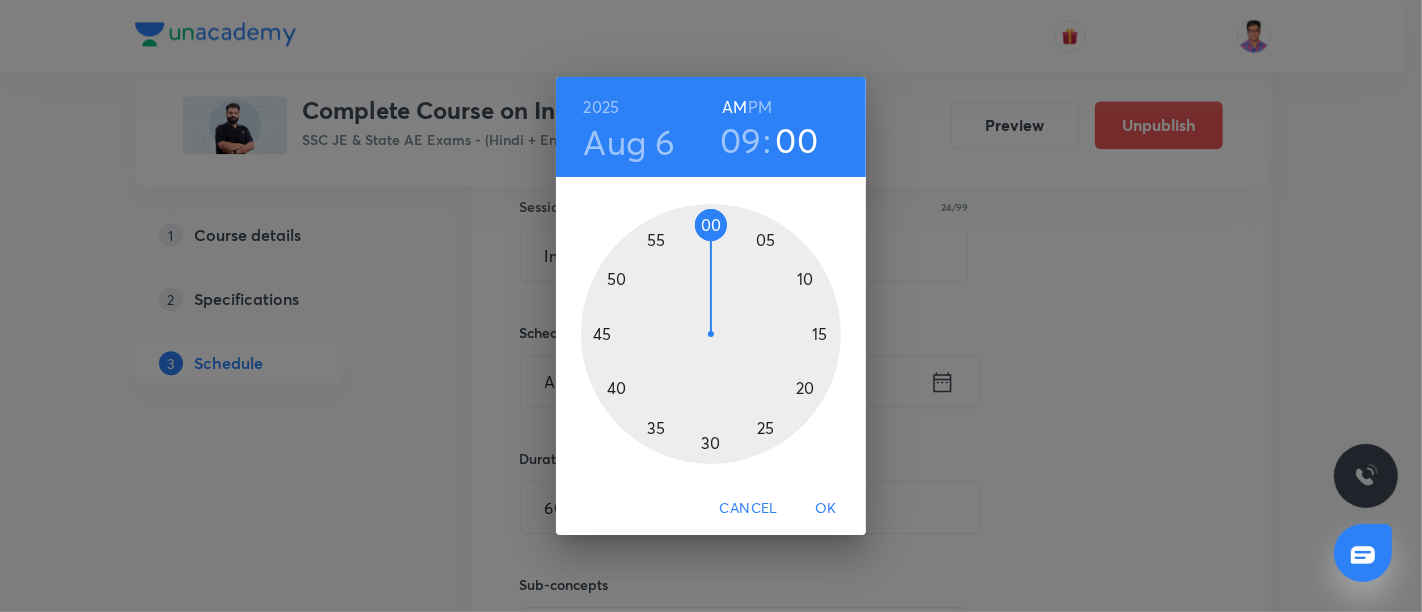 click at bounding box center [711, 334] 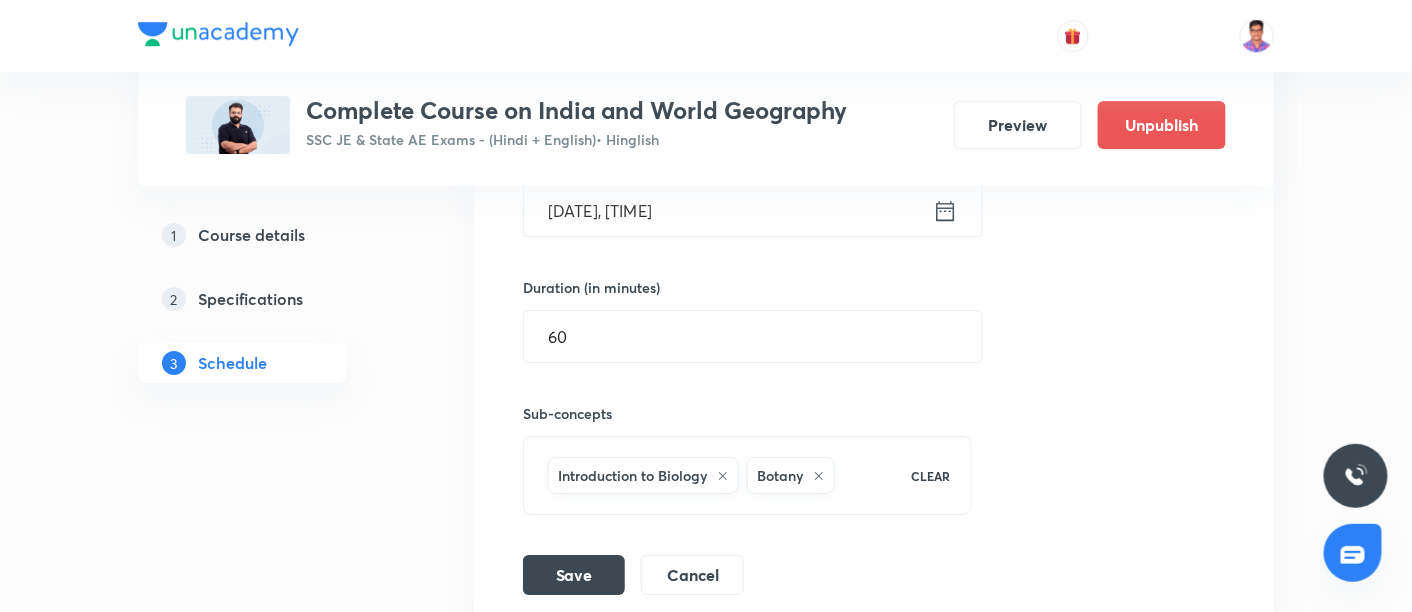 scroll, scrollTop: 4425, scrollLeft: 0, axis: vertical 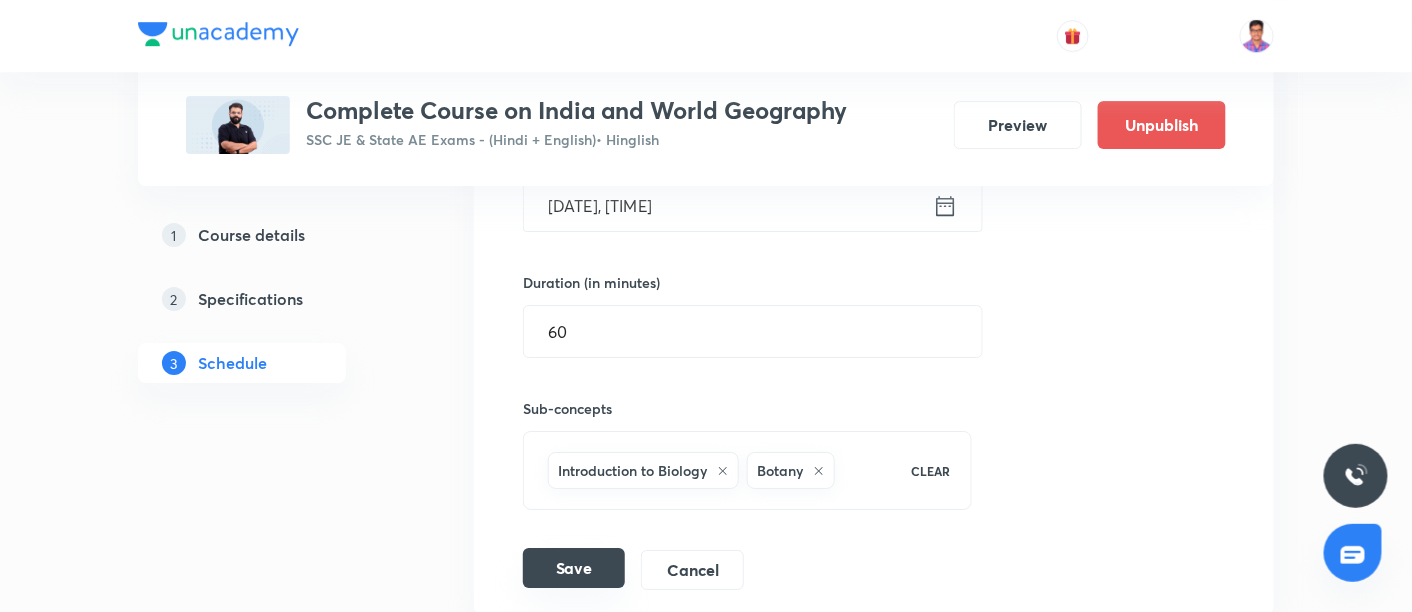 click on "Save" at bounding box center [574, 568] 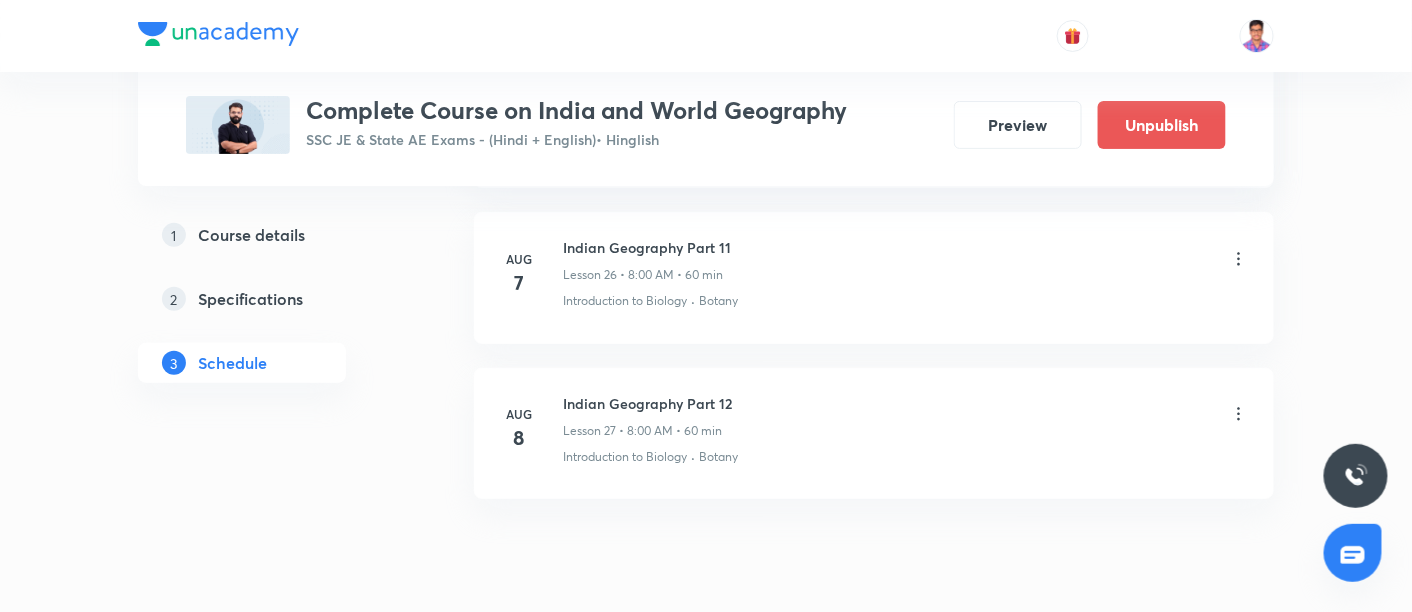 scroll, scrollTop: 4803, scrollLeft: 0, axis: vertical 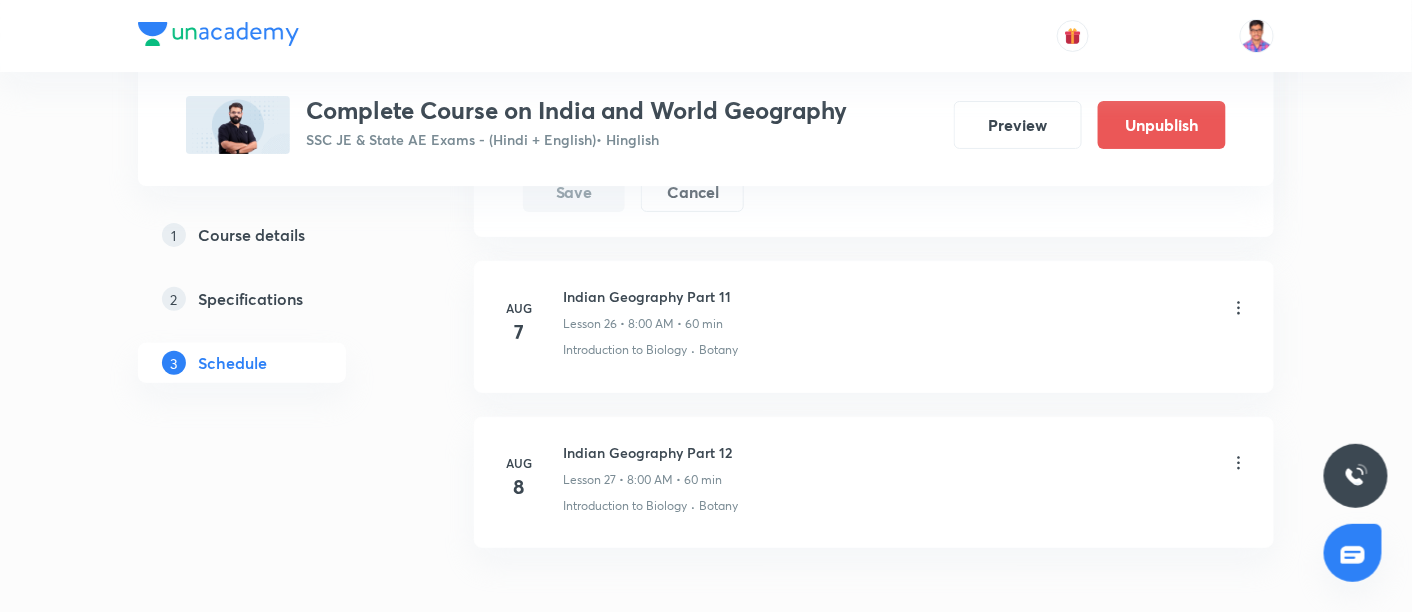 click 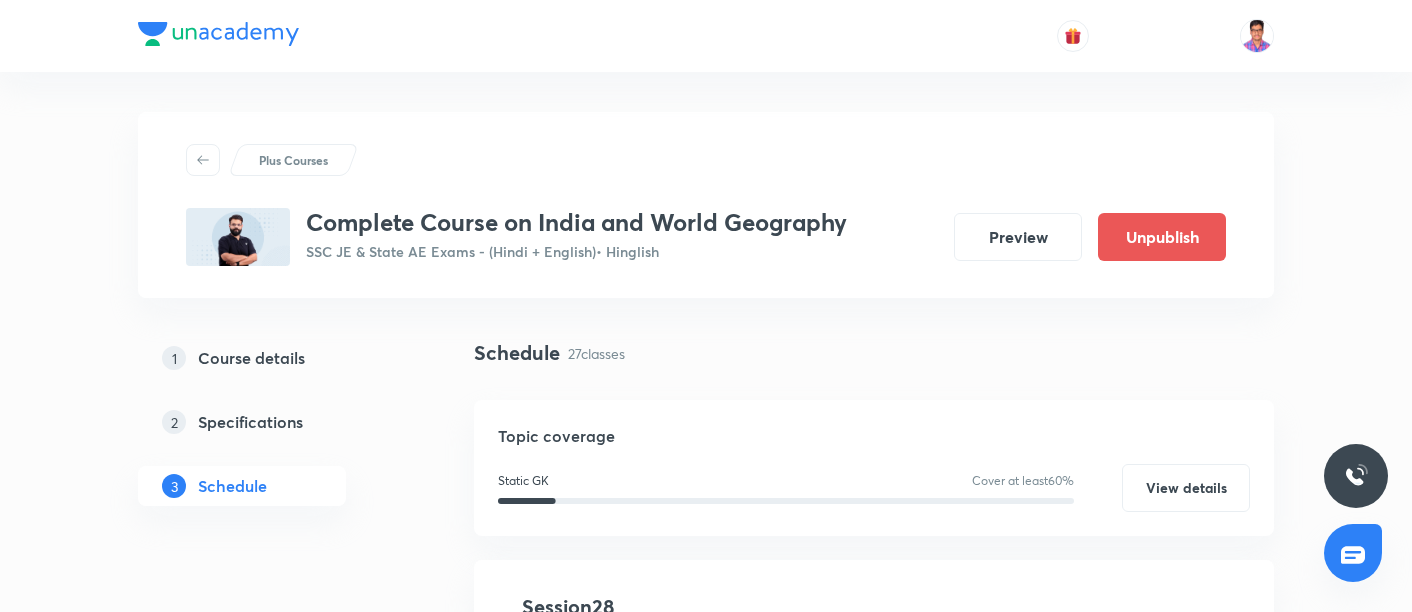 scroll, scrollTop: 4961, scrollLeft: 0, axis: vertical 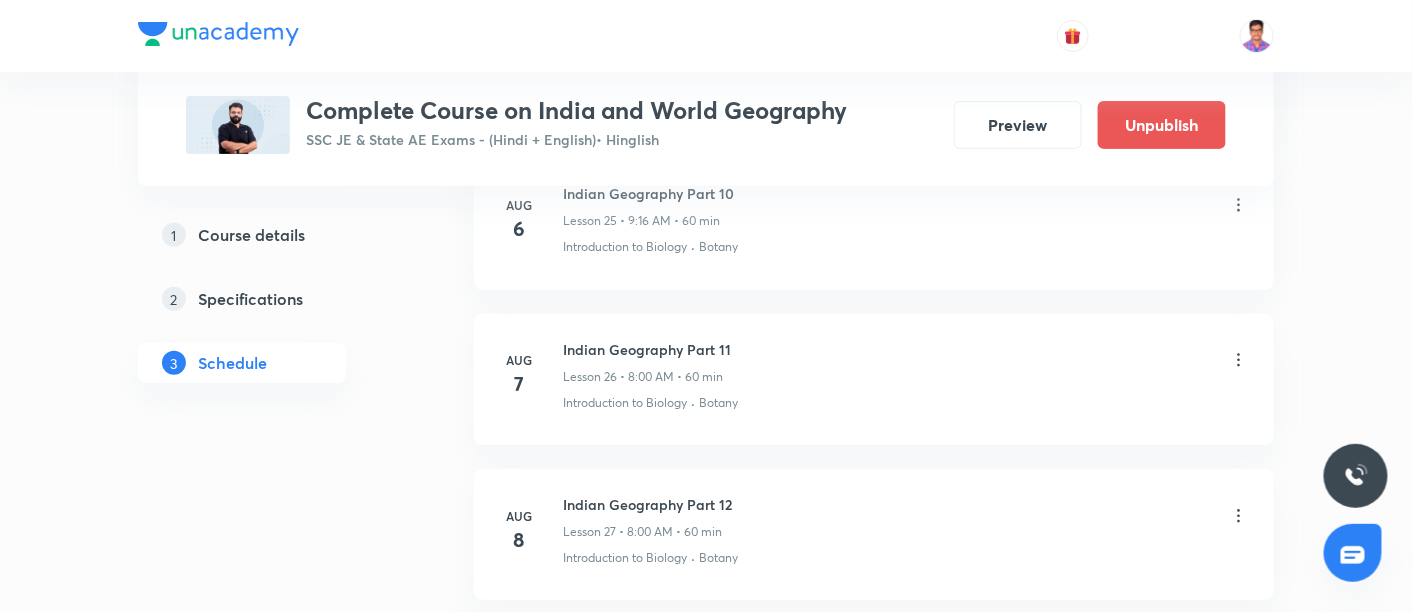 click 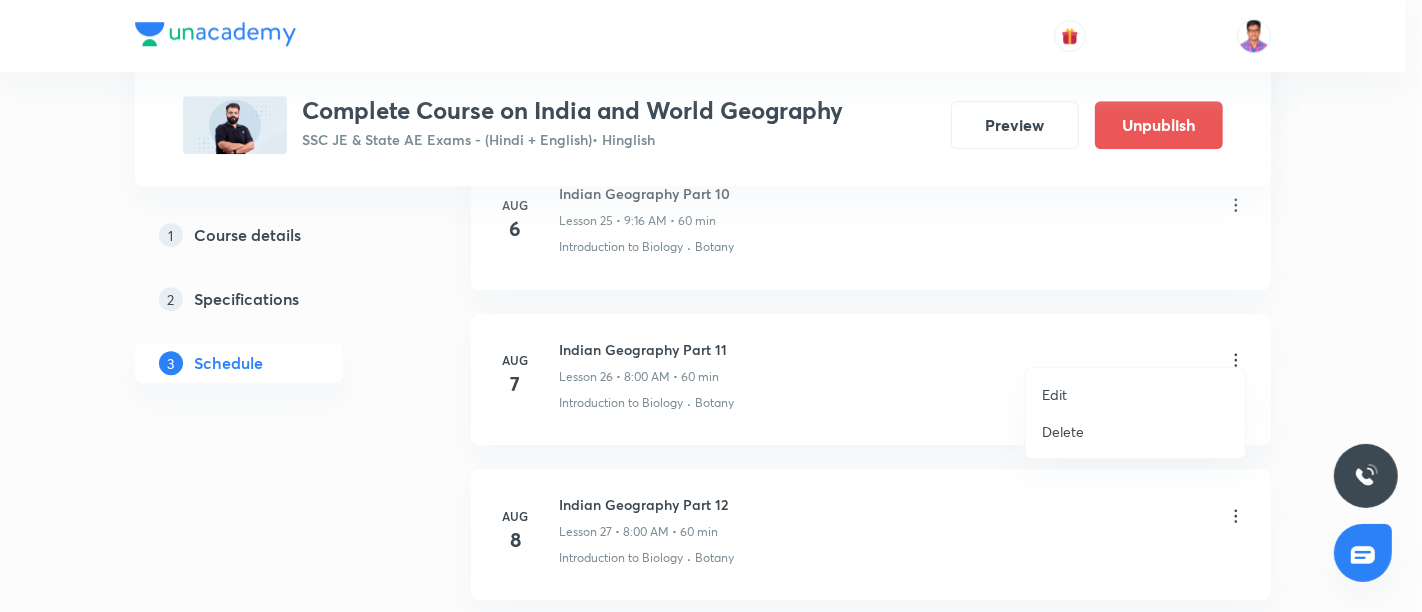 click on "Edit" at bounding box center [1054, 394] 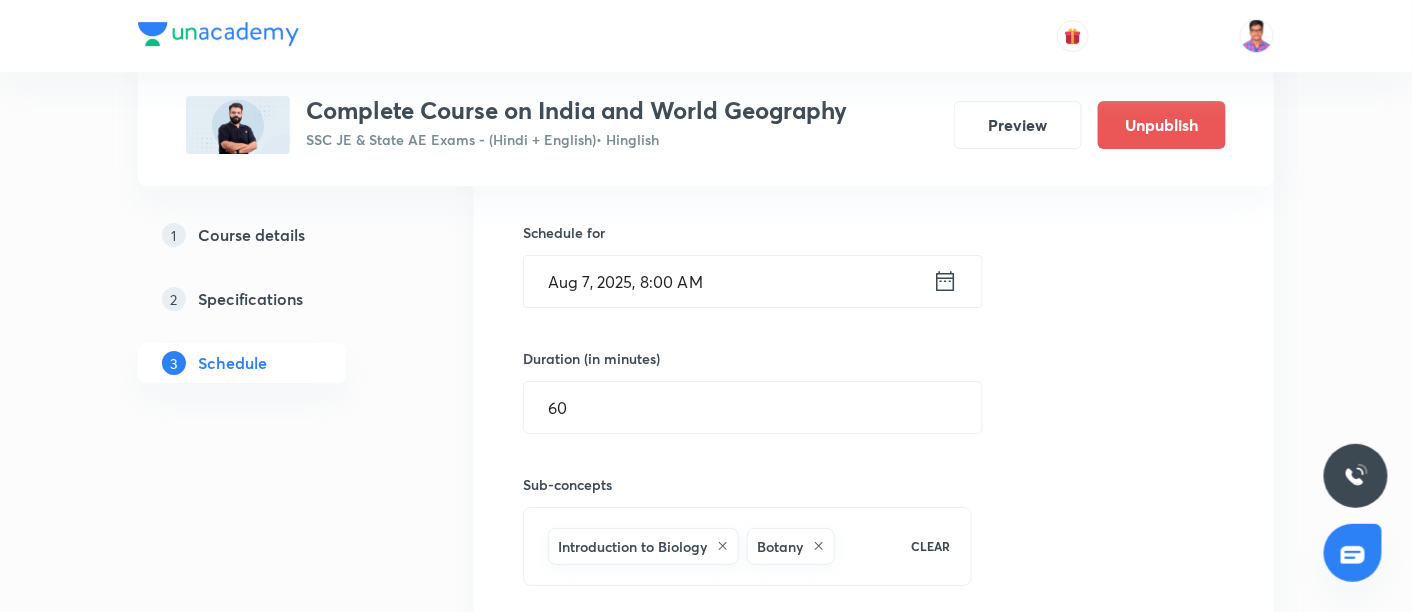 scroll, scrollTop: 4503, scrollLeft: 0, axis: vertical 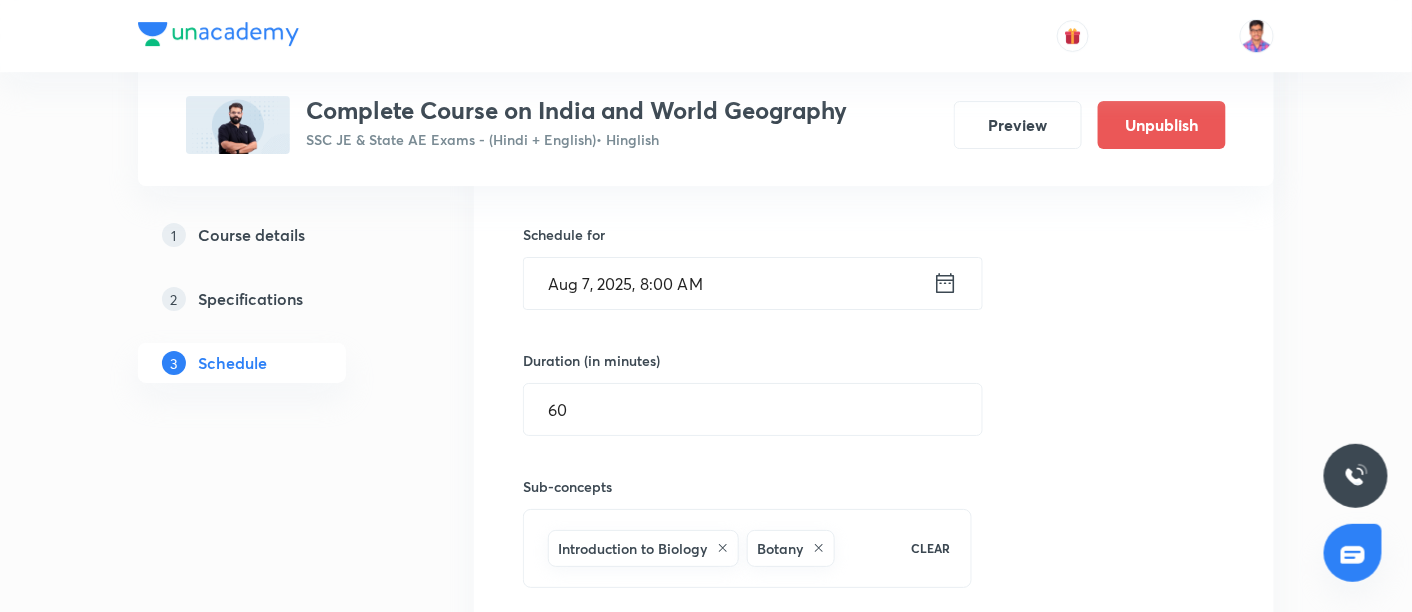 click on "Aug 7, 2025, 8:00 AM" at bounding box center [728, 283] 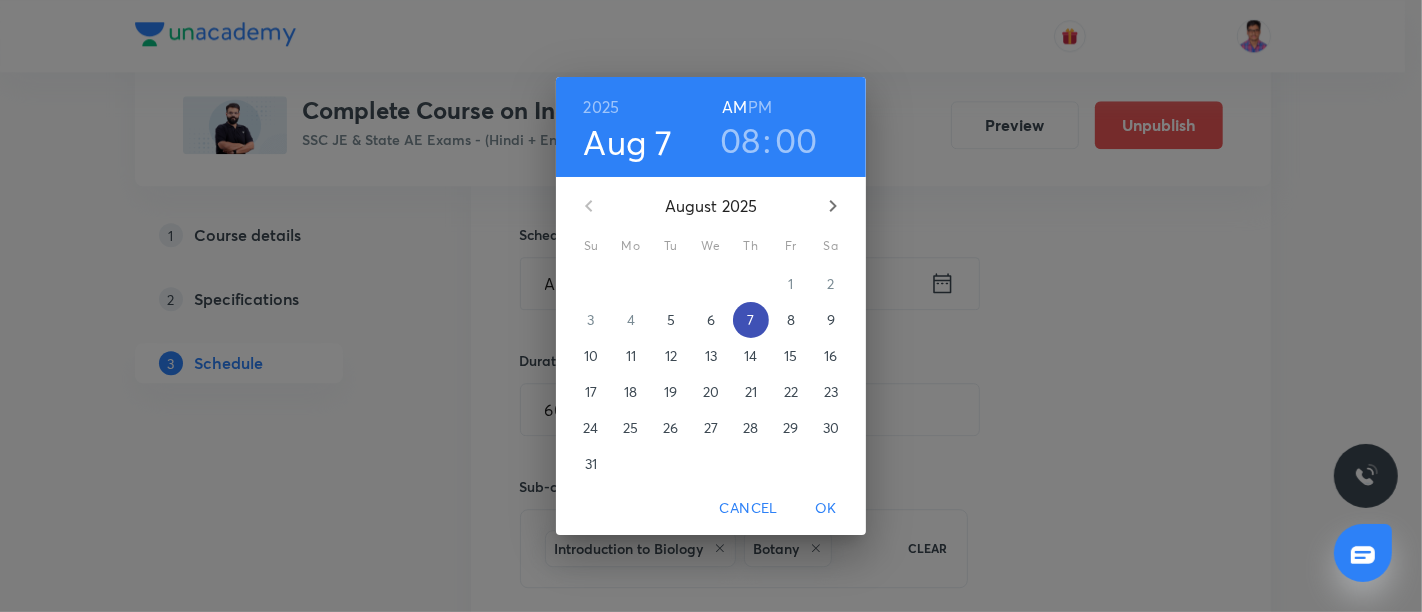 click on "7" at bounding box center [751, 320] 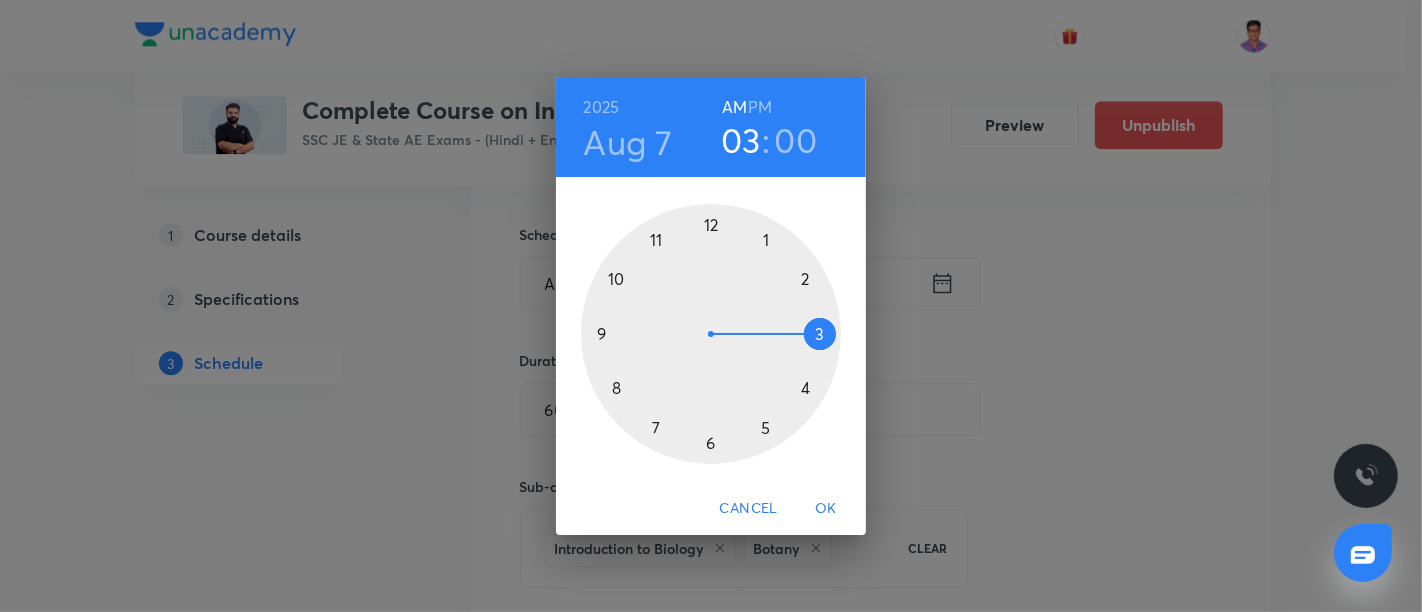 drag, startPoint x: 605, startPoint y: 331, endPoint x: 820, endPoint y: 350, distance: 215.8379 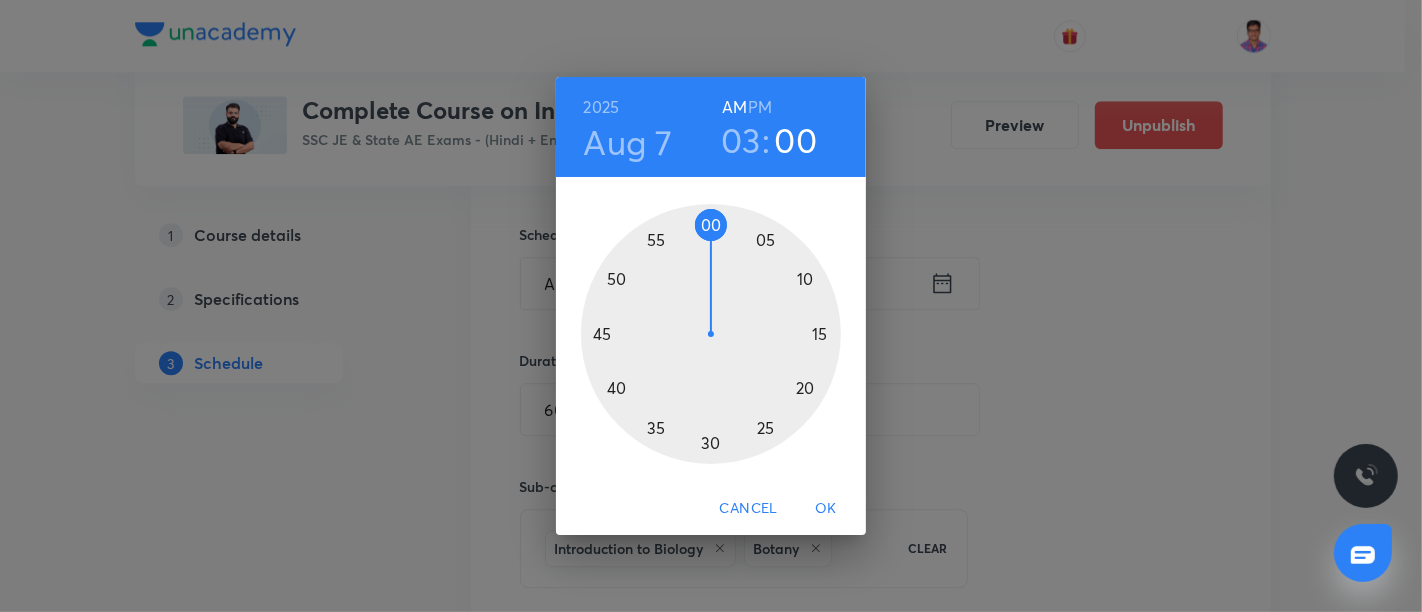 click at bounding box center [711, 334] 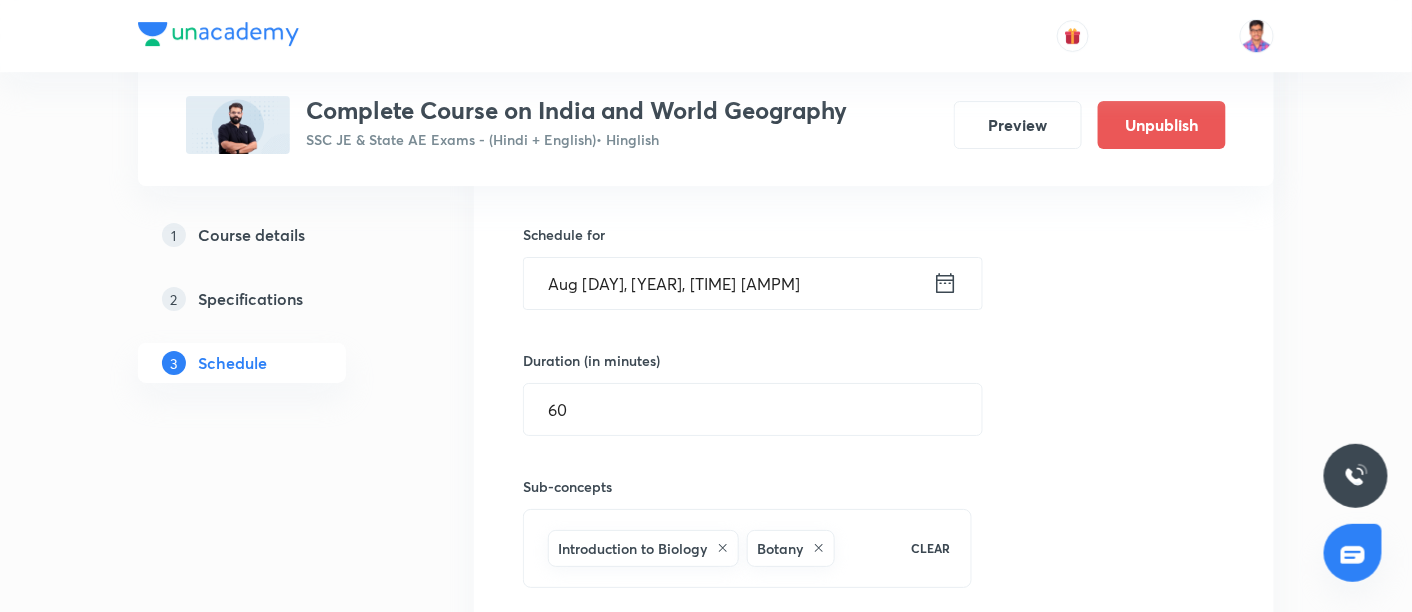 click on "Aug 7, 2025, 3:16 AM" at bounding box center (728, 283) 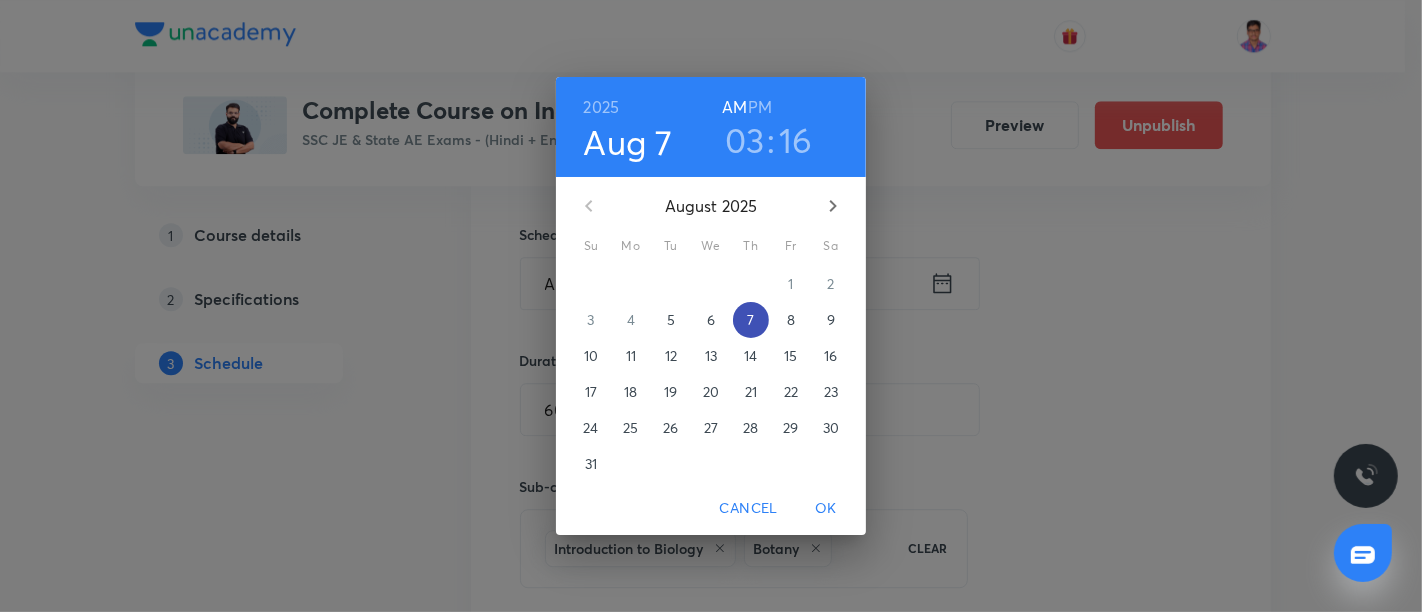 click on "7" at bounding box center [751, 320] 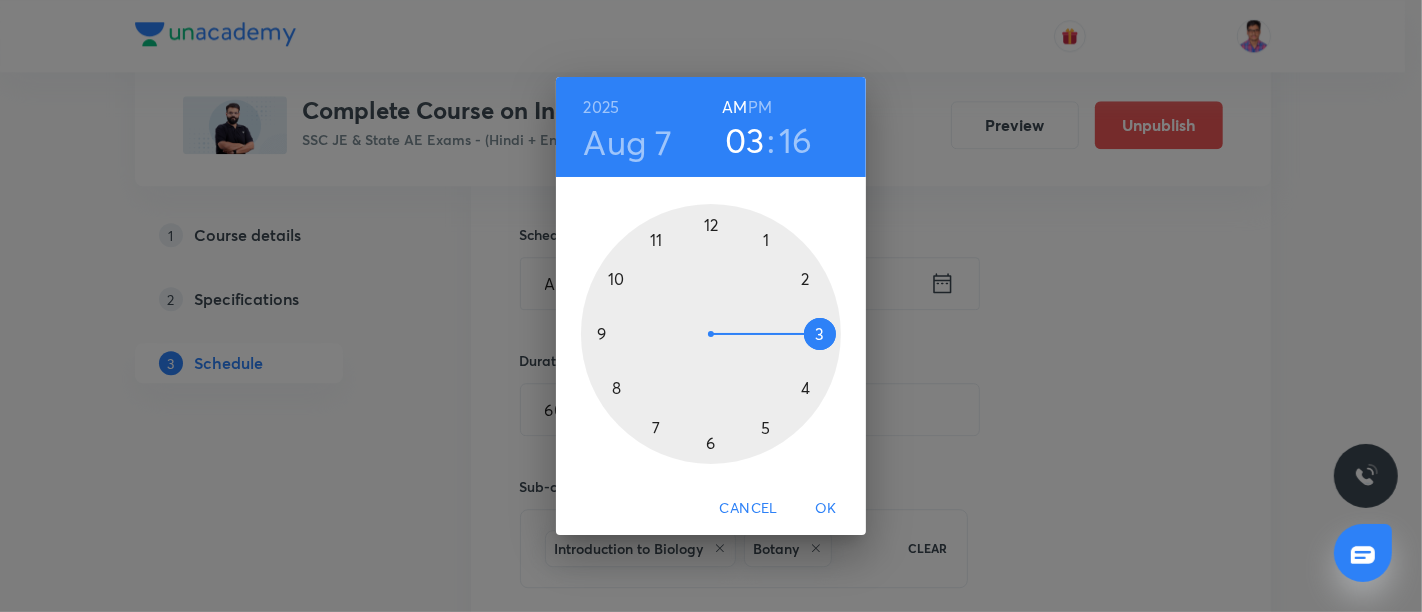click at bounding box center (711, 334) 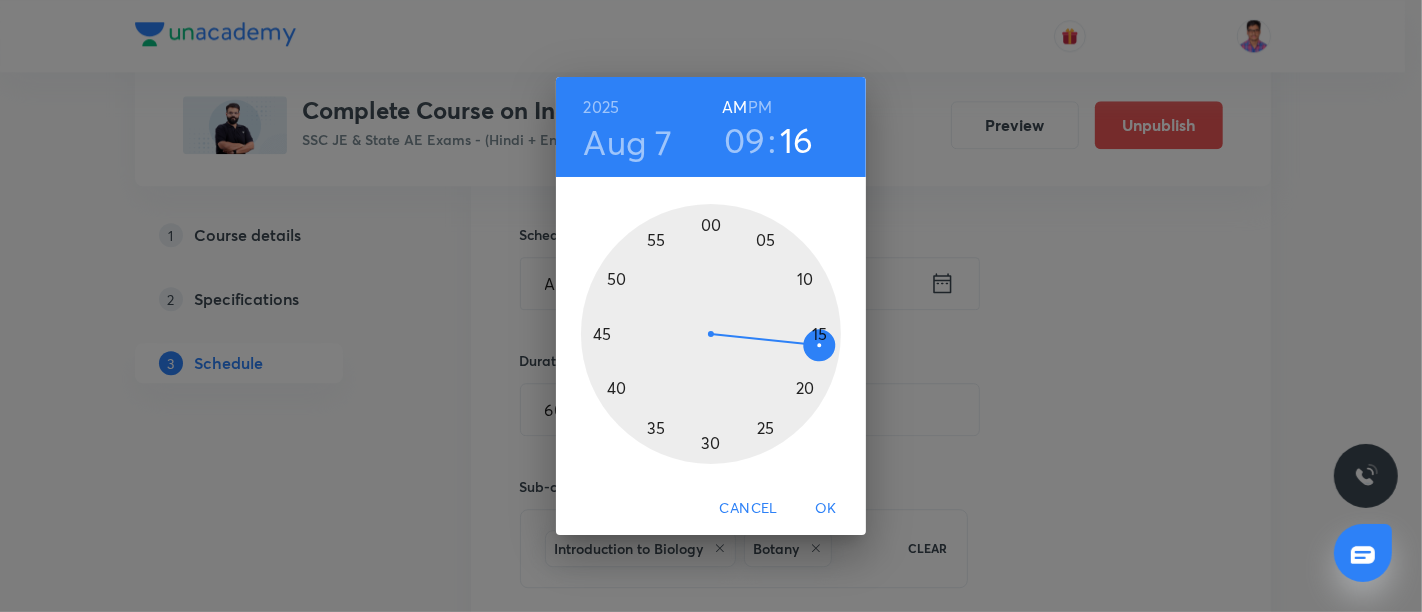 click at bounding box center (711, 334) 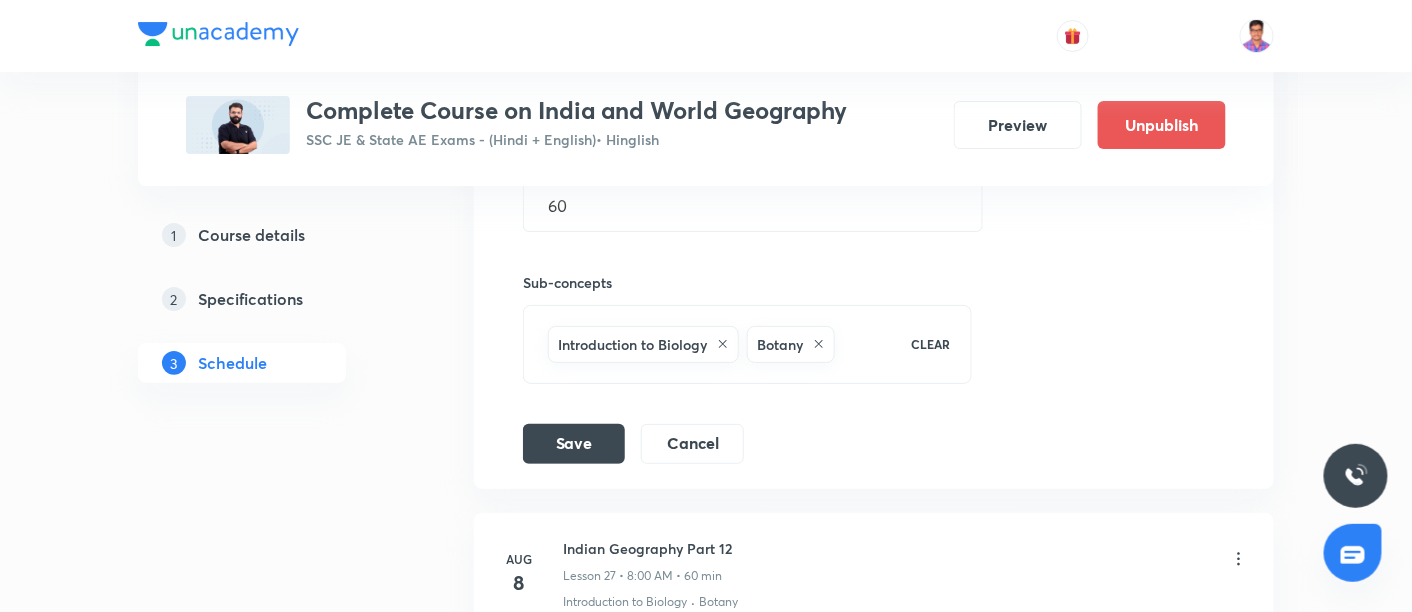 scroll, scrollTop: 4708, scrollLeft: 0, axis: vertical 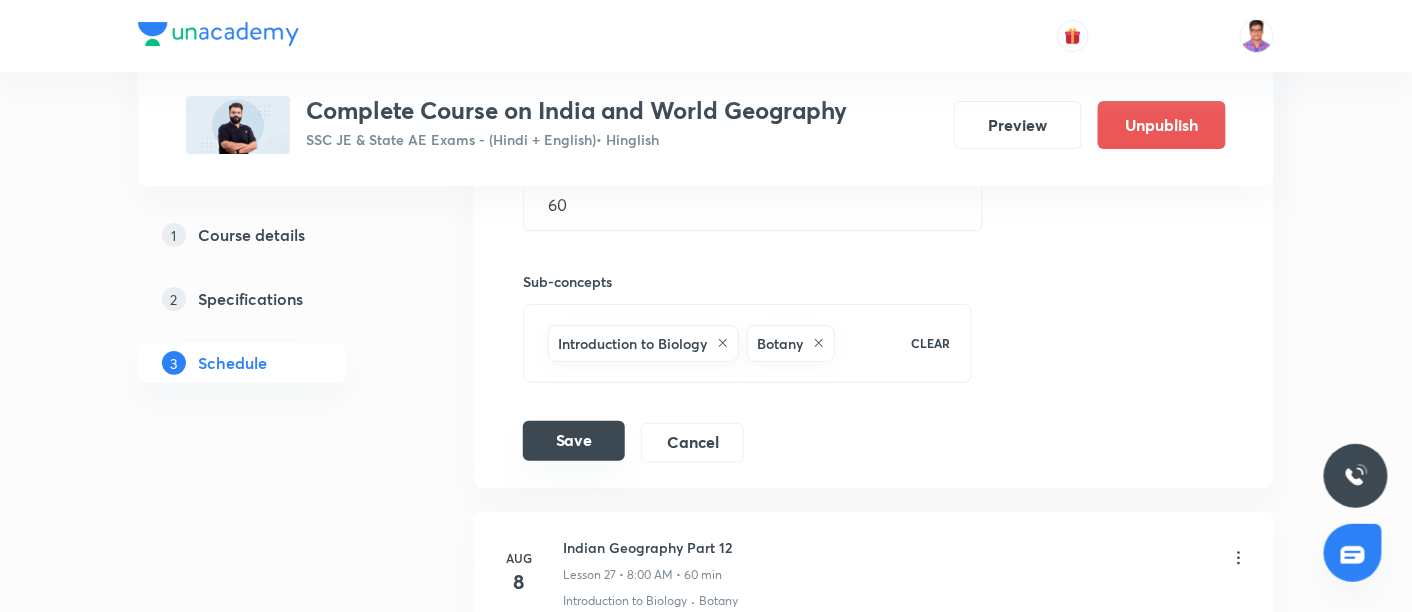 click on "Save" at bounding box center [574, 441] 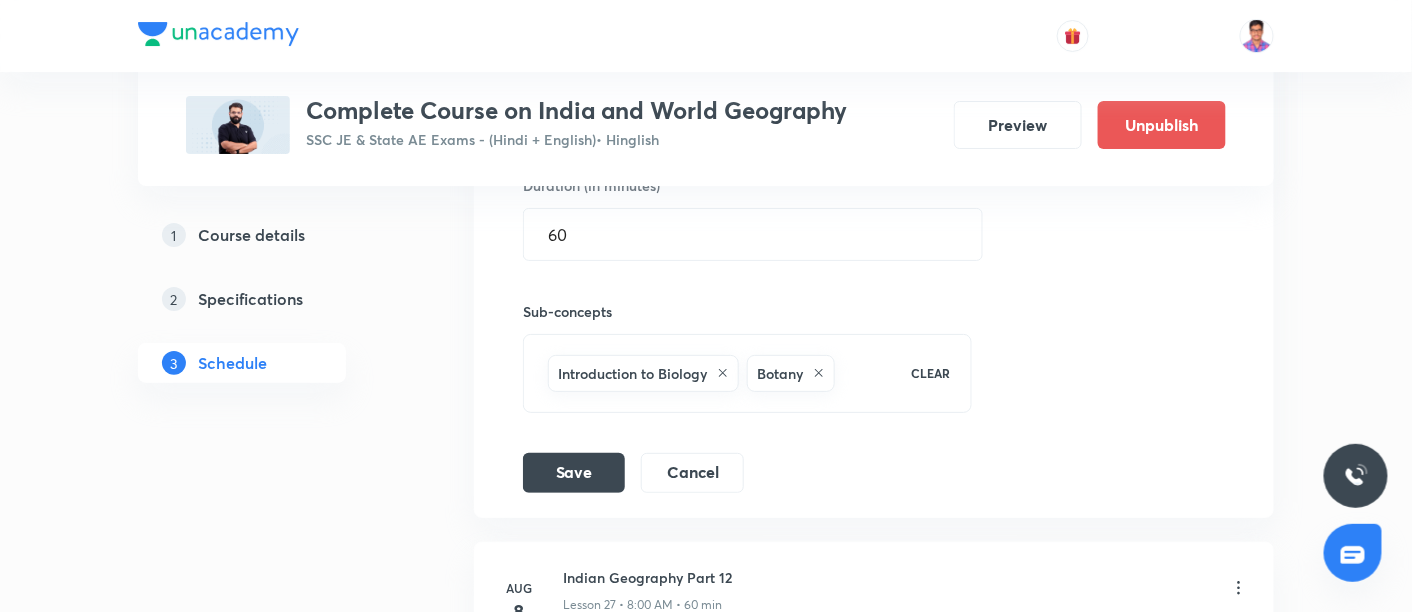 scroll, scrollTop: 4714, scrollLeft: 0, axis: vertical 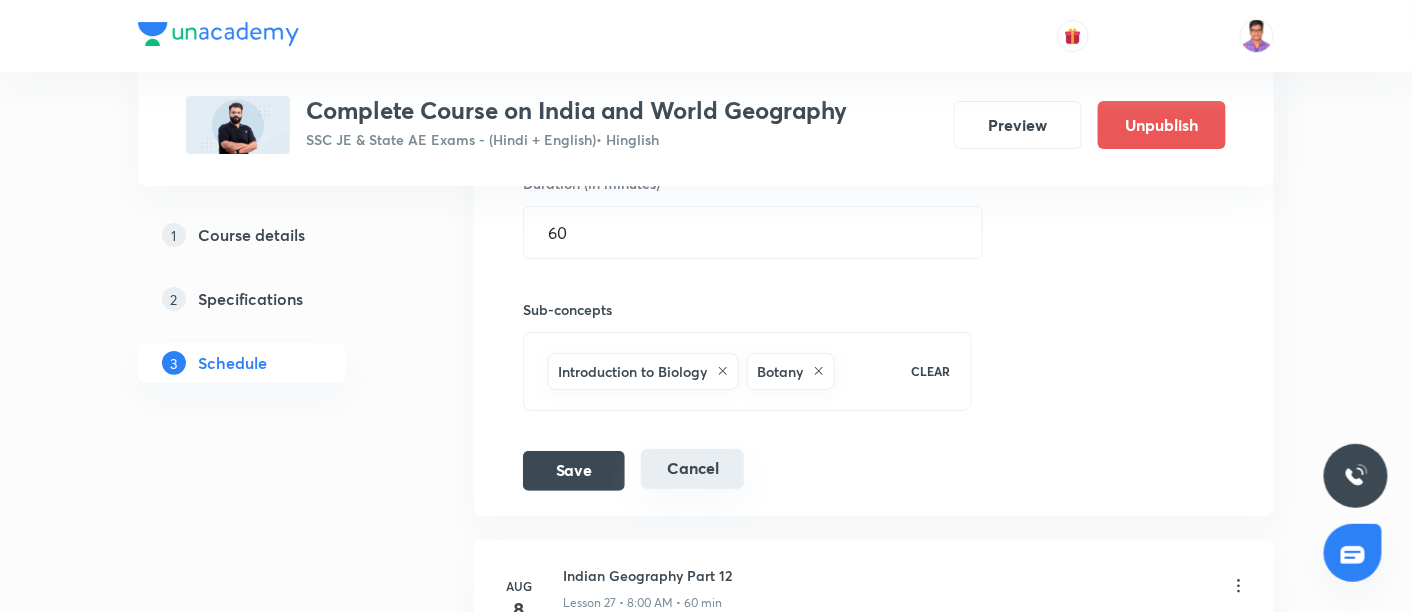 click on "Cancel" at bounding box center [692, 469] 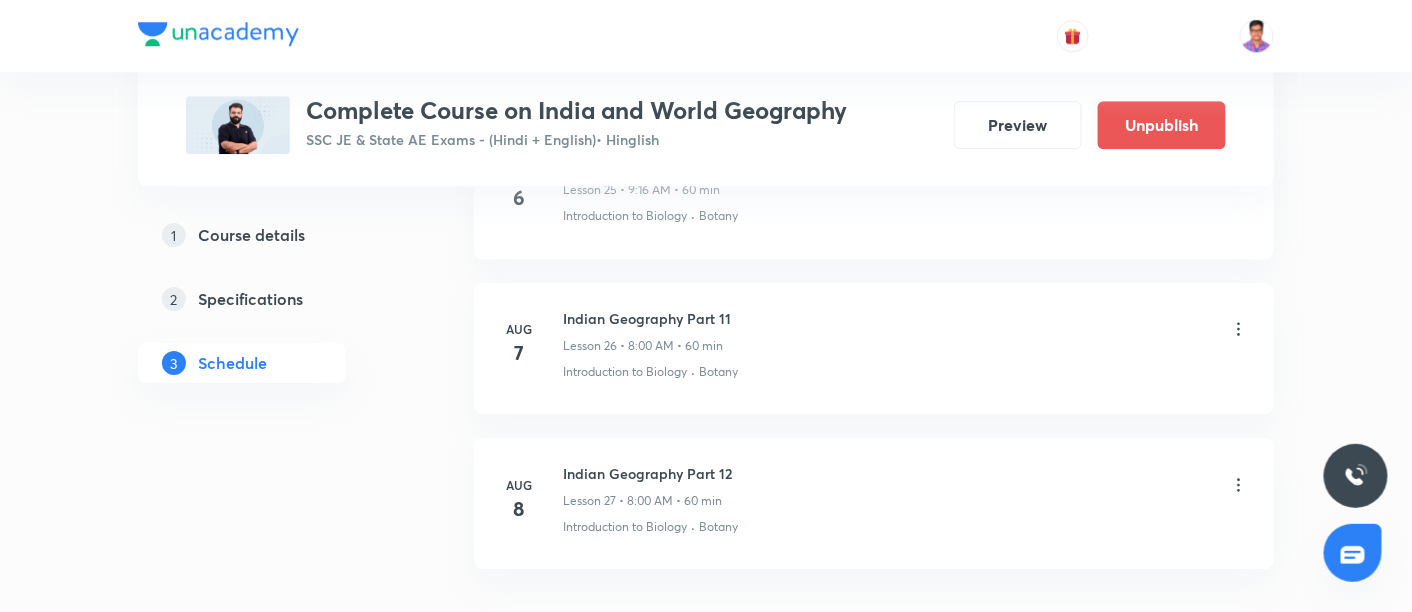 scroll, scrollTop: 4282, scrollLeft: 0, axis: vertical 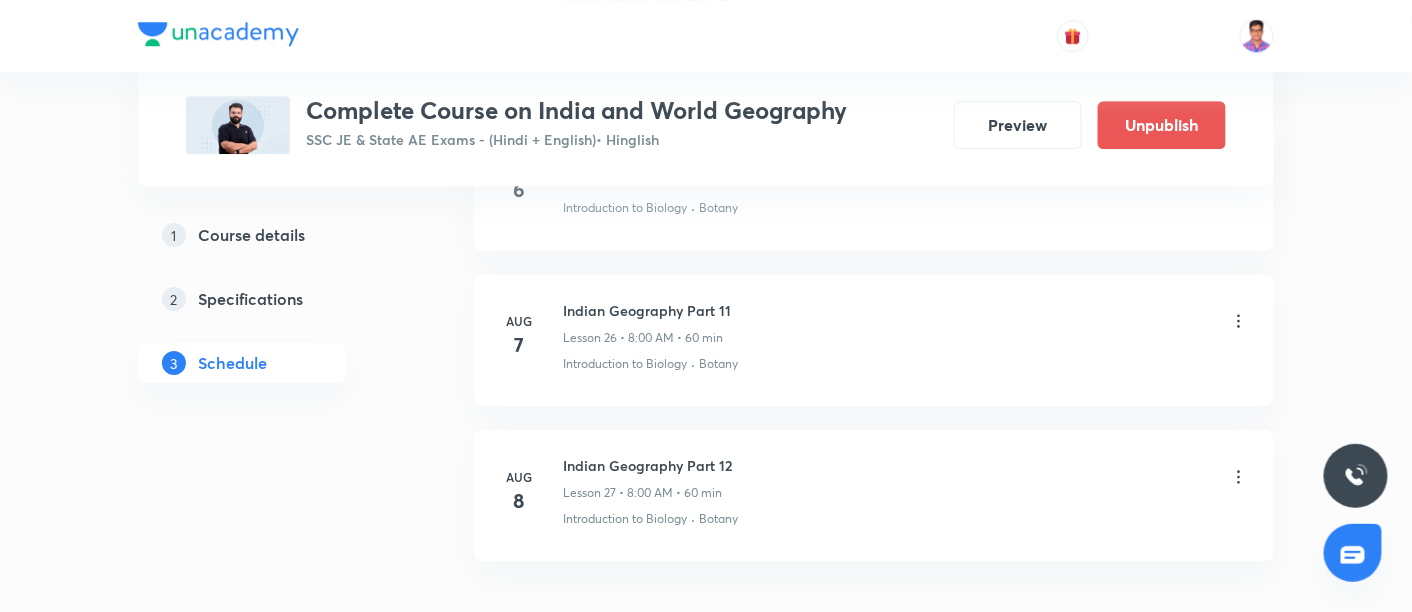 click 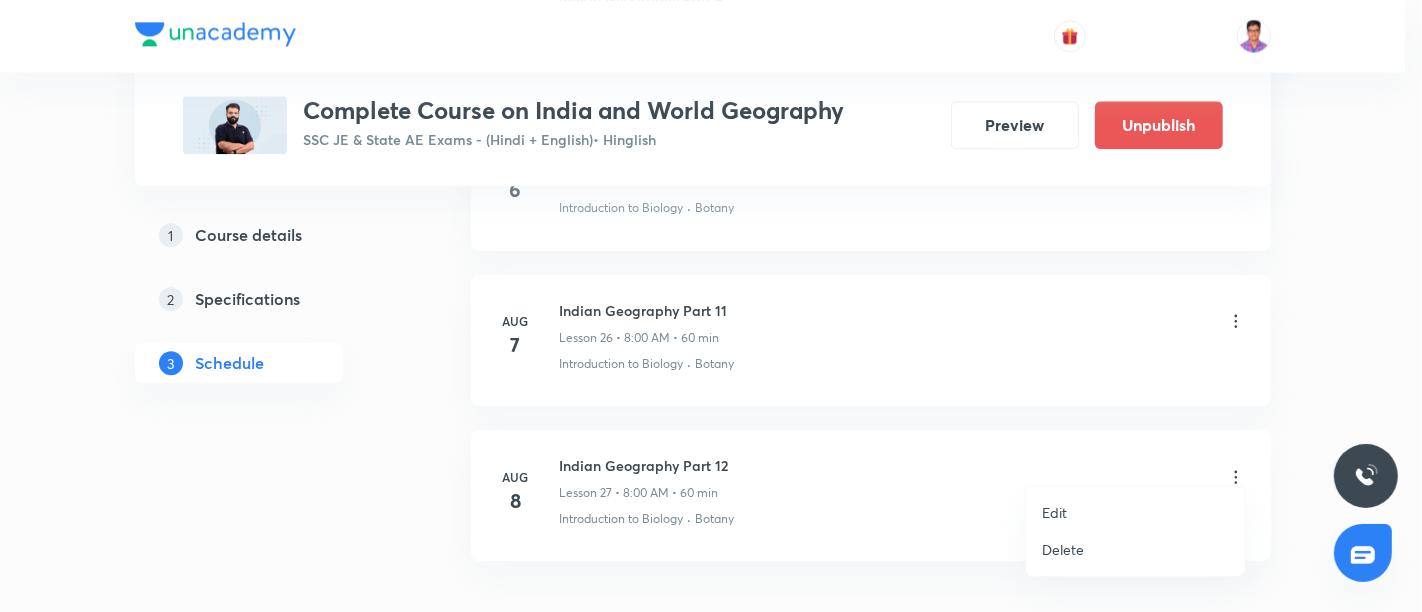 click on "Edit" at bounding box center (1135, 512) 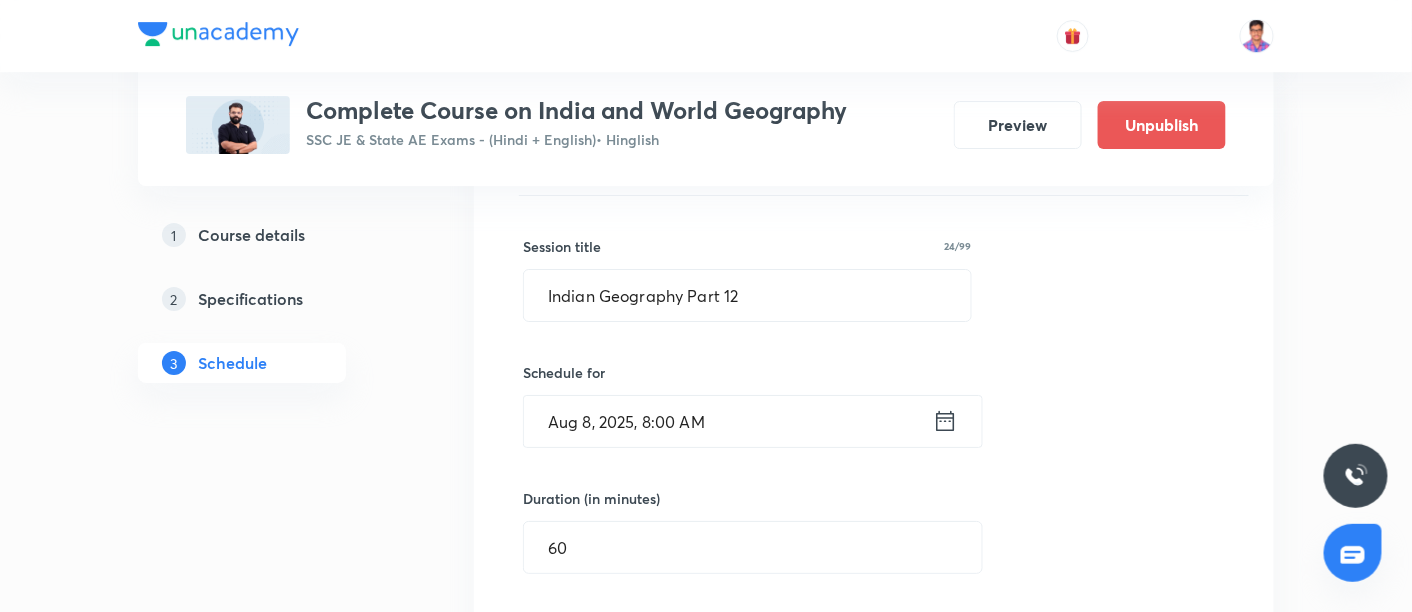 scroll, scrollTop: 4521, scrollLeft: 0, axis: vertical 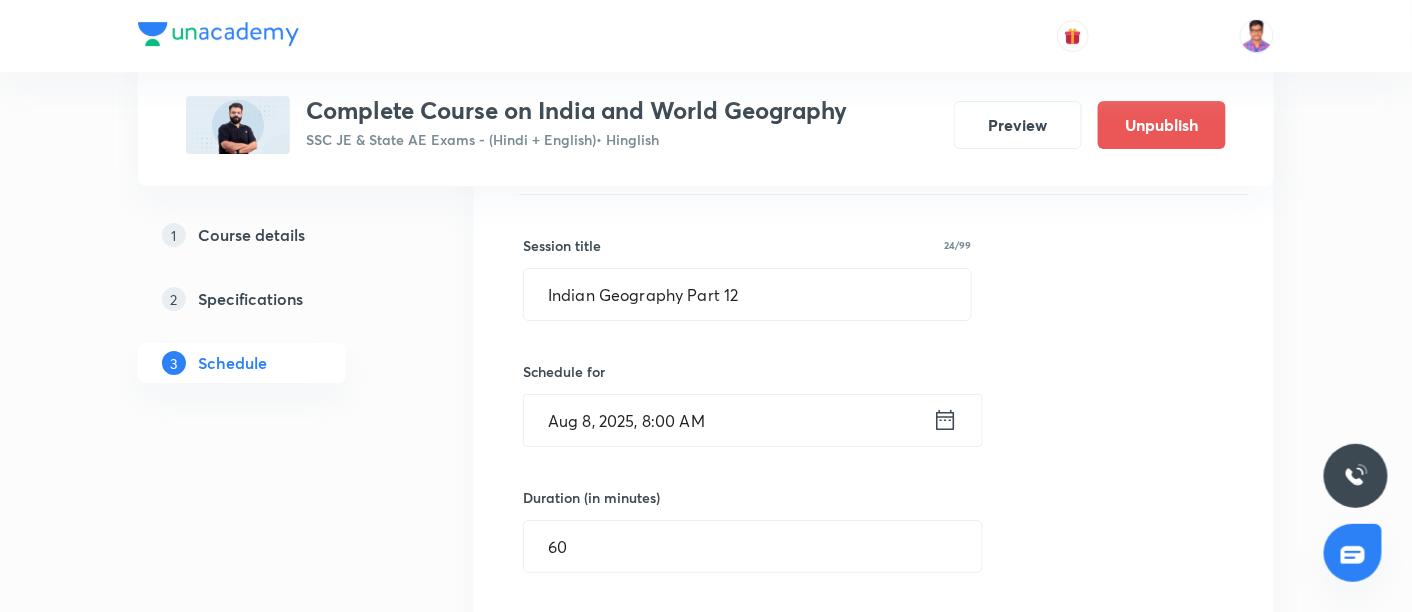 click on "Aug 8, 2025, 8:00 AM" at bounding box center [728, 420] 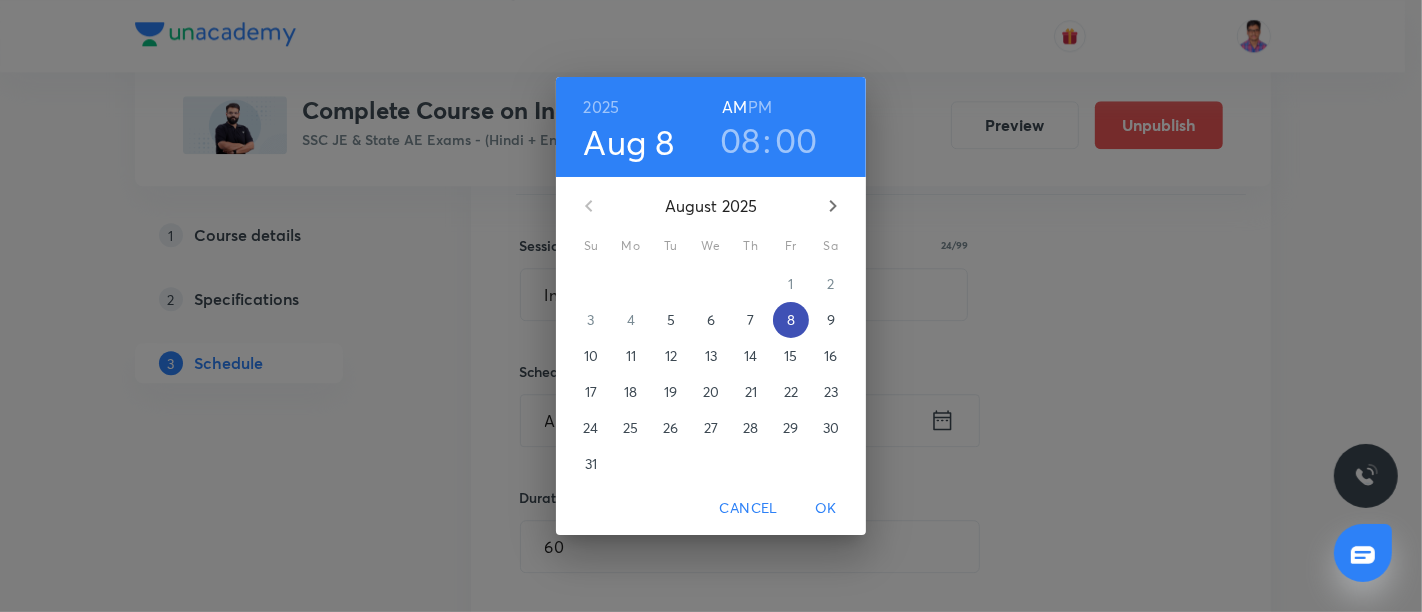 click on "8" at bounding box center [791, 320] 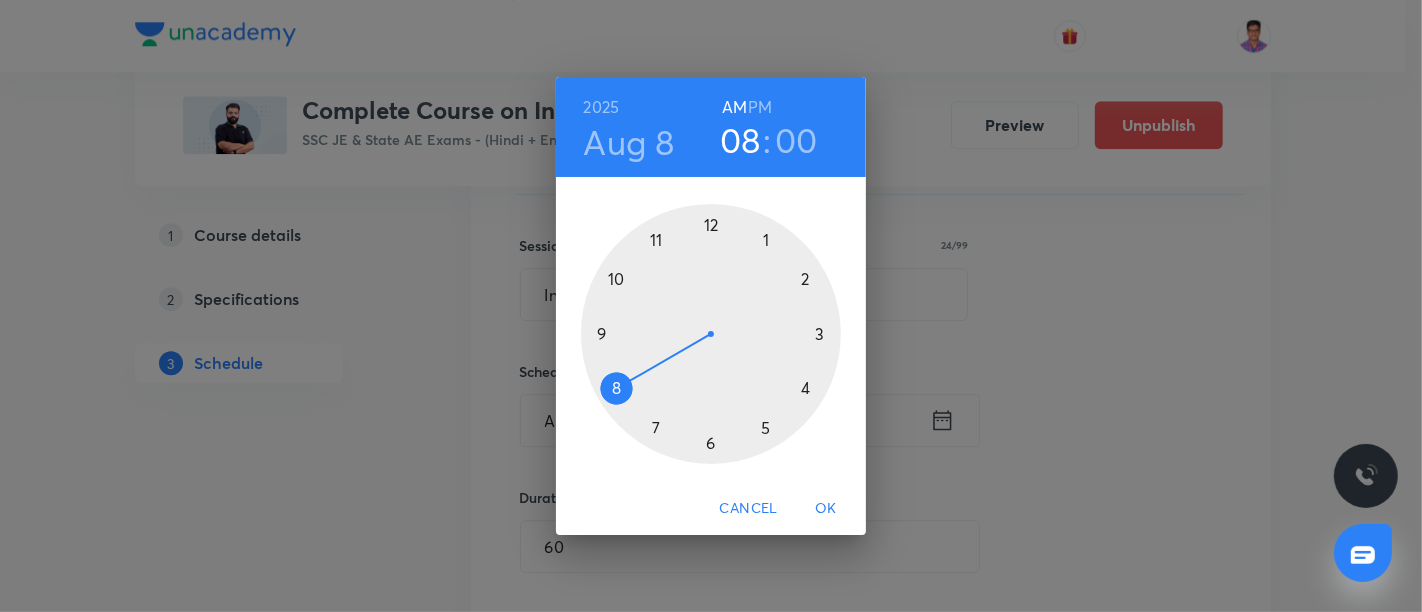 click at bounding box center (711, 334) 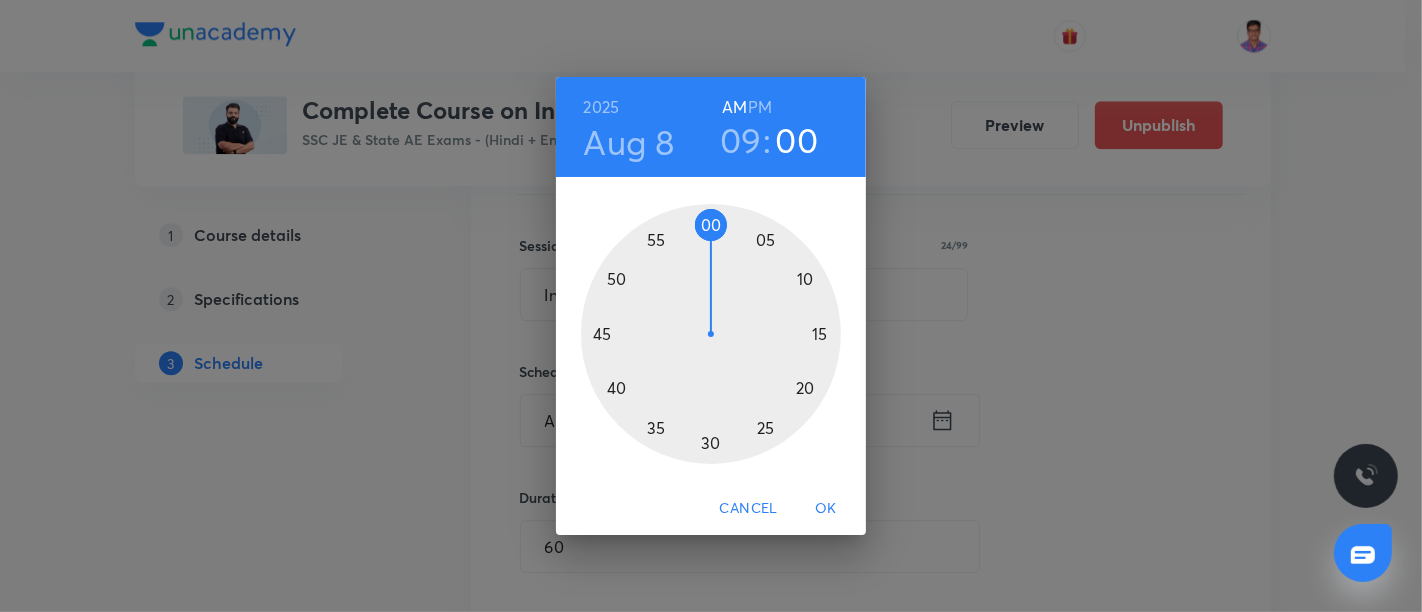 click at bounding box center (711, 334) 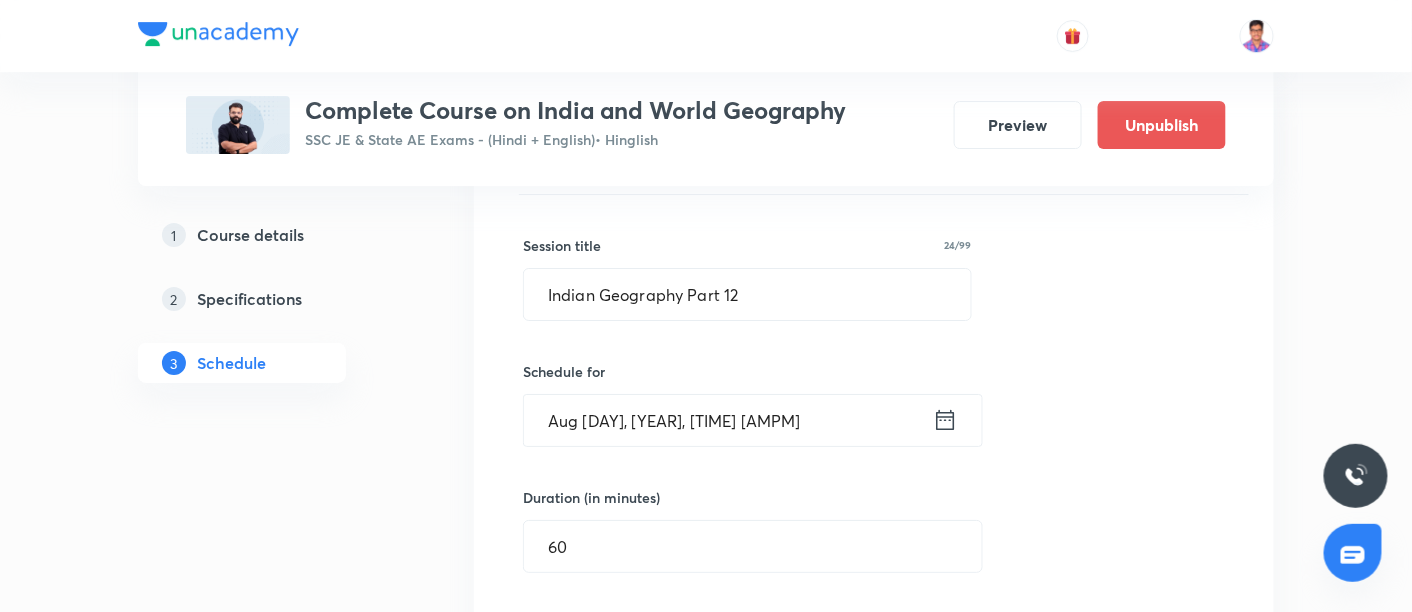 scroll, scrollTop: 4722, scrollLeft: 0, axis: vertical 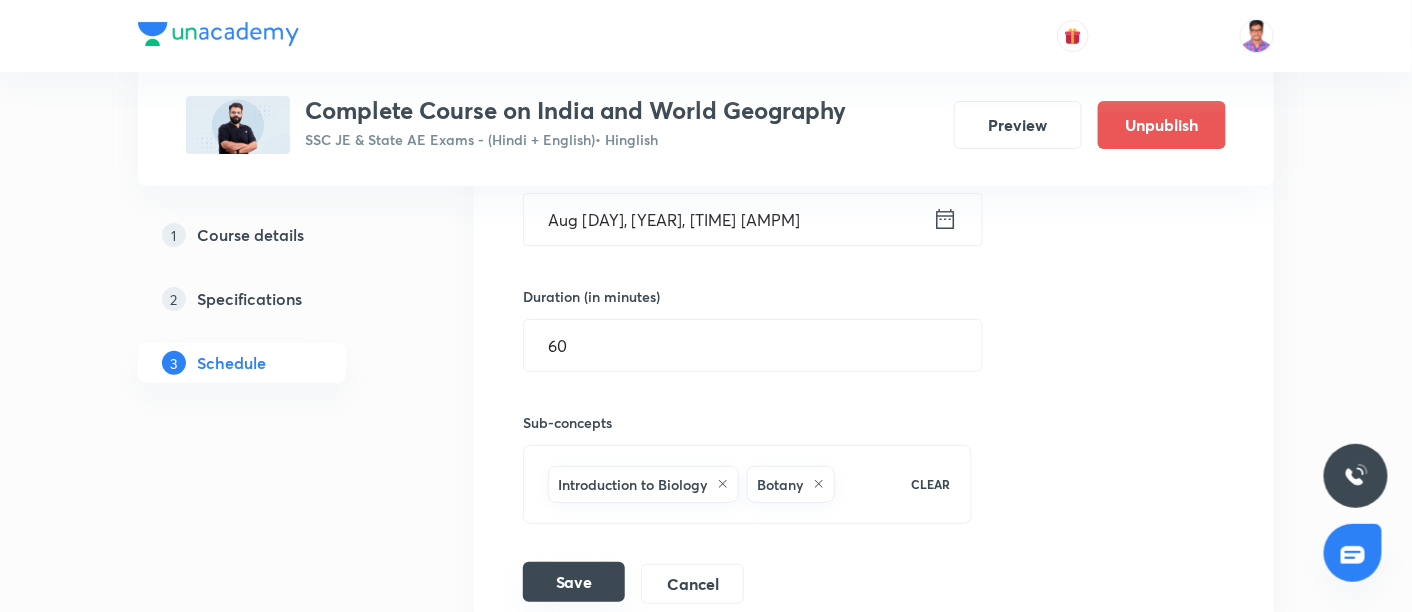 click on "Save" at bounding box center [574, 582] 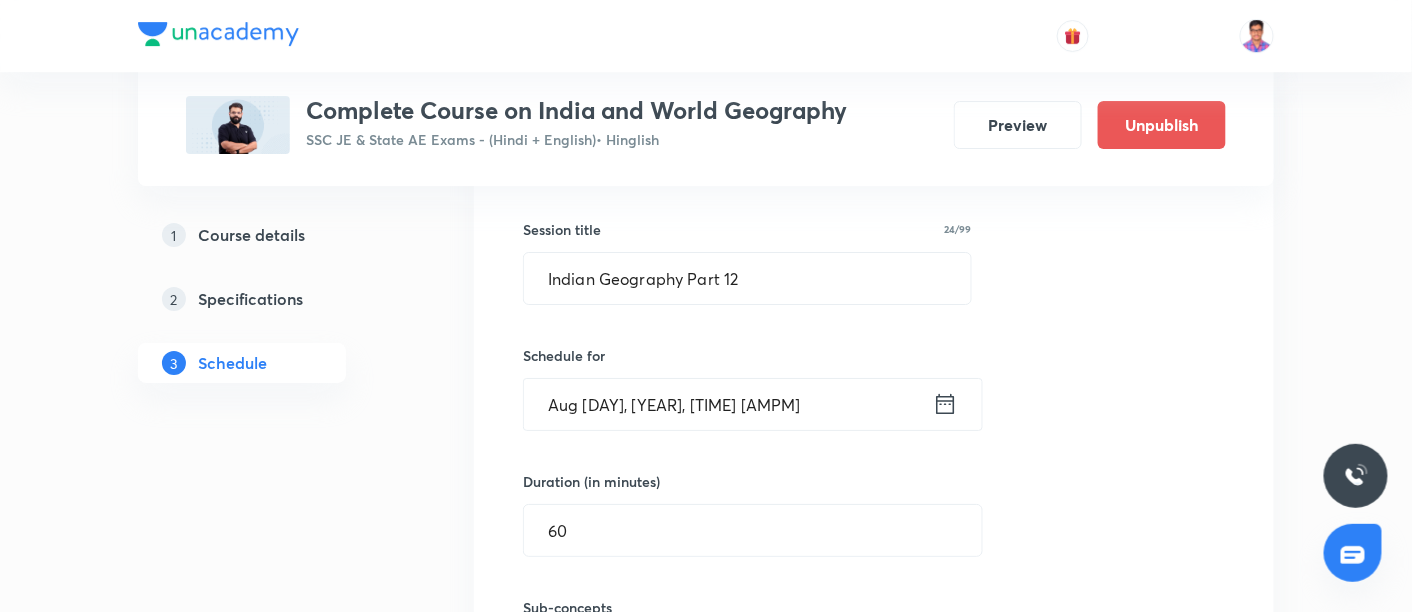 scroll, scrollTop: 4542, scrollLeft: 0, axis: vertical 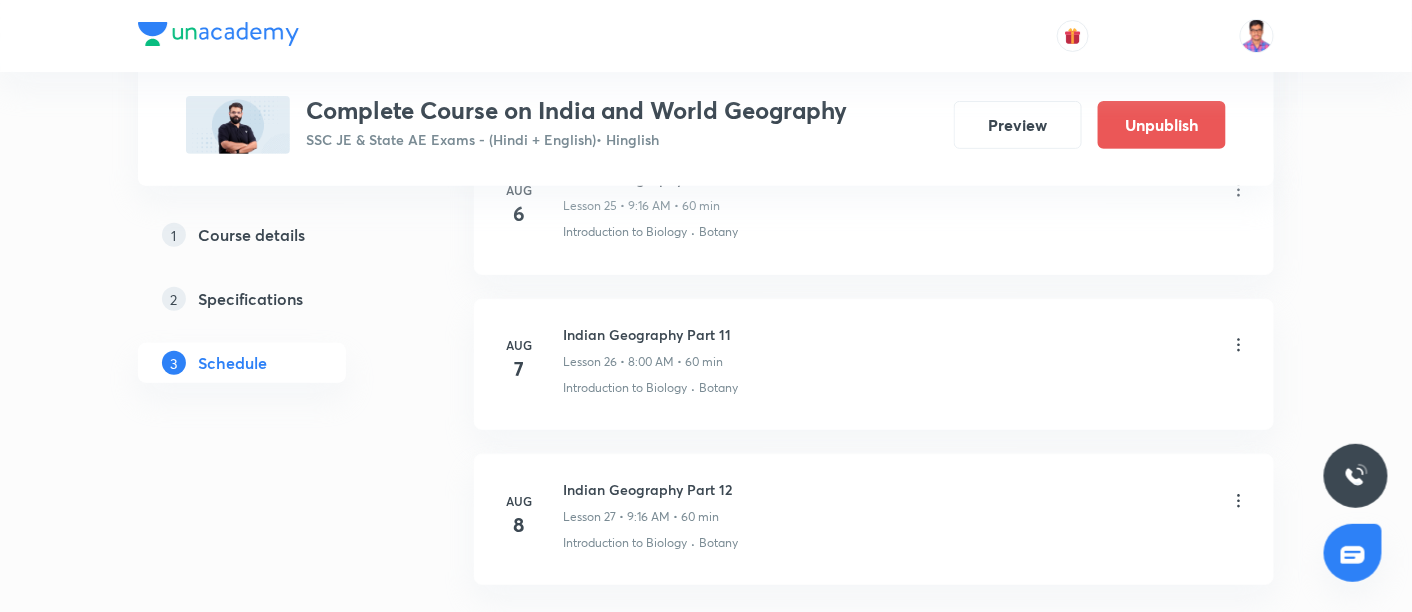 click 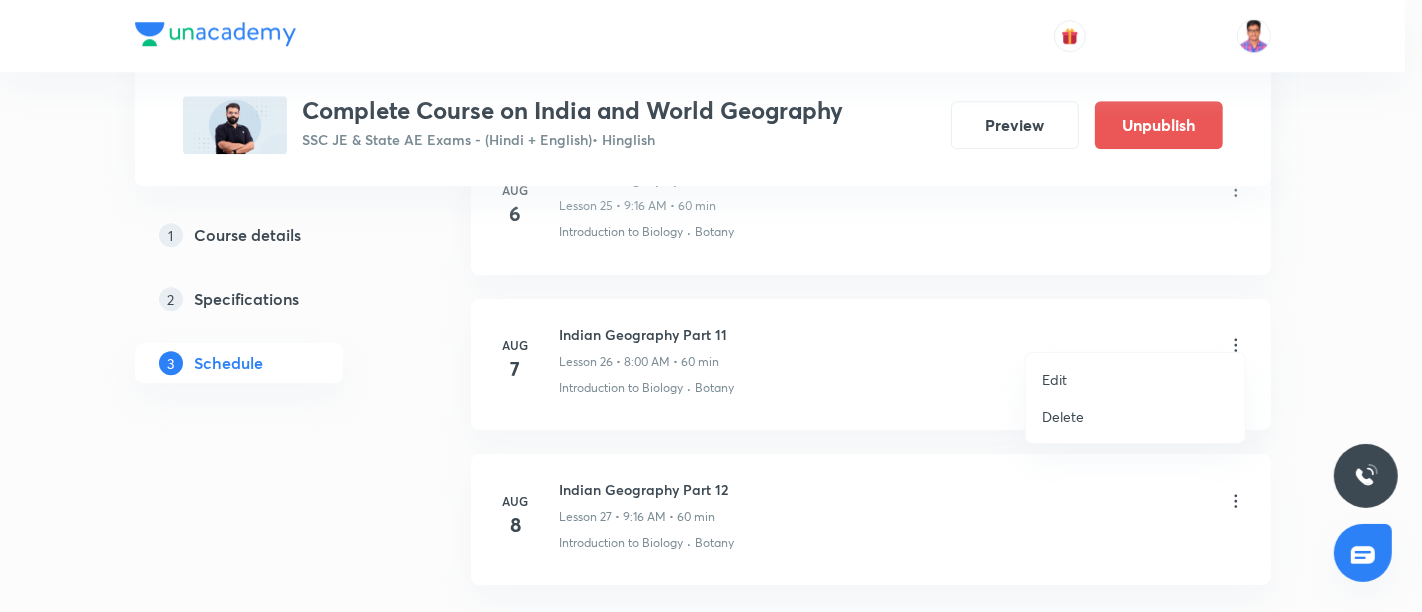 click on "Edit" at bounding box center (1054, 379) 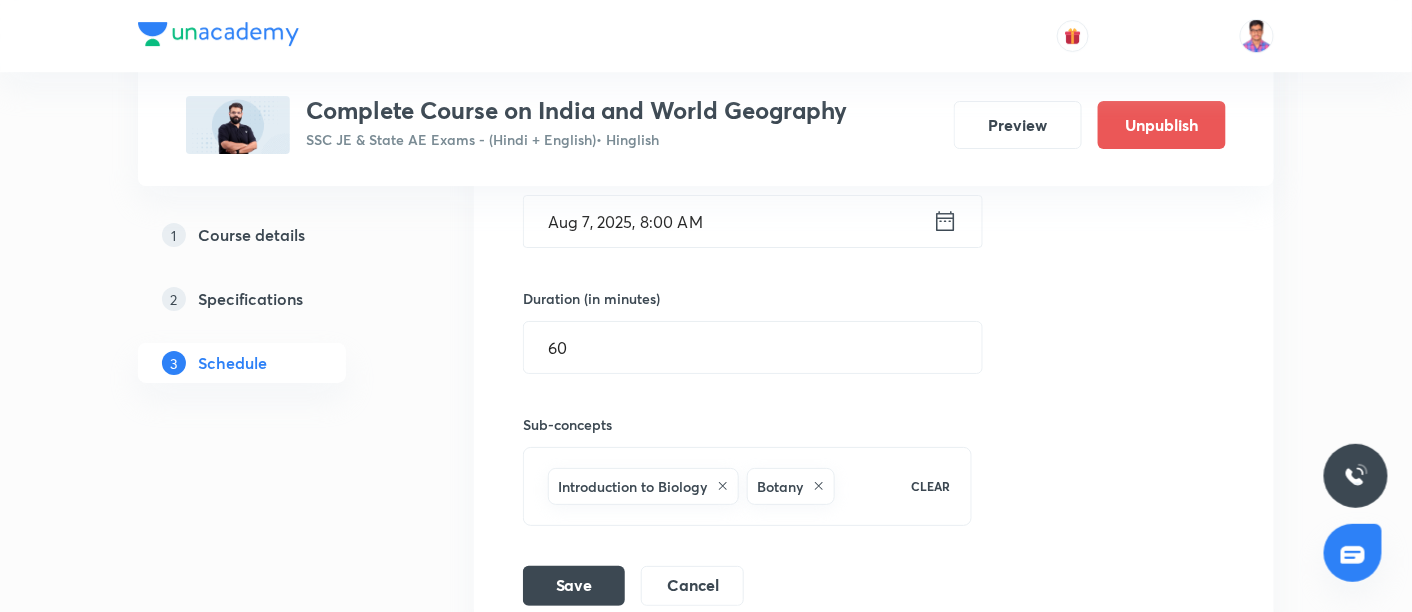 scroll, scrollTop: 4542, scrollLeft: 0, axis: vertical 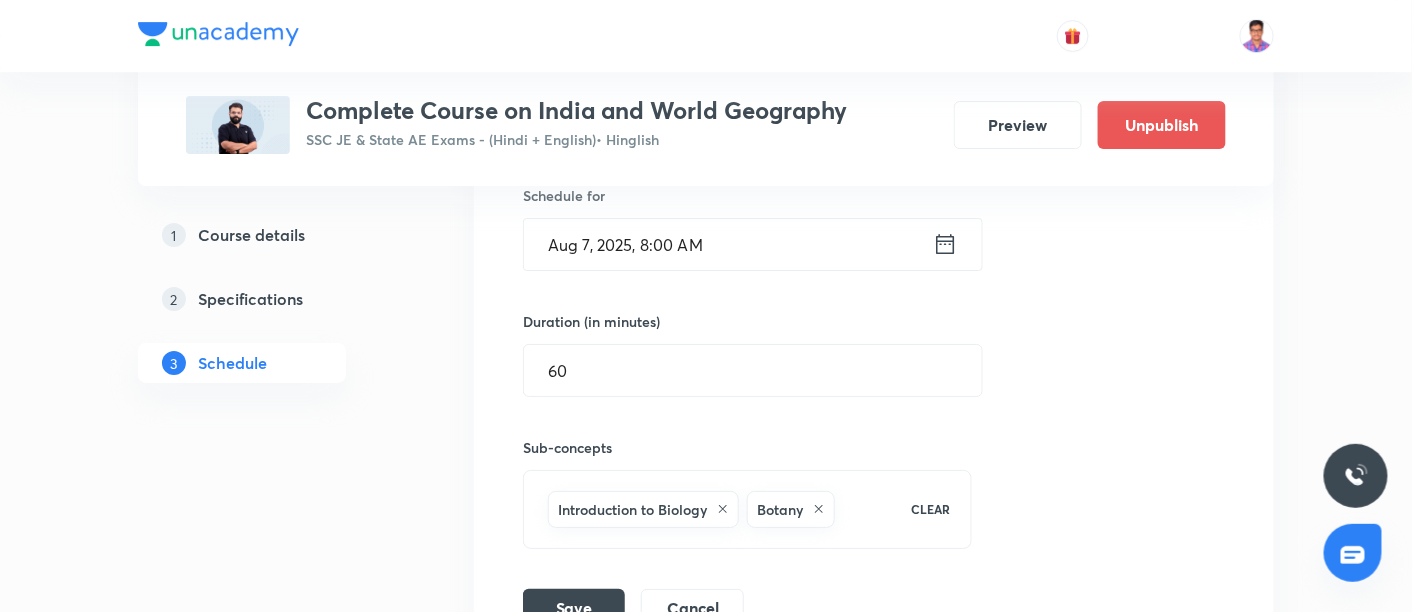 click on "Aug 7, 2025, 8:00 AM" at bounding box center [728, 244] 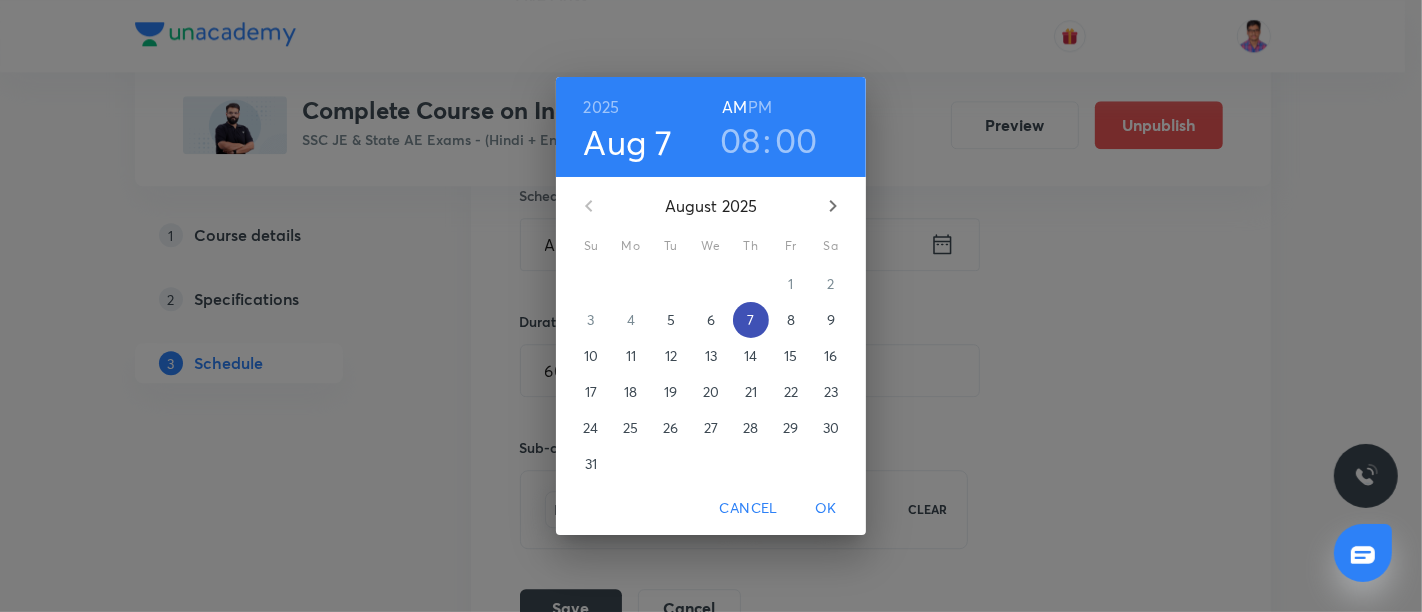 click on "7" at bounding box center [751, 320] 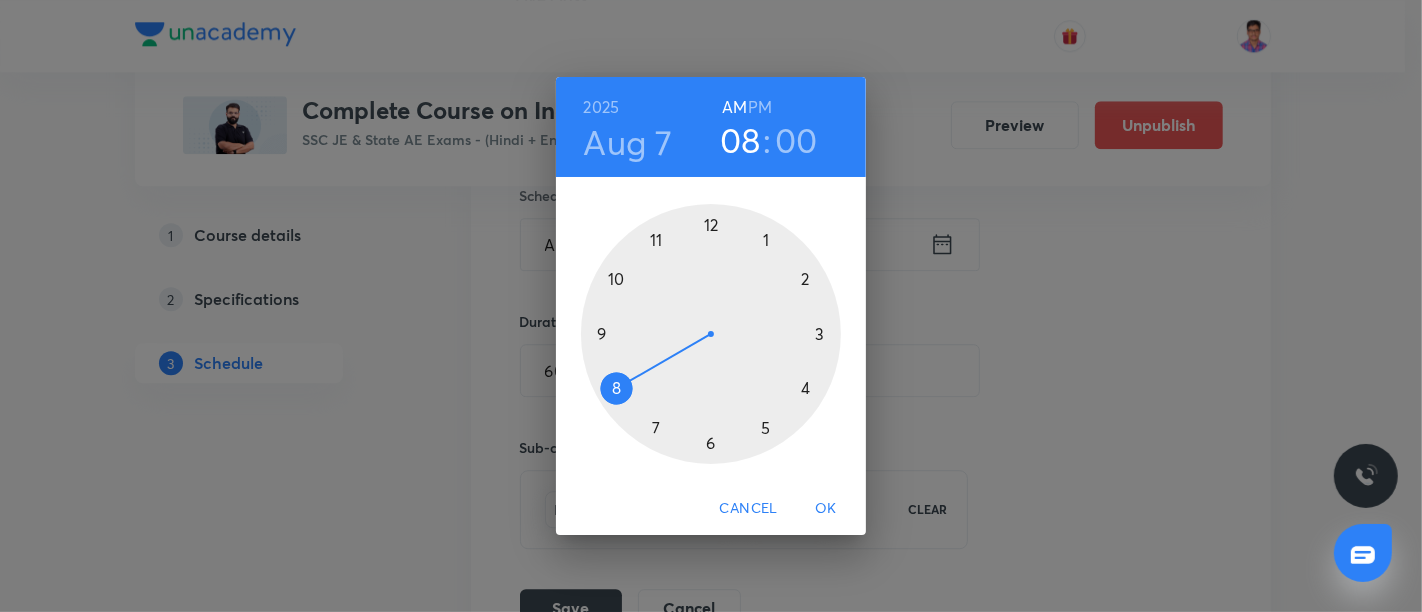 click at bounding box center [711, 334] 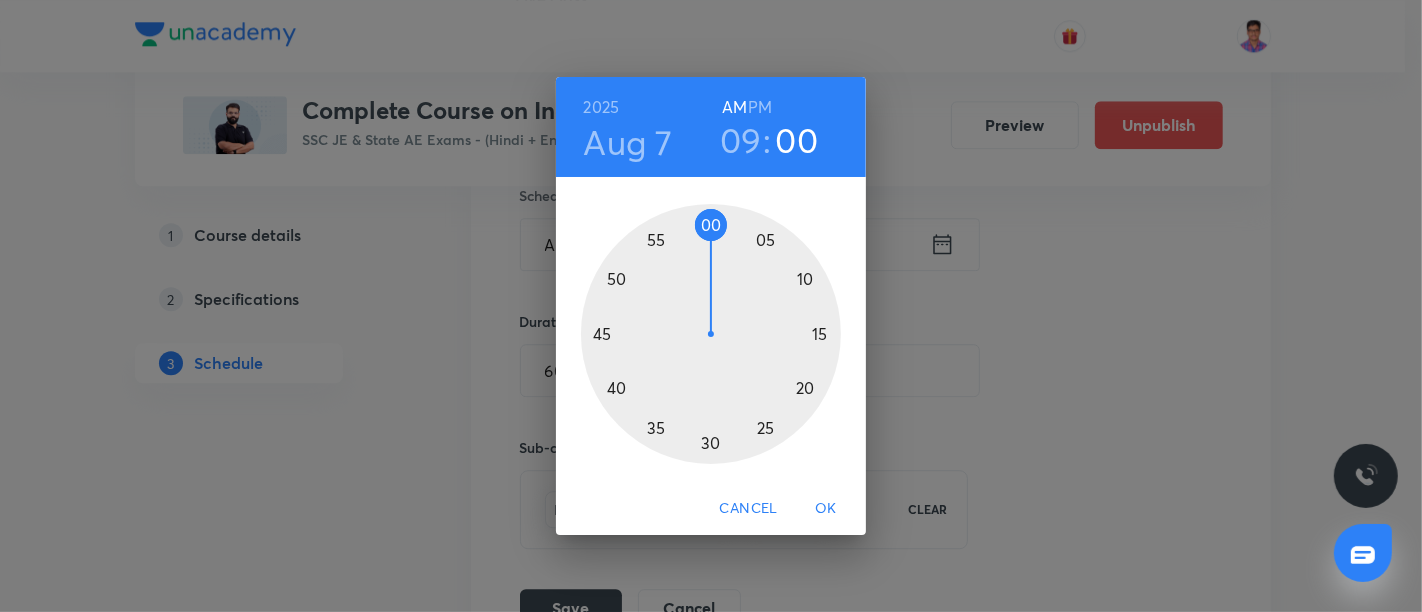 click at bounding box center [711, 334] 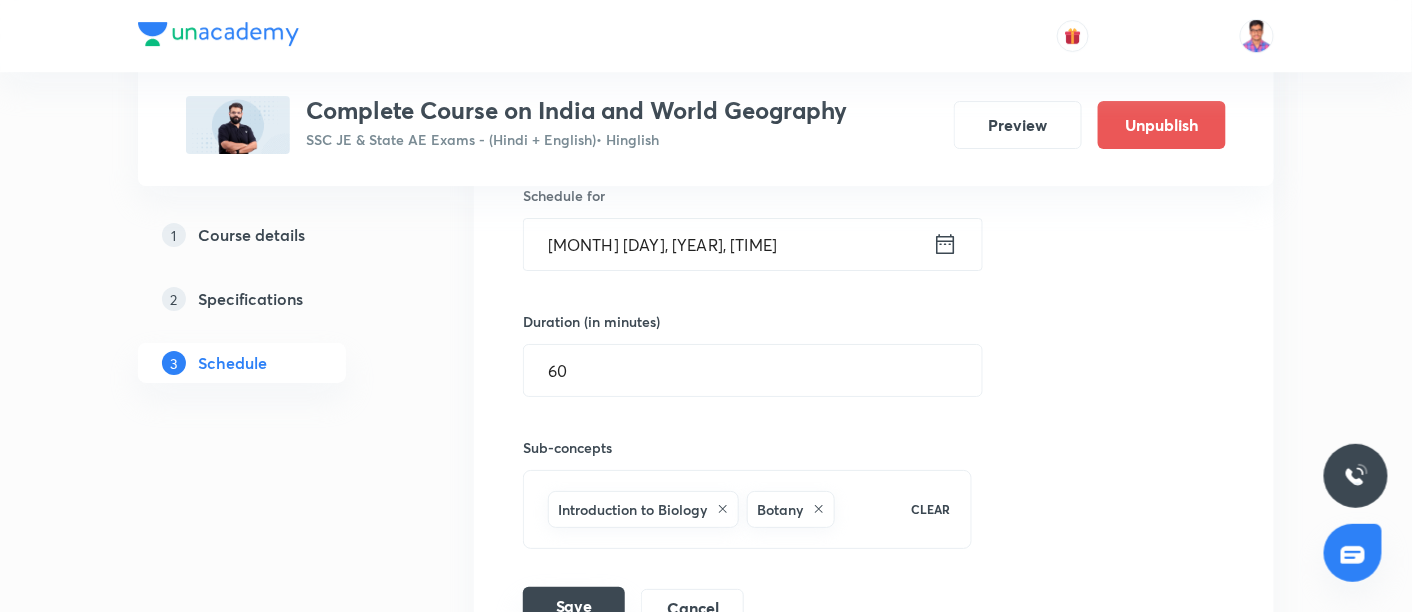 click on "Save" at bounding box center (574, 607) 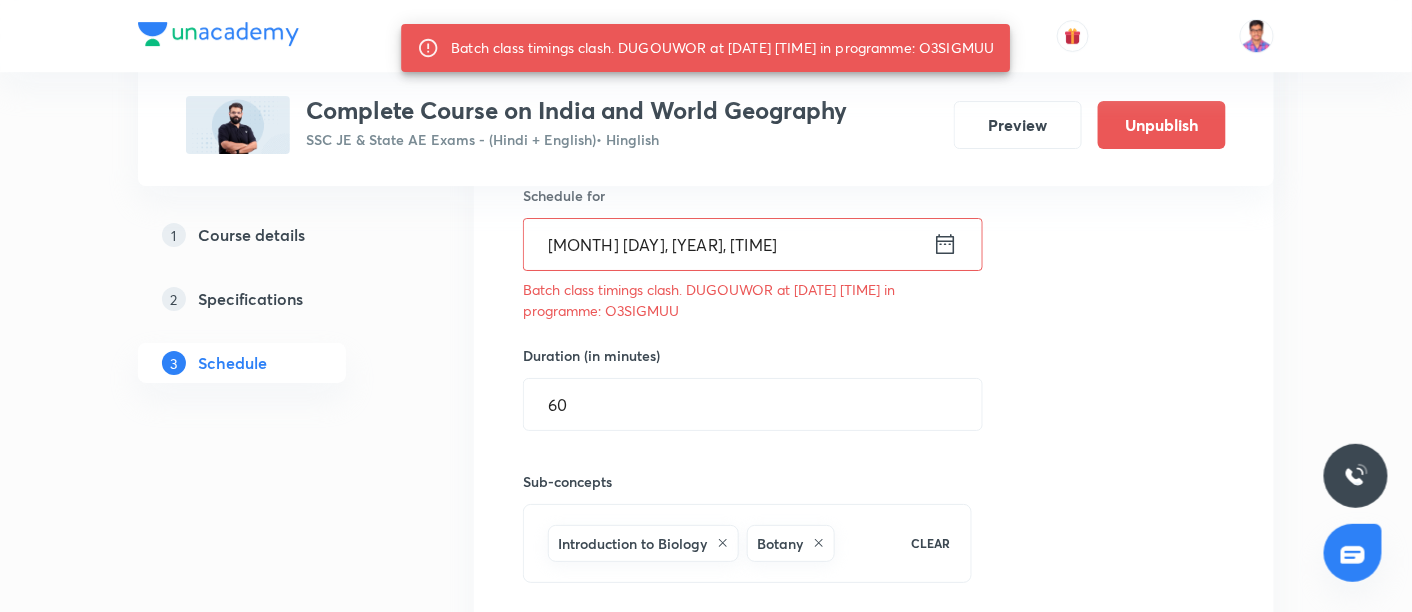 click on "Batch class timings clash. DUGOUWOR at 07 Aug 2025 09:05 AM in programme: O3SIGMUU" at bounding box center (722, 48) 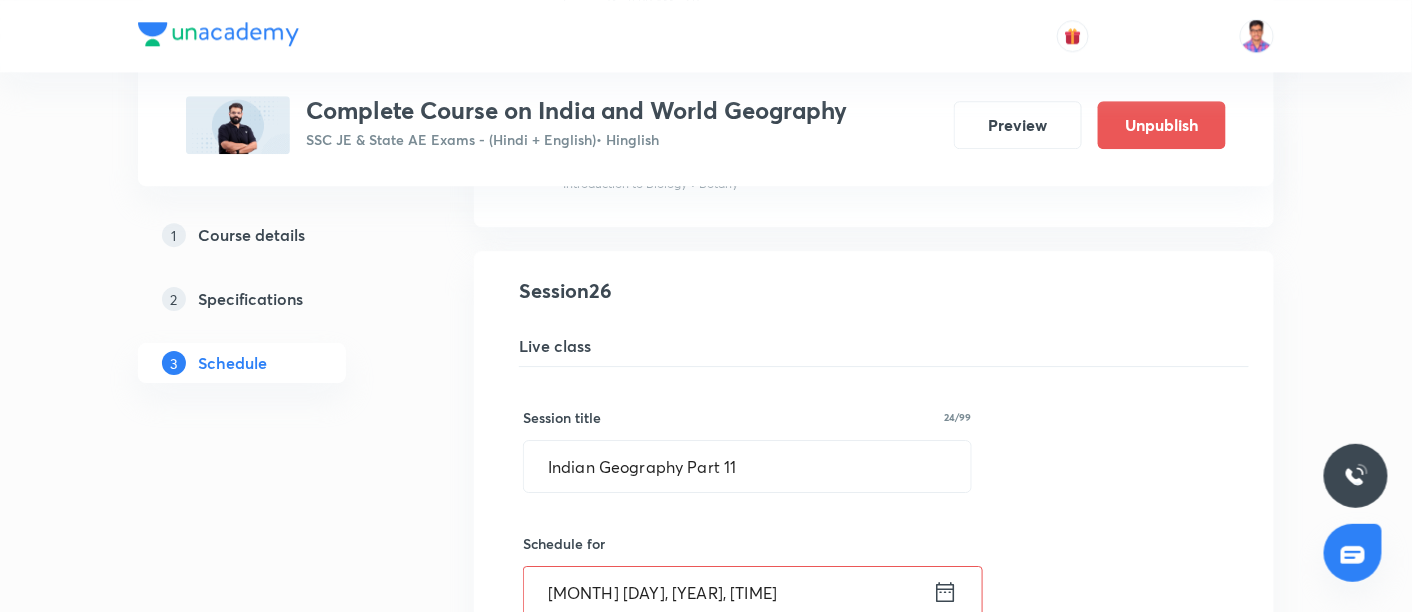 scroll, scrollTop: 4208, scrollLeft: 0, axis: vertical 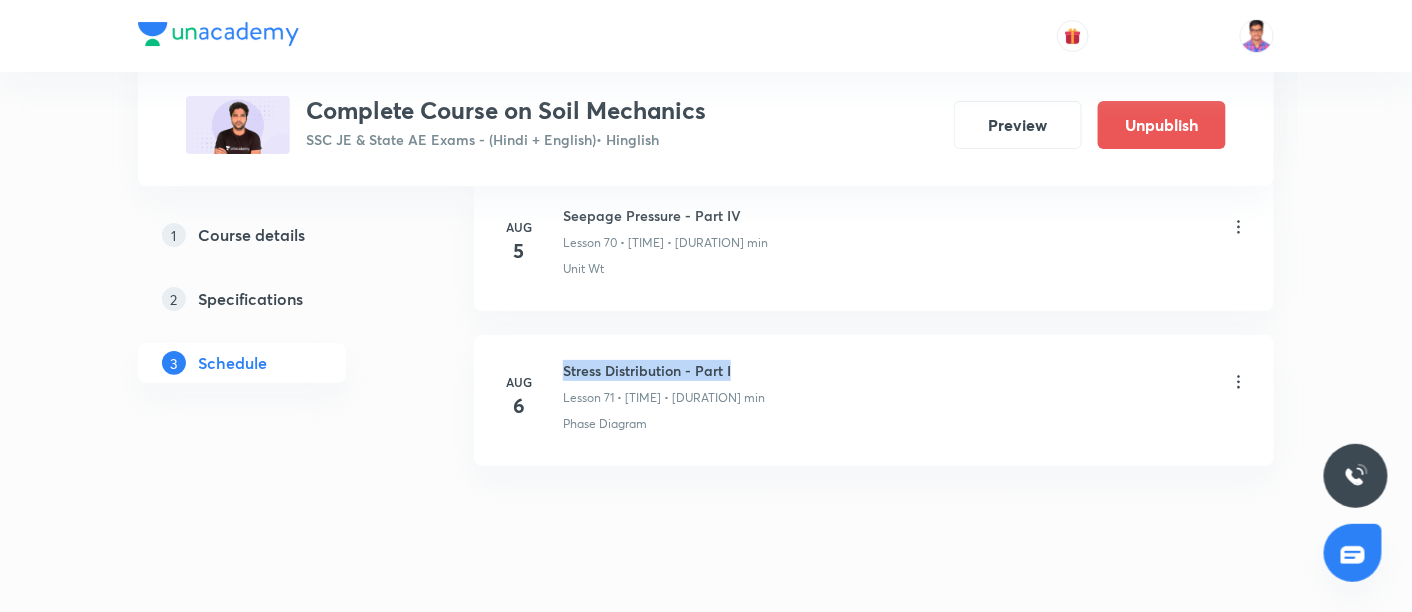 drag, startPoint x: 562, startPoint y: 329, endPoint x: 771, endPoint y: 325, distance: 209.03827 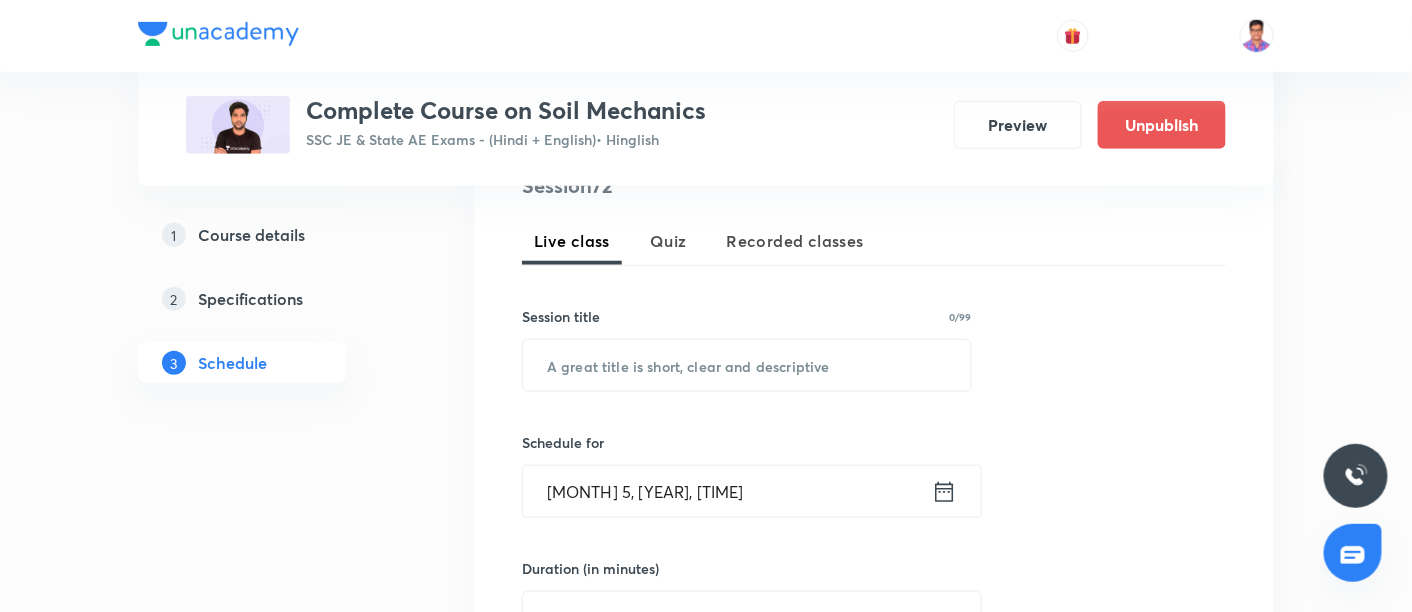 scroll, scrollTop: 428, scrollLeft: 0, axis: vertical 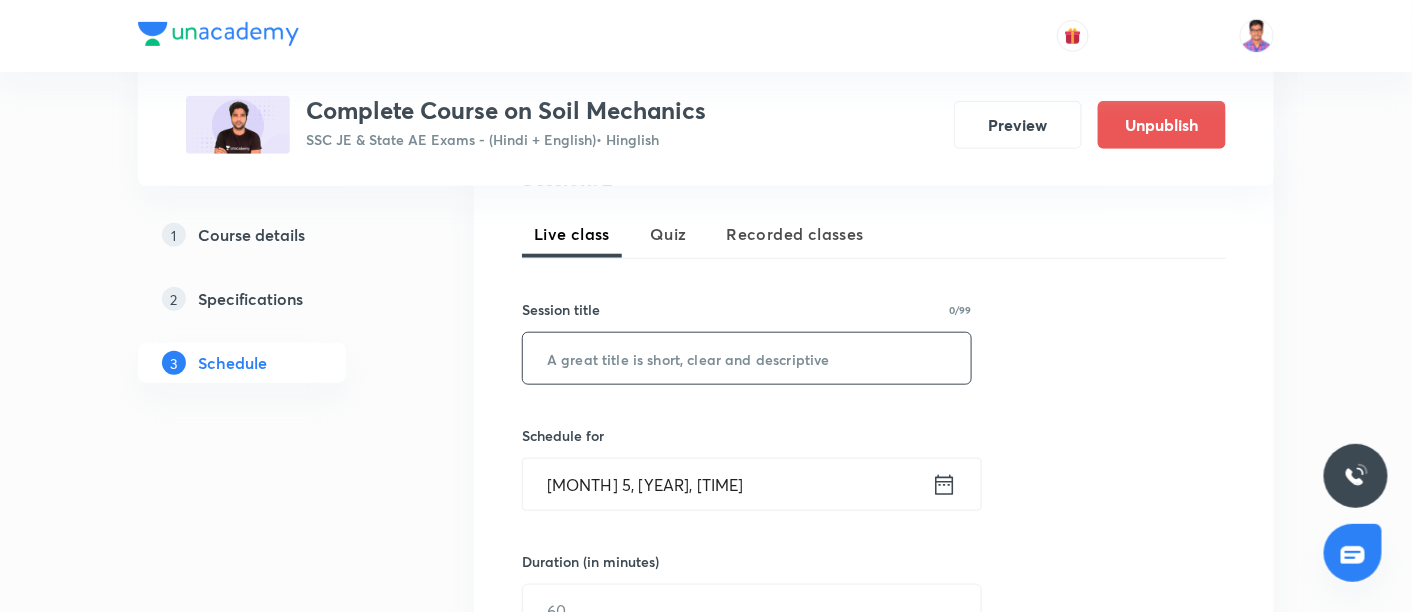 click at bounding box center (747, 358) 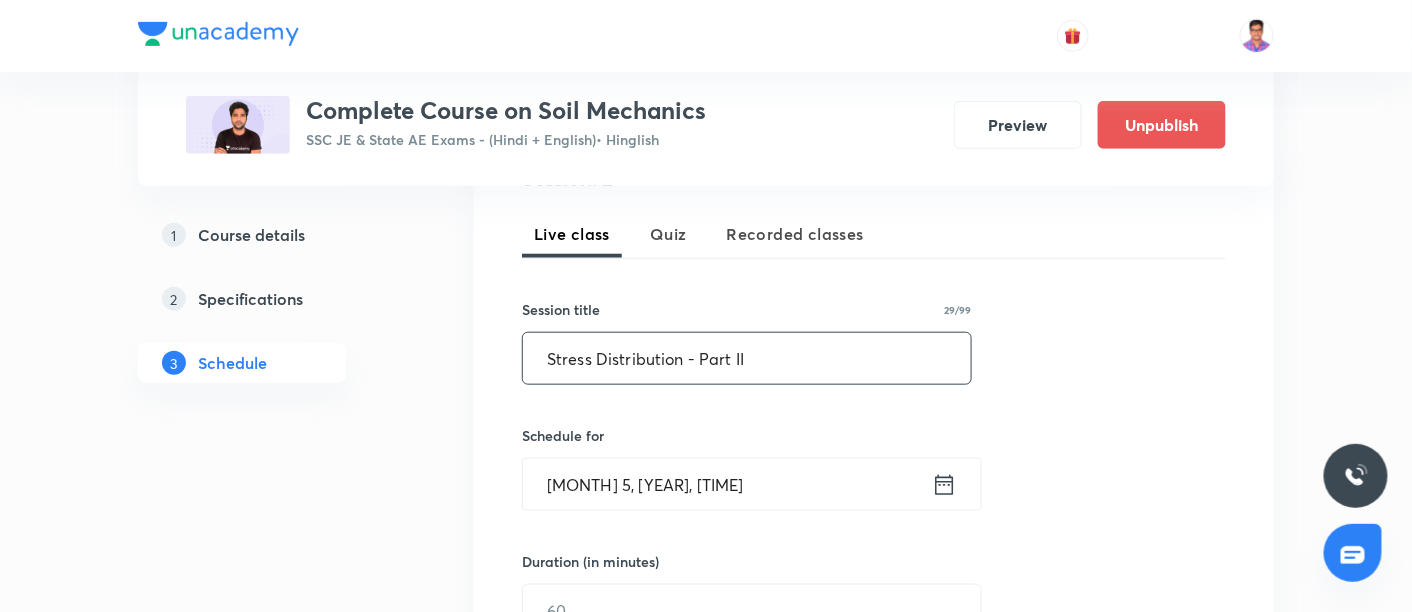 type on "Stress Distribution - Part II" 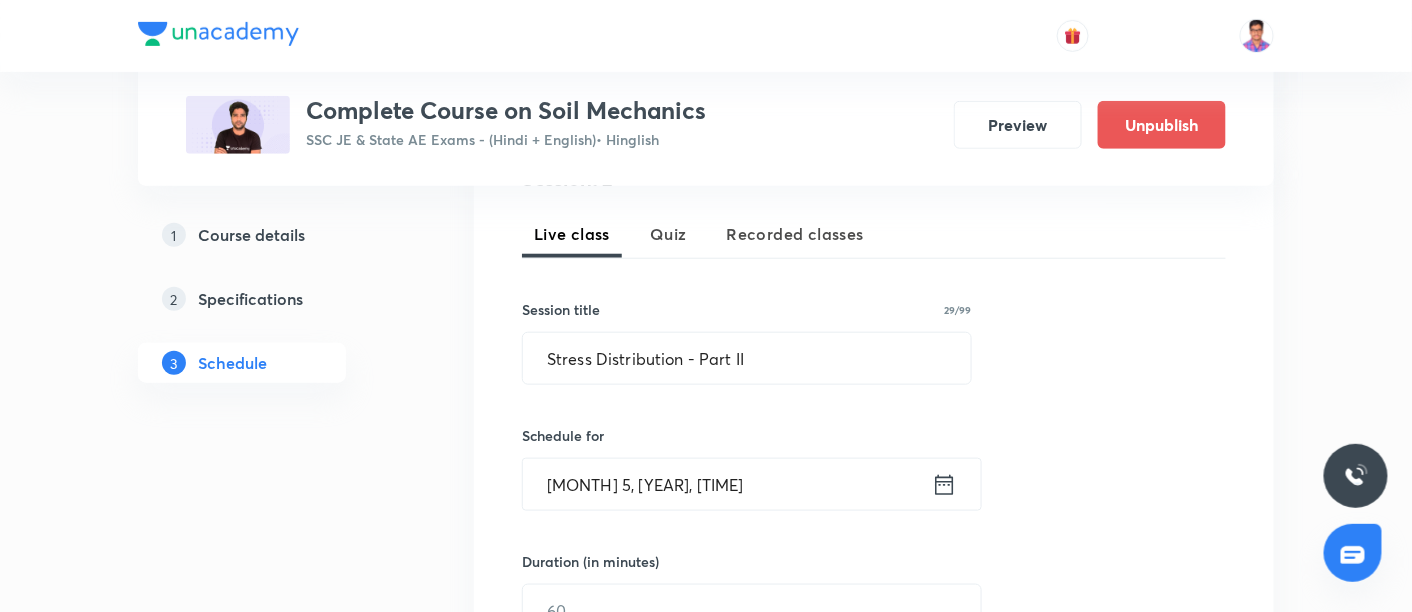 click on "Aug 5, 2025, 8:21 PM" at bounding box center [727, 484] 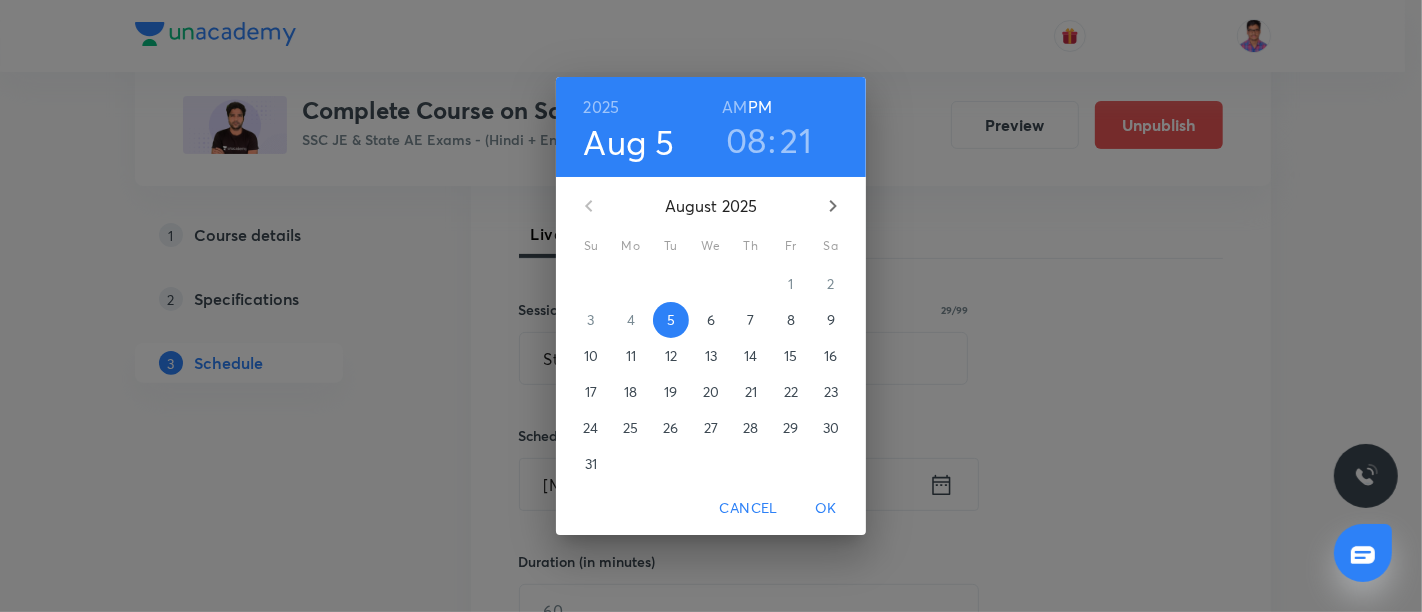 click on "7" at bounding box center (751, 320) 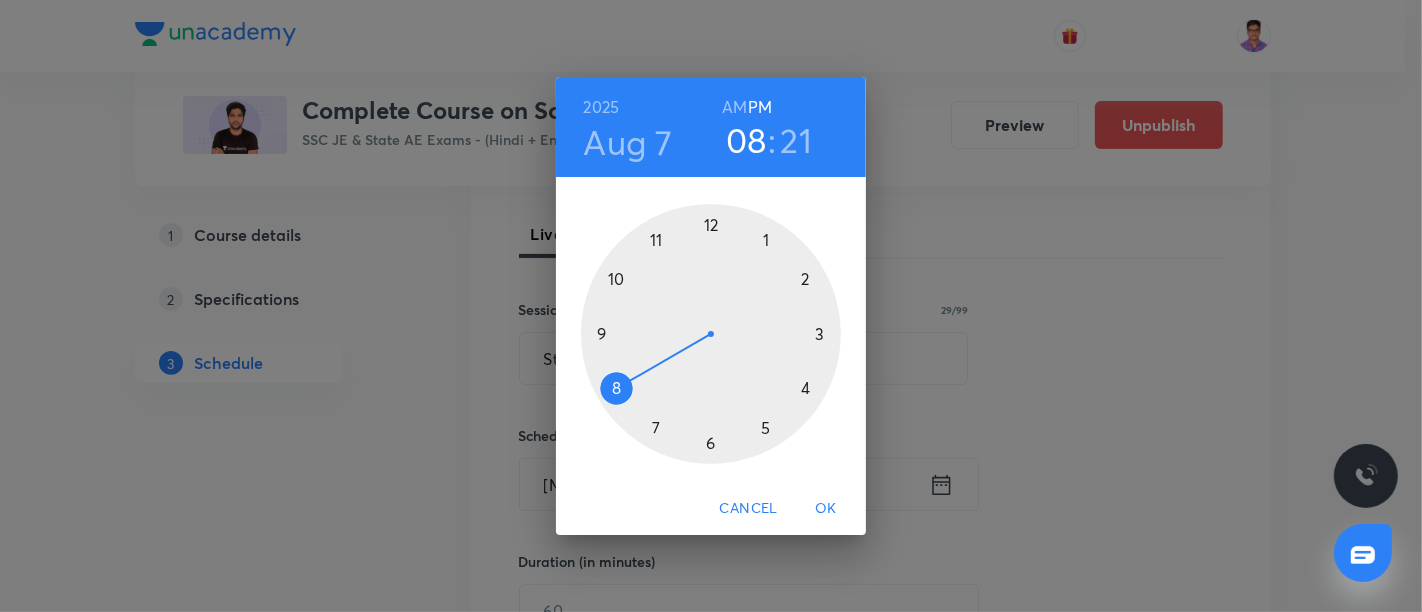 click on "AM" at bounding box center [734, 107] 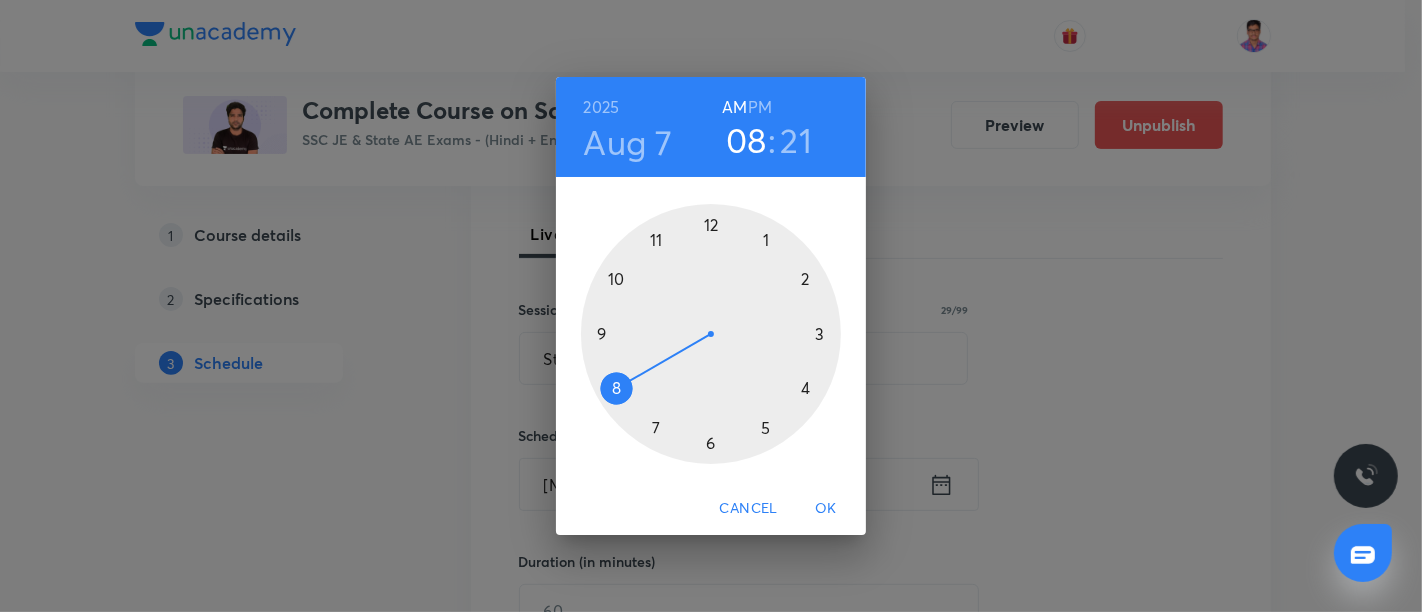 click at bounding box center (711, 334) 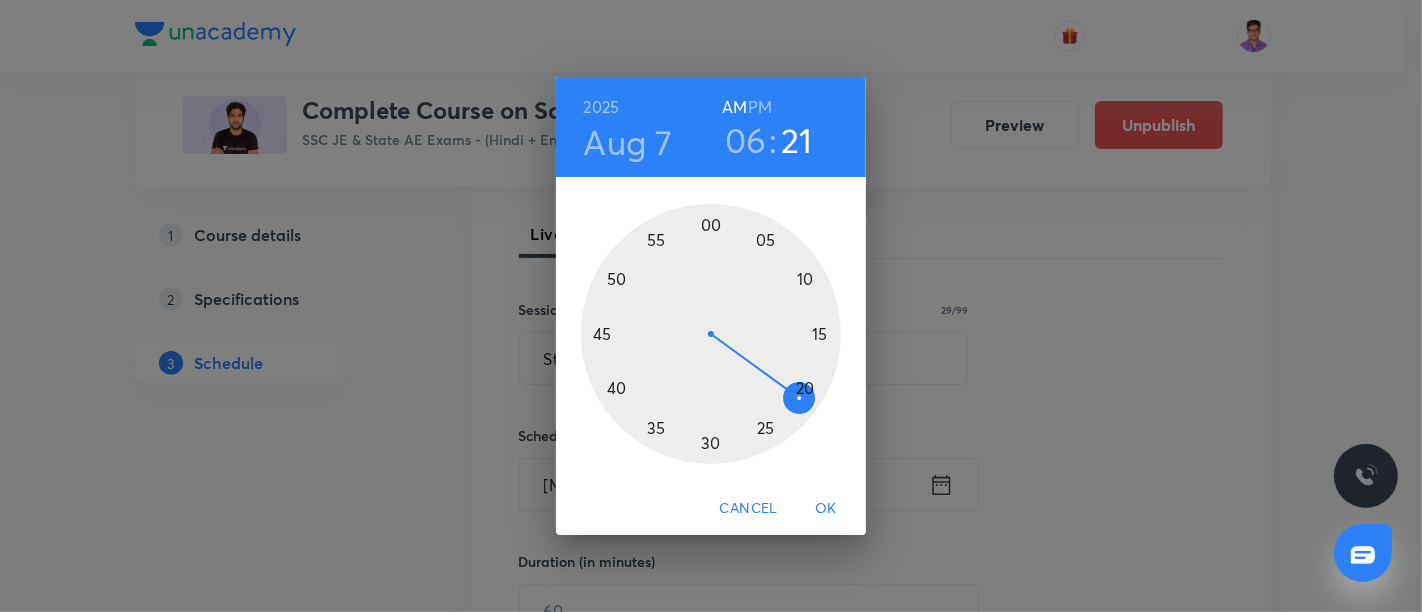 click at bounding box center [711, 334] 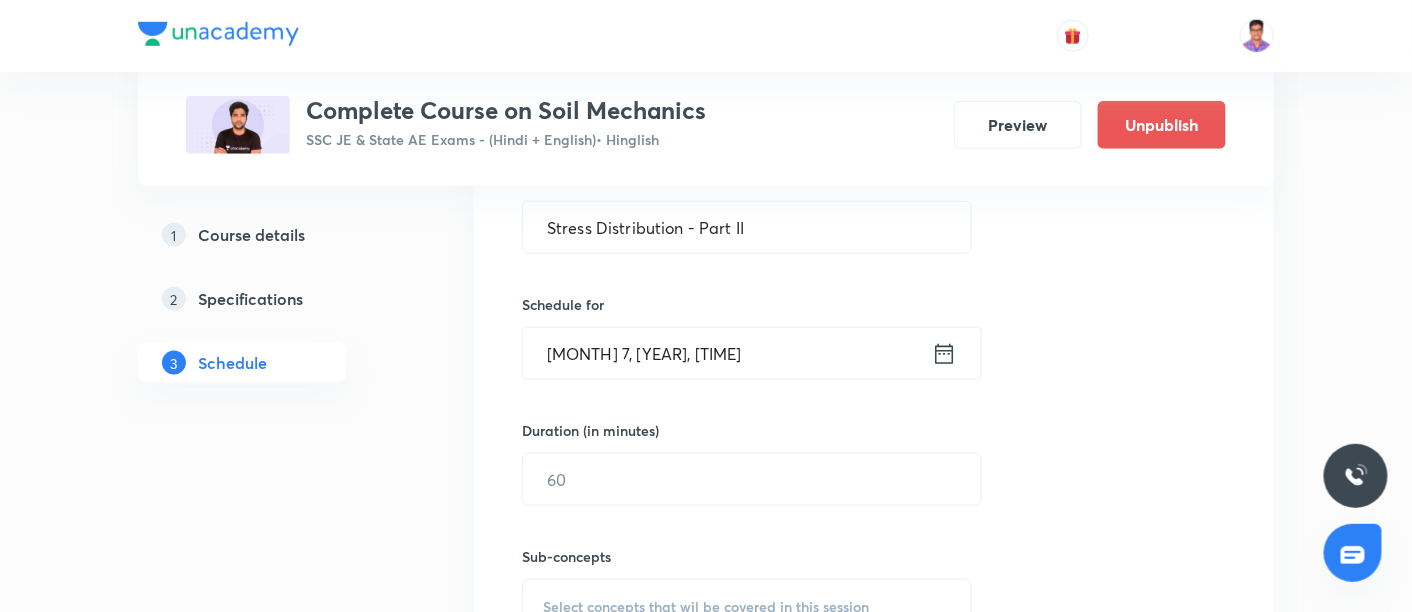 scroll, scrollTop: 560, scrollLeft: 0, axis: vertical 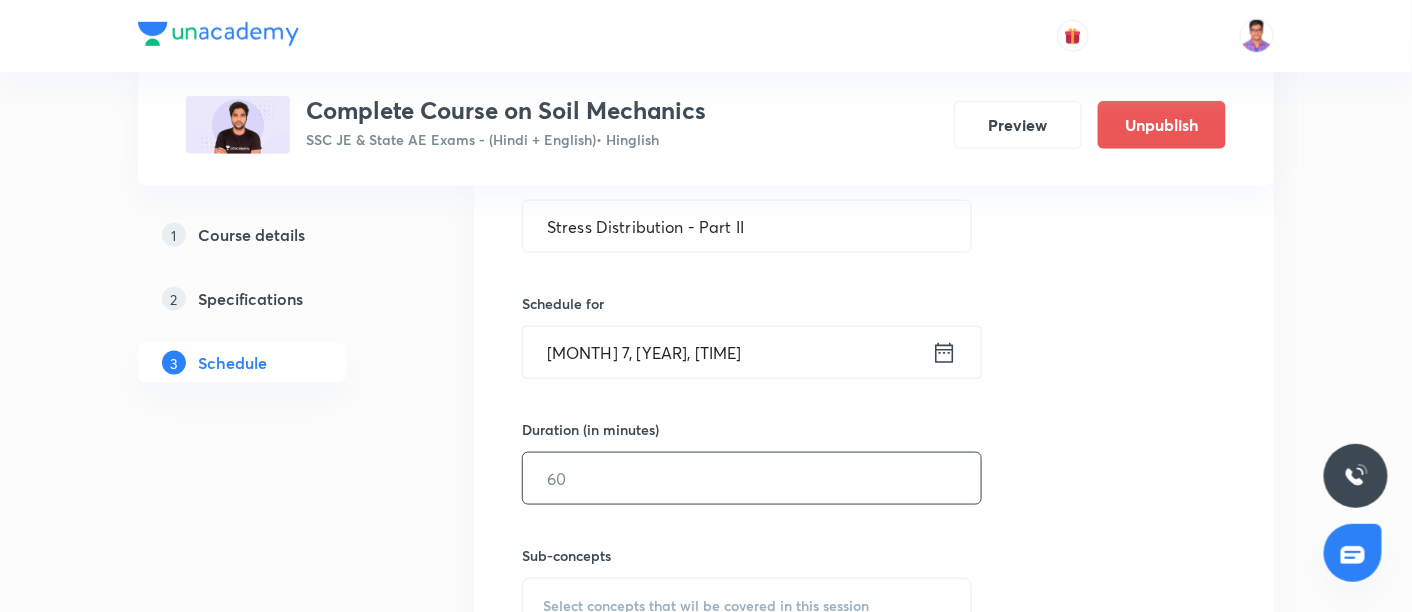 click at bounding box center (752, 478) 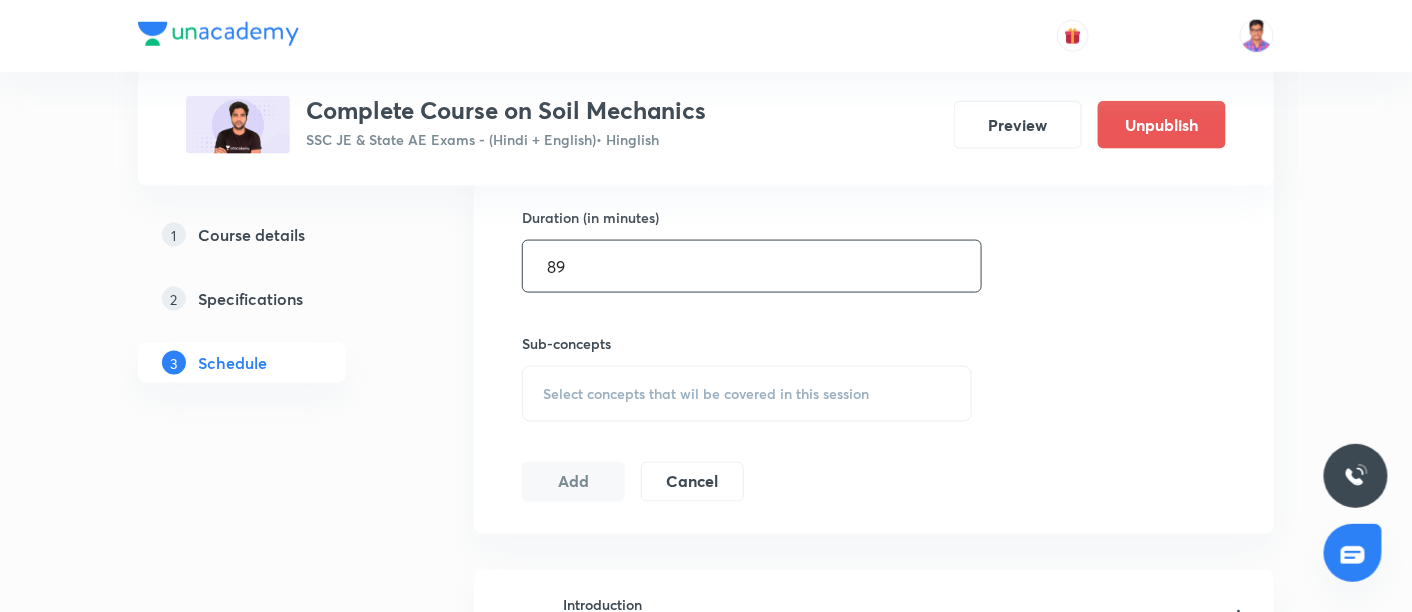 scroll, scrollTop: 773, scrollLeft: 0, axis: vertical 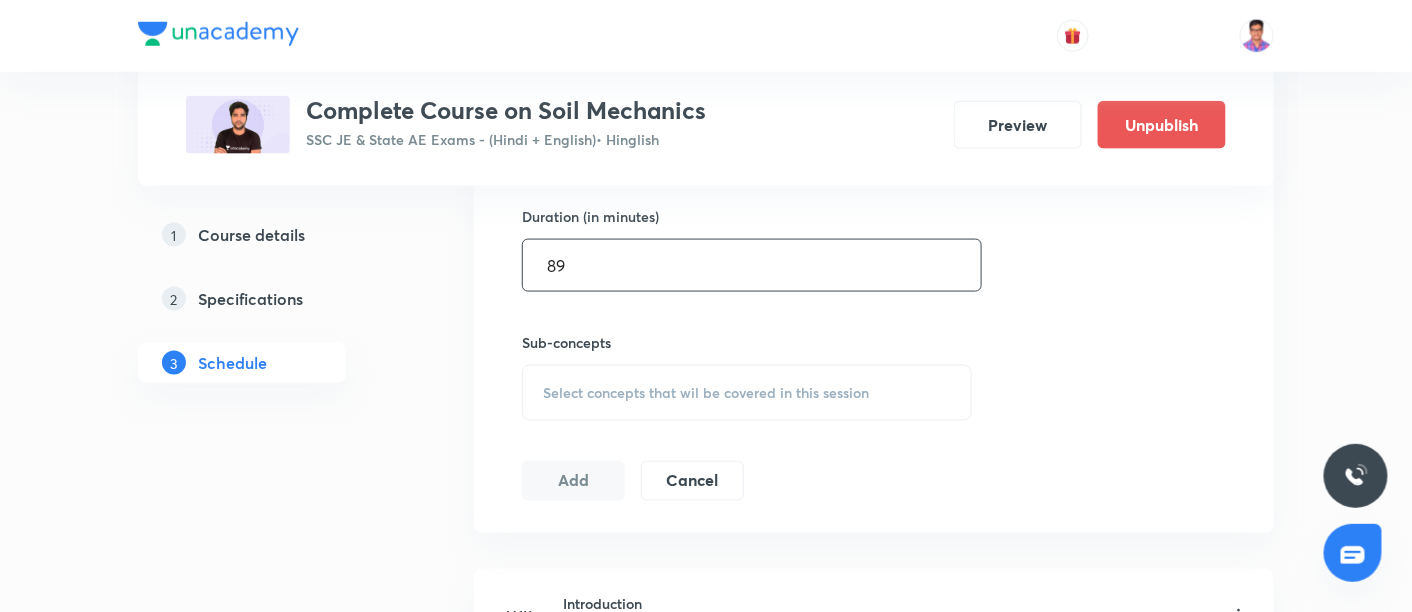 type on "89" 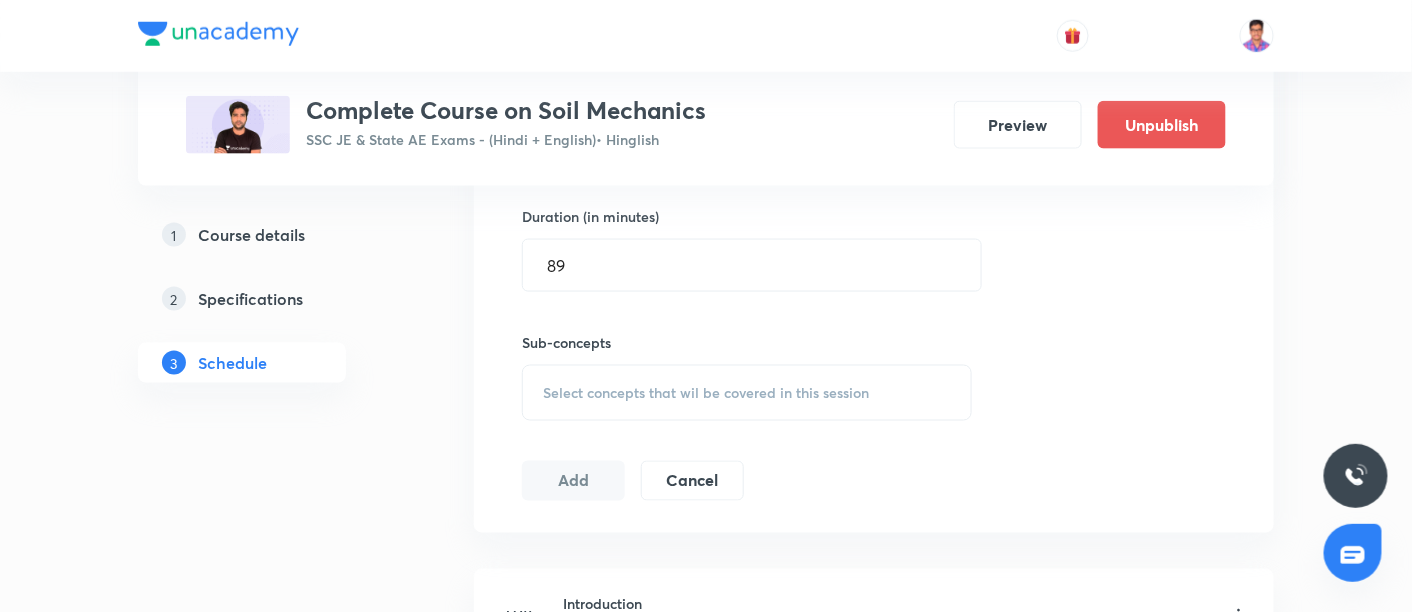 click on "Select concepts that wil be covered in this session" at bounding box center [747, 393] 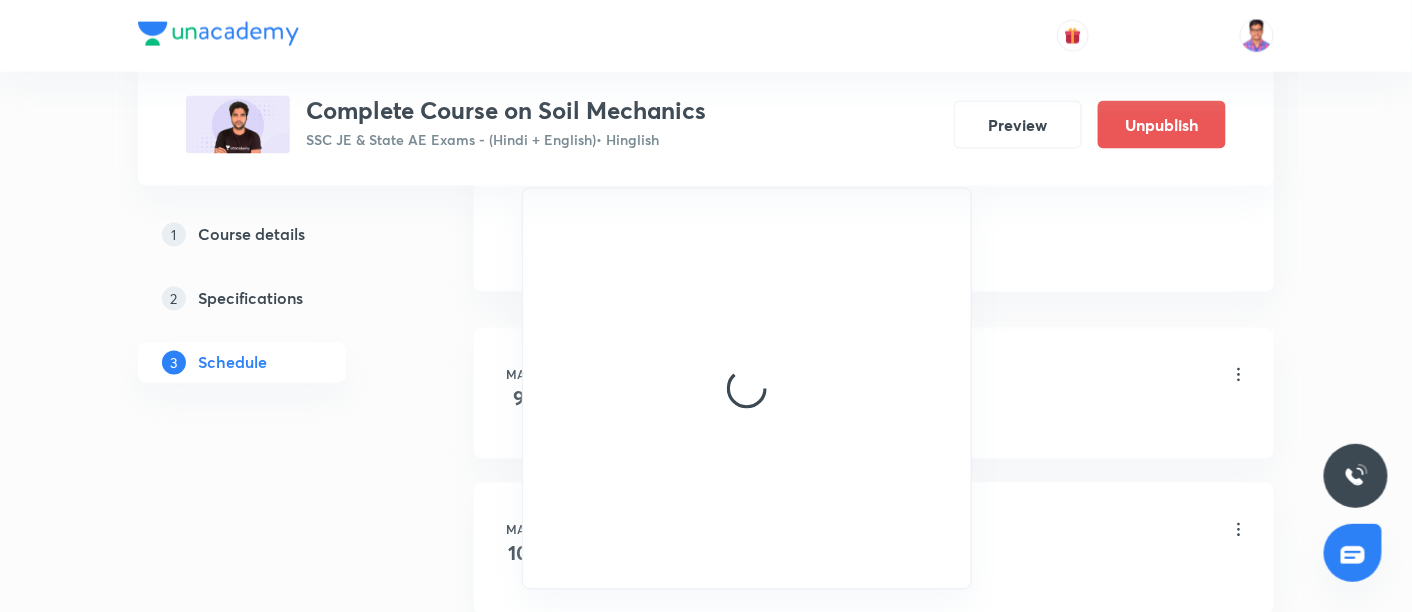scroll, scrollTop: 1015, scrollLeft: 0, axis: vertical 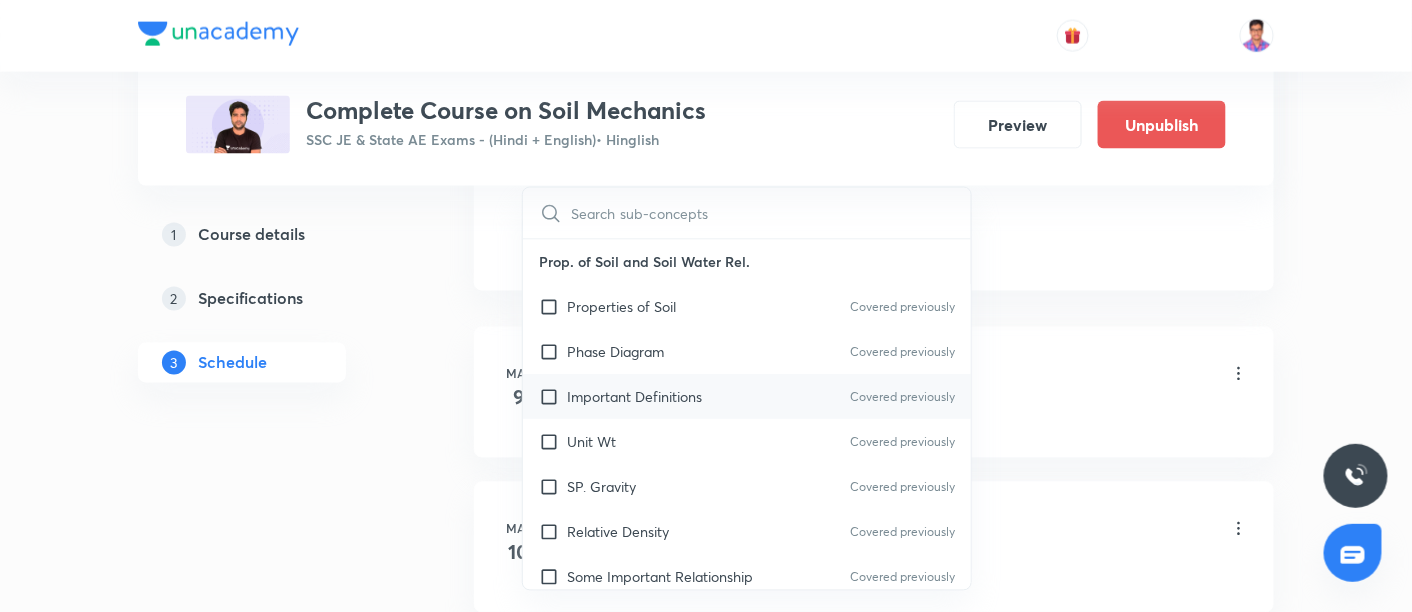 click on "Important Definitions" at bounding box center (634, 397) 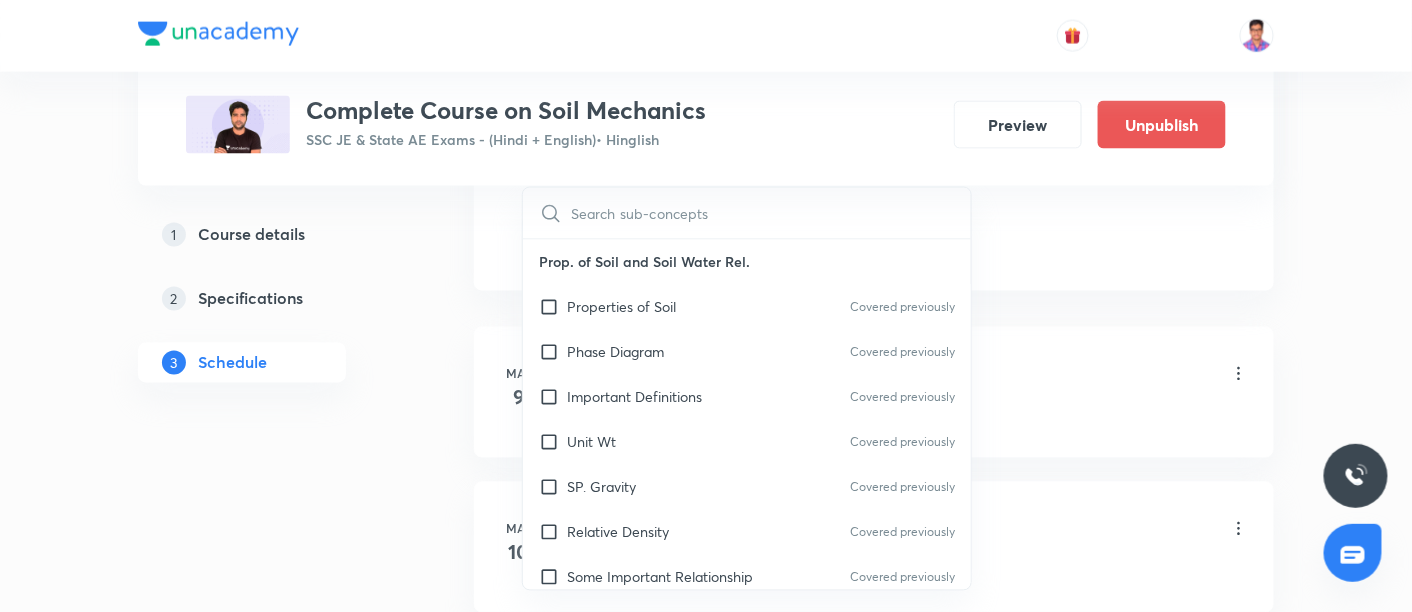 checkbox on "true" 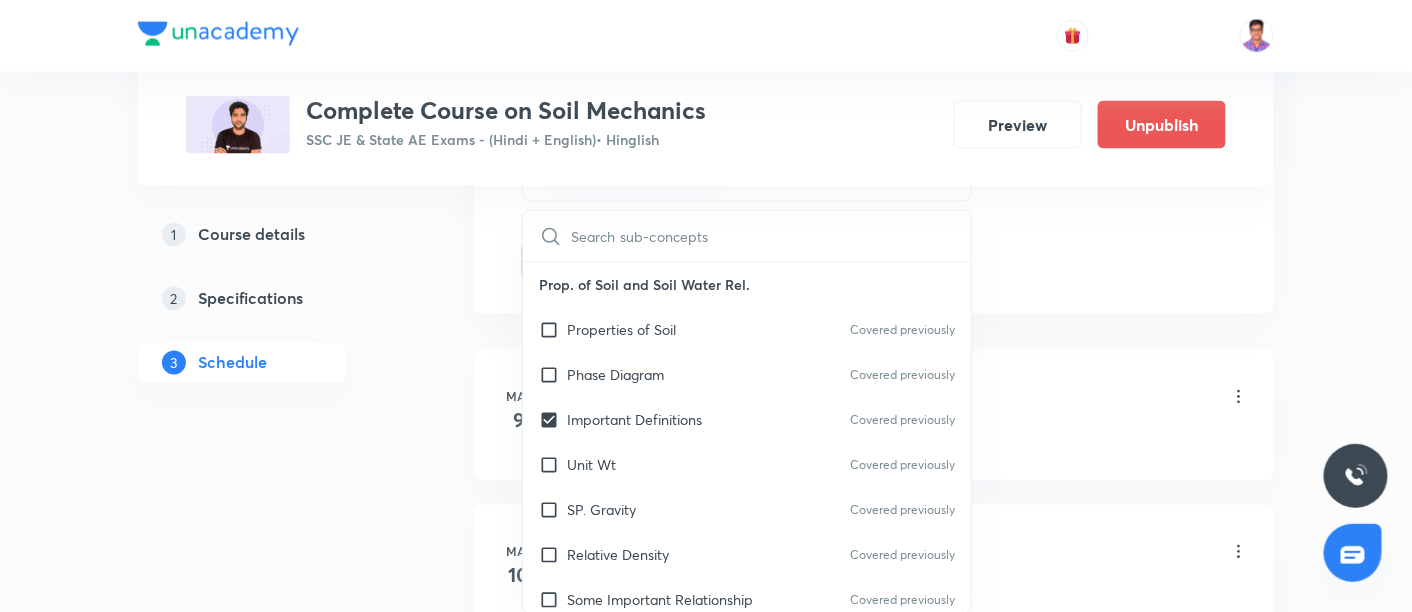 click on "Session  72 Live class Quiz Recorded classes Session title 29/99 Stress Distribution - Part II ​ Schedule for Aug 7, 2025, 6:30 AM ​ Duration (in minutes) 89 ​ Sub-concepts Important Definitions CLEAR ​ Prop. of Soil and Soil Water Rel. Properties of Soil Covered previously Phase Diagram Covered previously Important Definitions Covered previously Unit Wt Covered previously SP. Gravity Covered previously Relative Density Covered previously Some Important Relationship Covered previously Determination of Water Content Covered previously Particle Size Analysis Covered previously Atterberg Limits Covered previously Miscellaneous Covered previously Classification of Soil Unified Soil Classification System Covered previously Aashto Classification System Covered previously Indian Standard Soil Classification System Covered previously Classification of Coarse Grained Soil Covered previously Classification of Fine Grained Soil Covered previously Clay Mineral and Soil Structure Various Clay Mineral Darcy's Law" at bounding box center (874, -71) 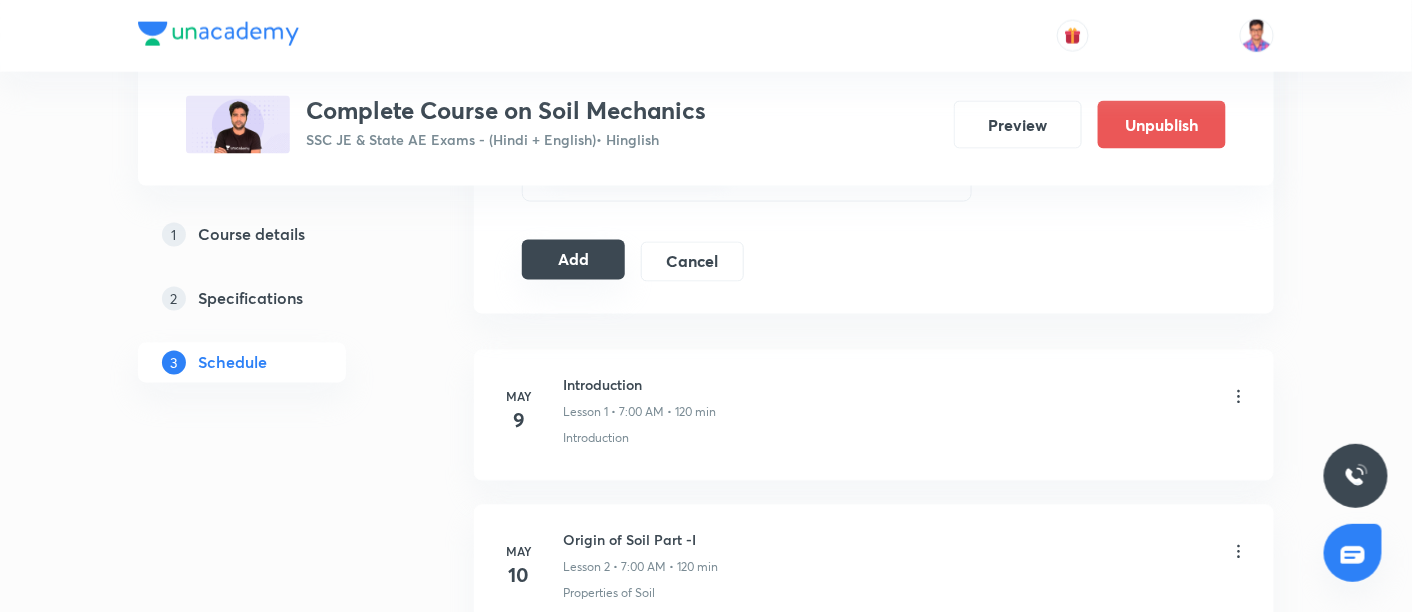 click on "Add" at bounding box center (573, 260) 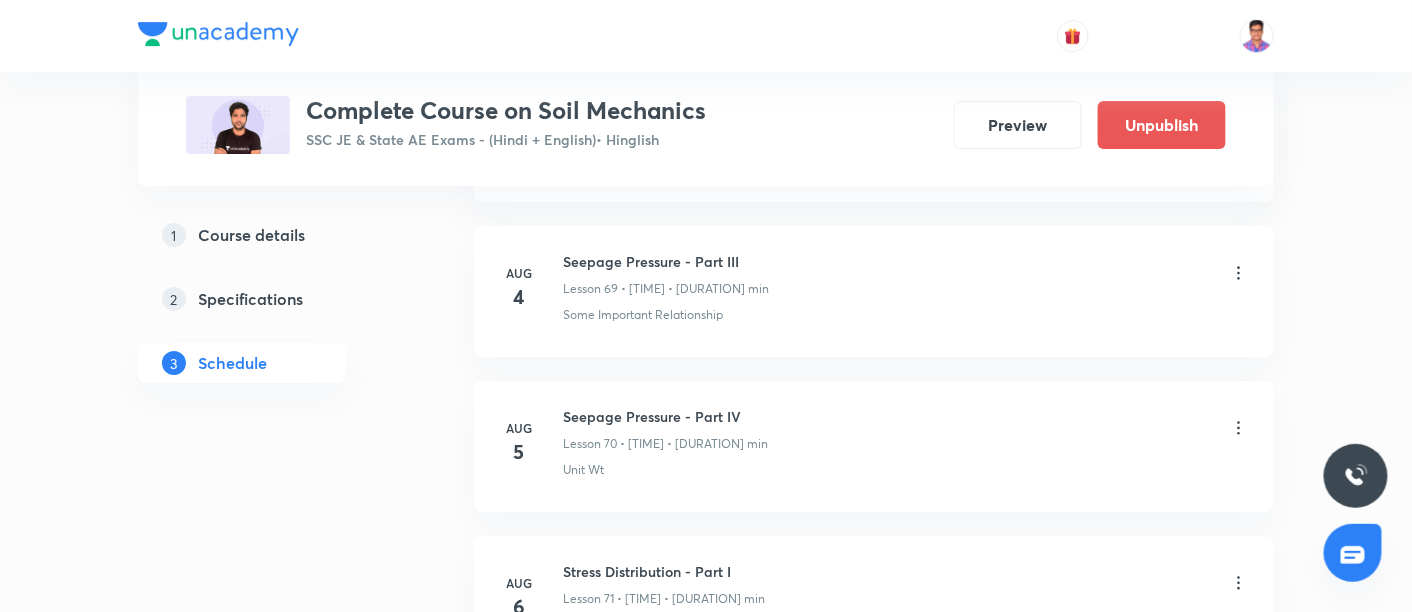 scroll, scrollTop: 11884, scrollLeft: 0, axis: vertical 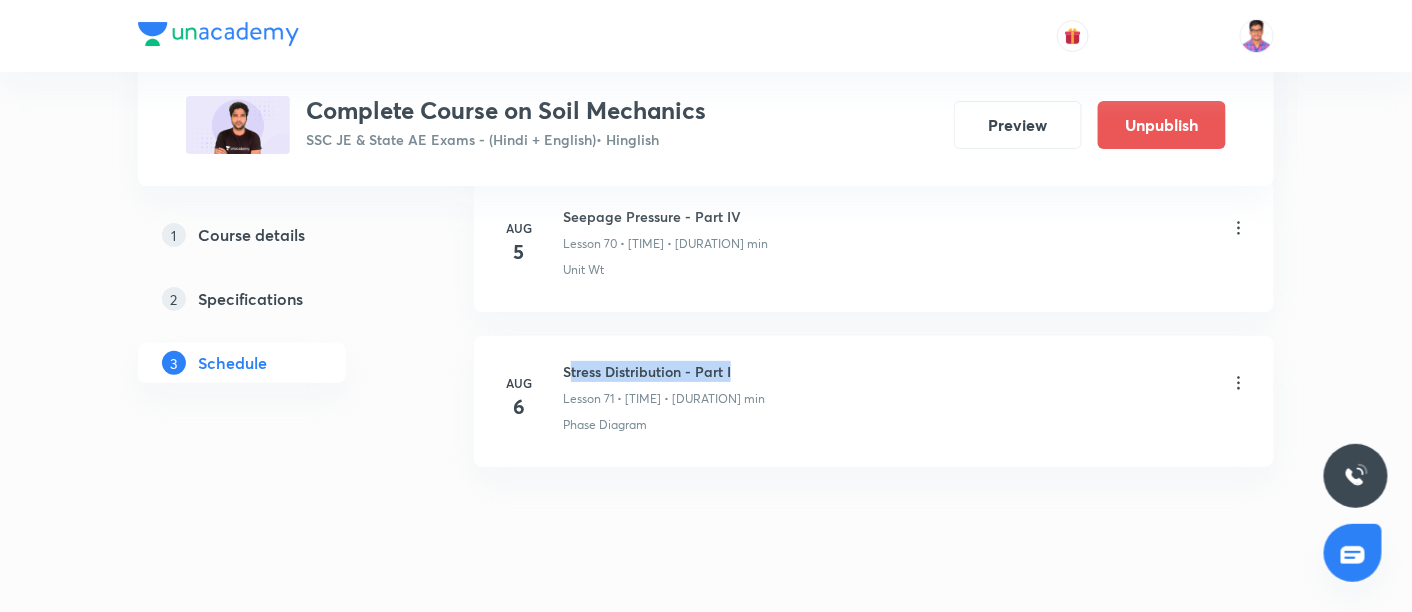 drag, startPoint x: 567, startPoint y: 327, endPoint x: 778, endPoint y: 323, distance: 211.03792 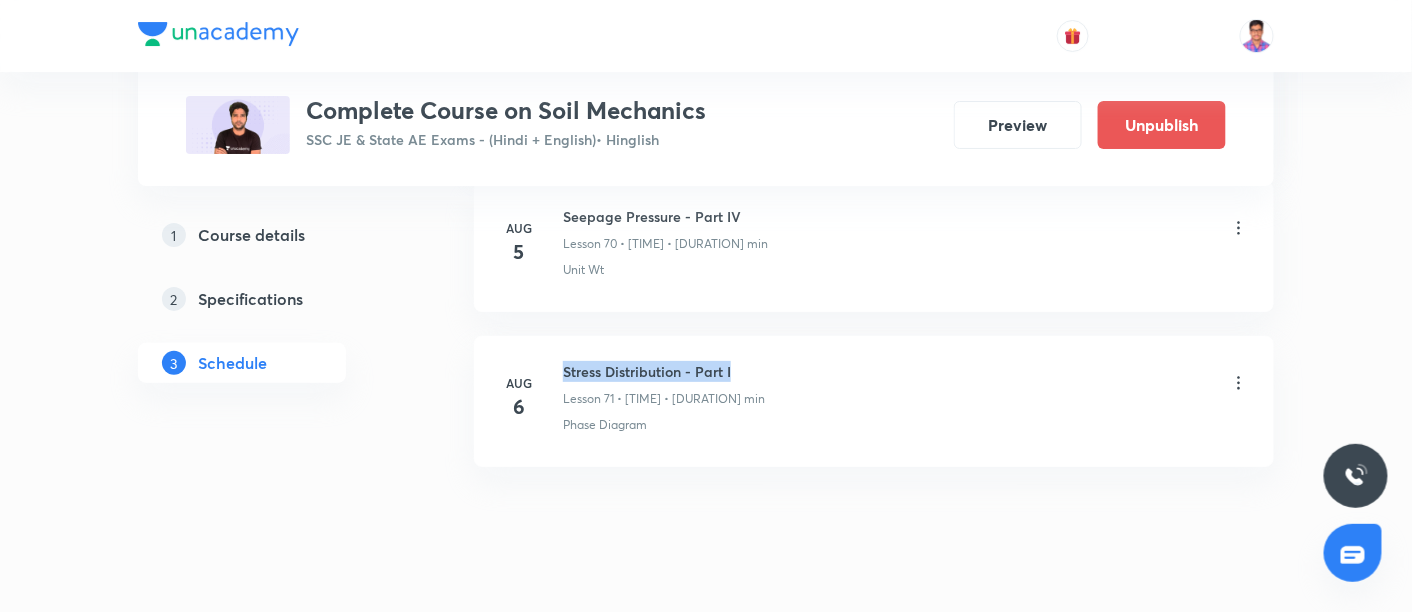 drag, startPoint x: 562, startPoint y: 330, endPoint x: 828, endPoint y: 327, distance: 266.0169 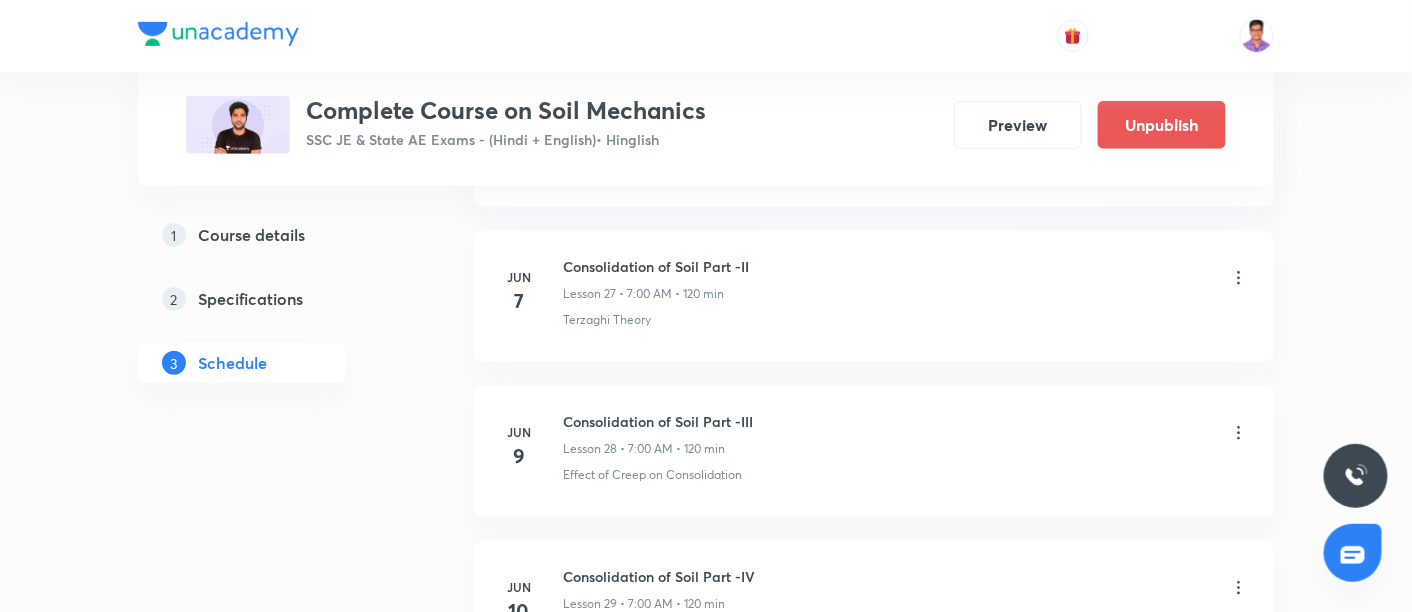 scroll, scrollTop: 4528, scrollLeft: 0, axis: vertical 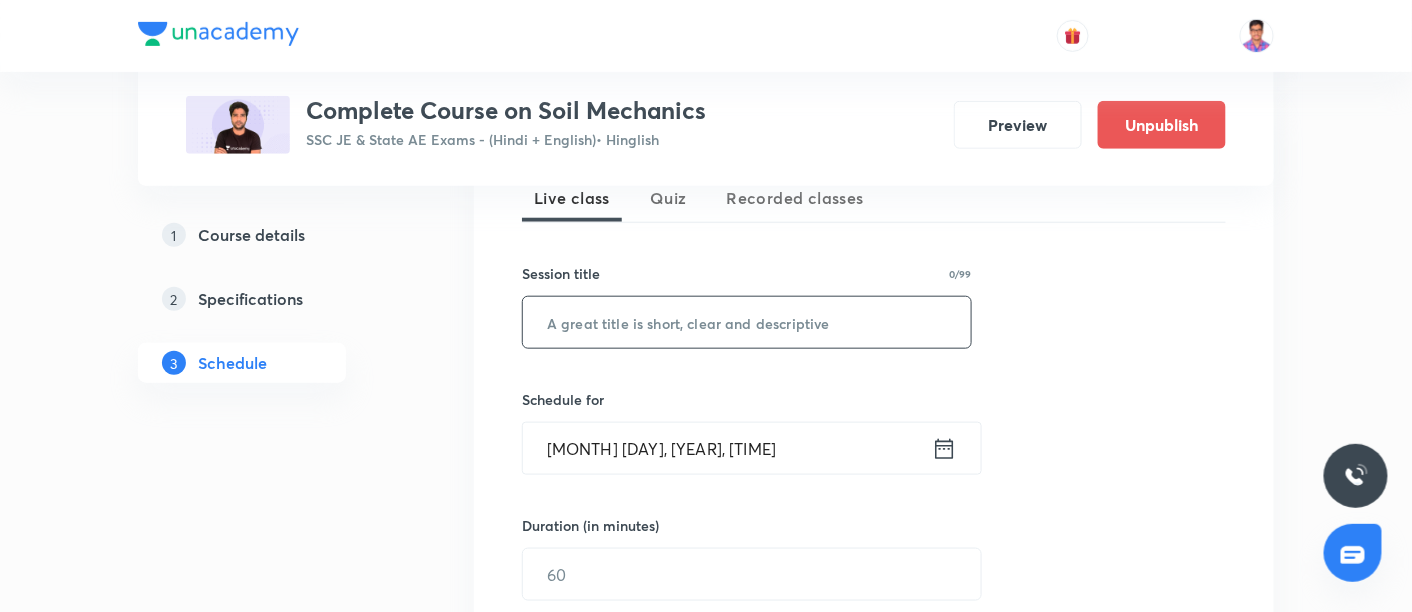 click at bounding box center [747, 322] 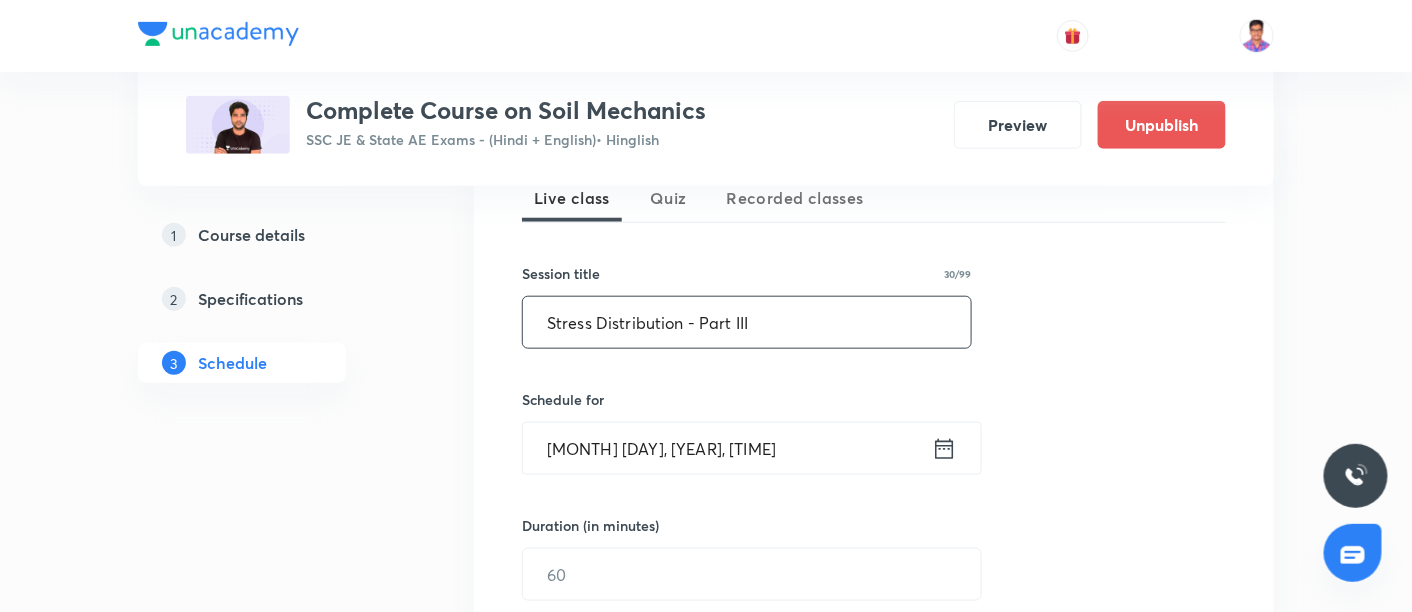 type on "Stress Distribution - Part III" 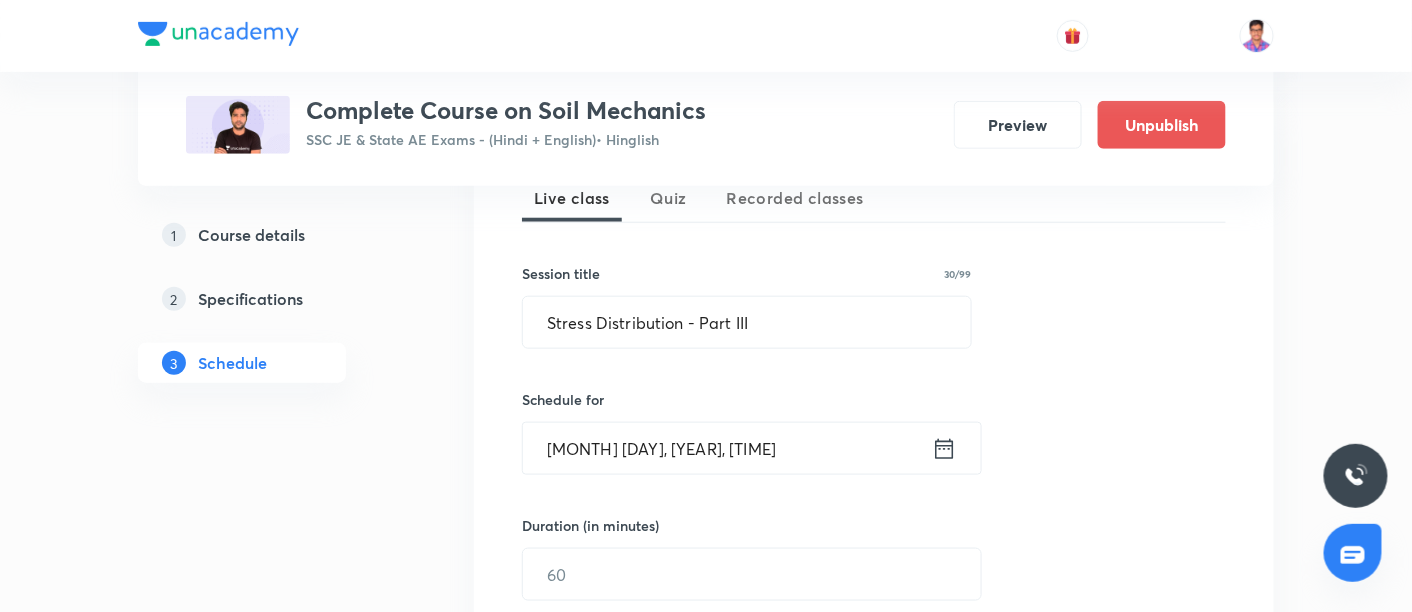 click on "[DATE], [TIME]" at bounding box center [727, 448] 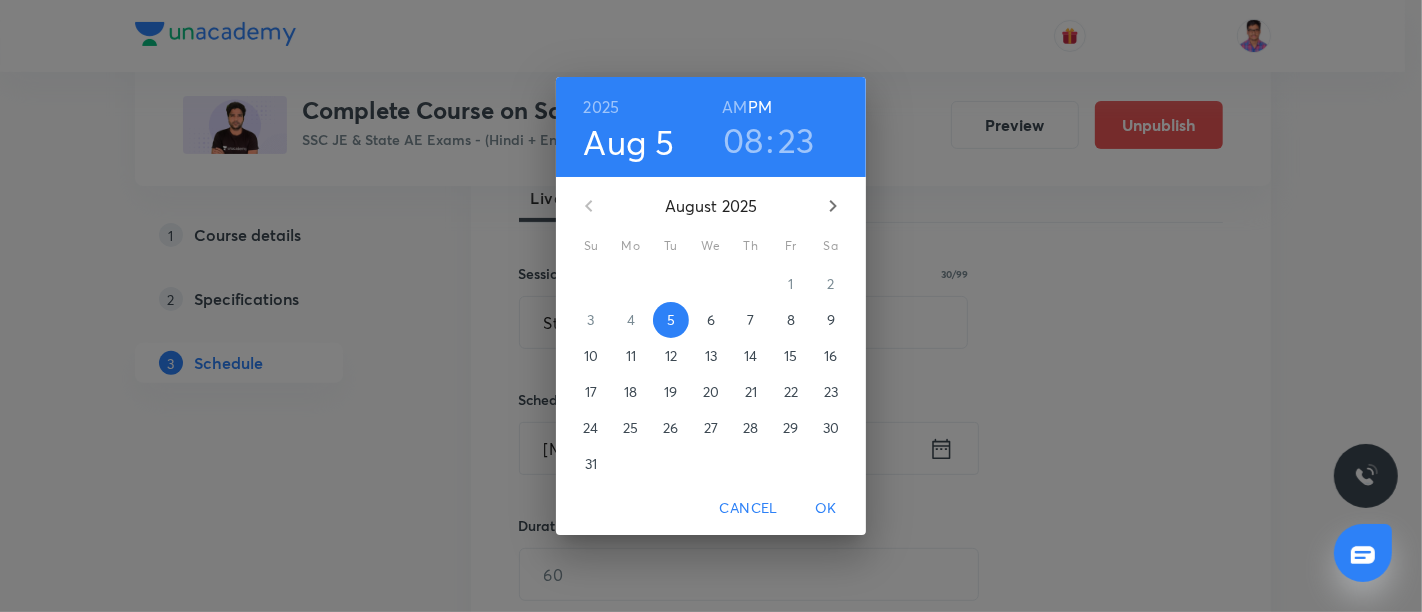 click on "8" at bounding box center (791, 320) 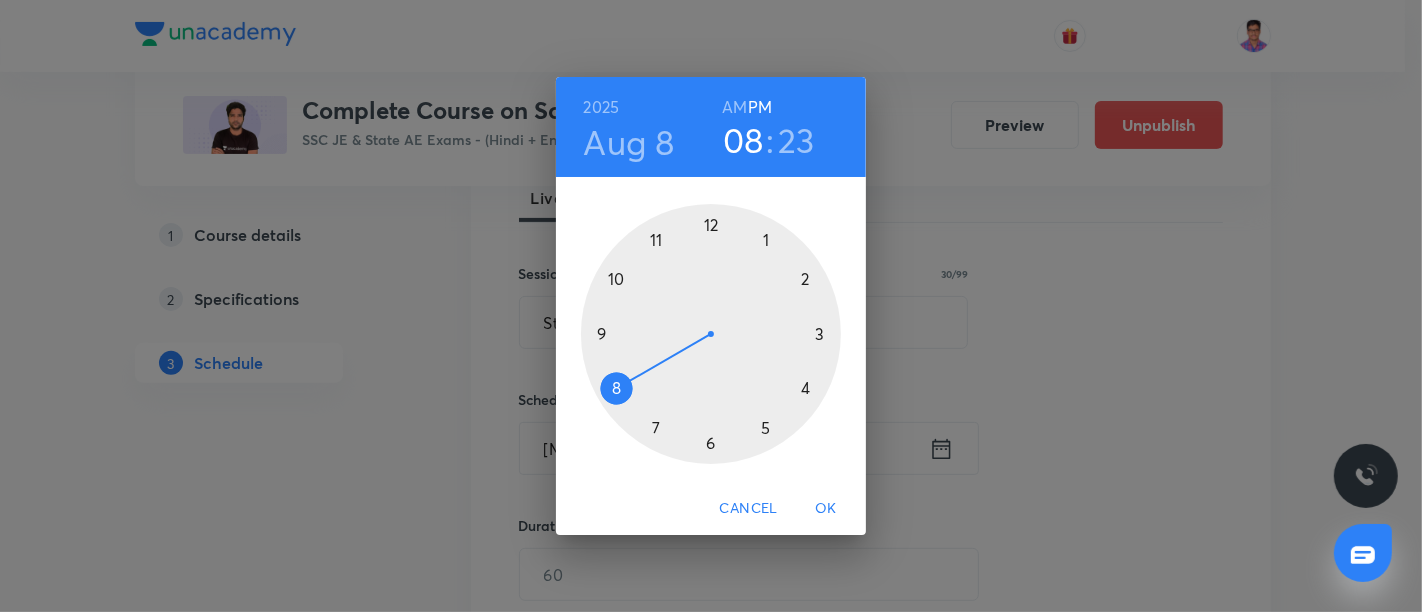 click on "AM" at bounding box center (734, 107) 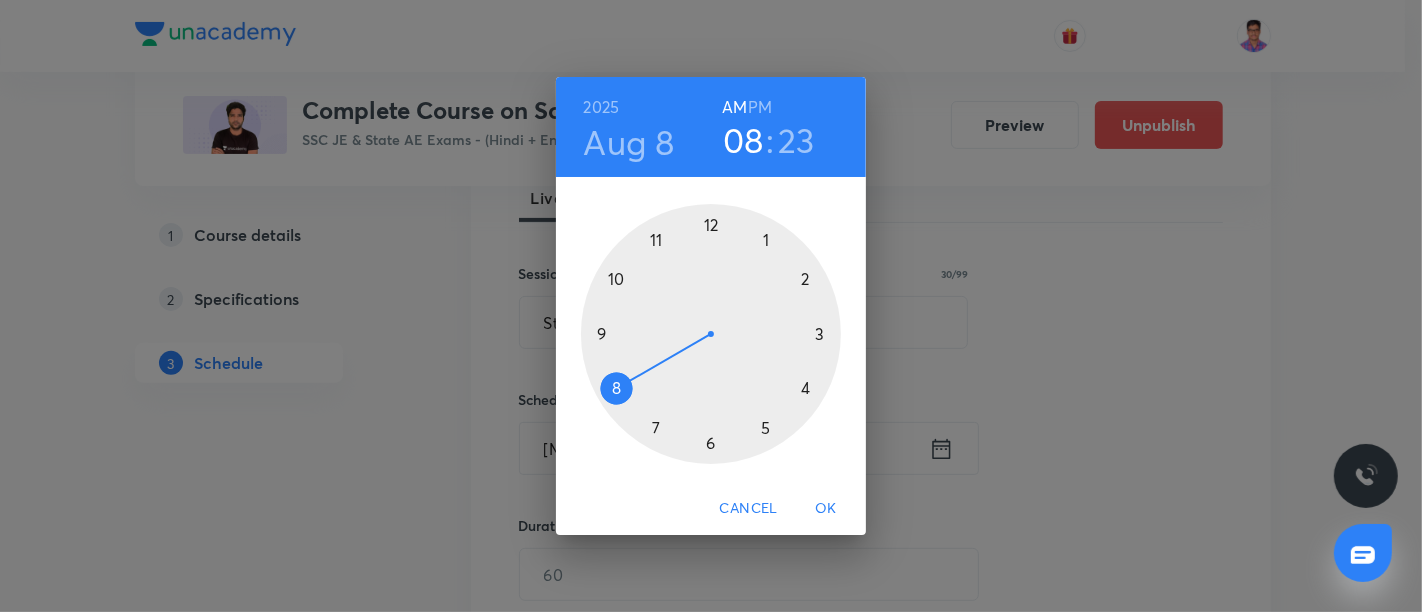 click at bounding box center [711, 334] 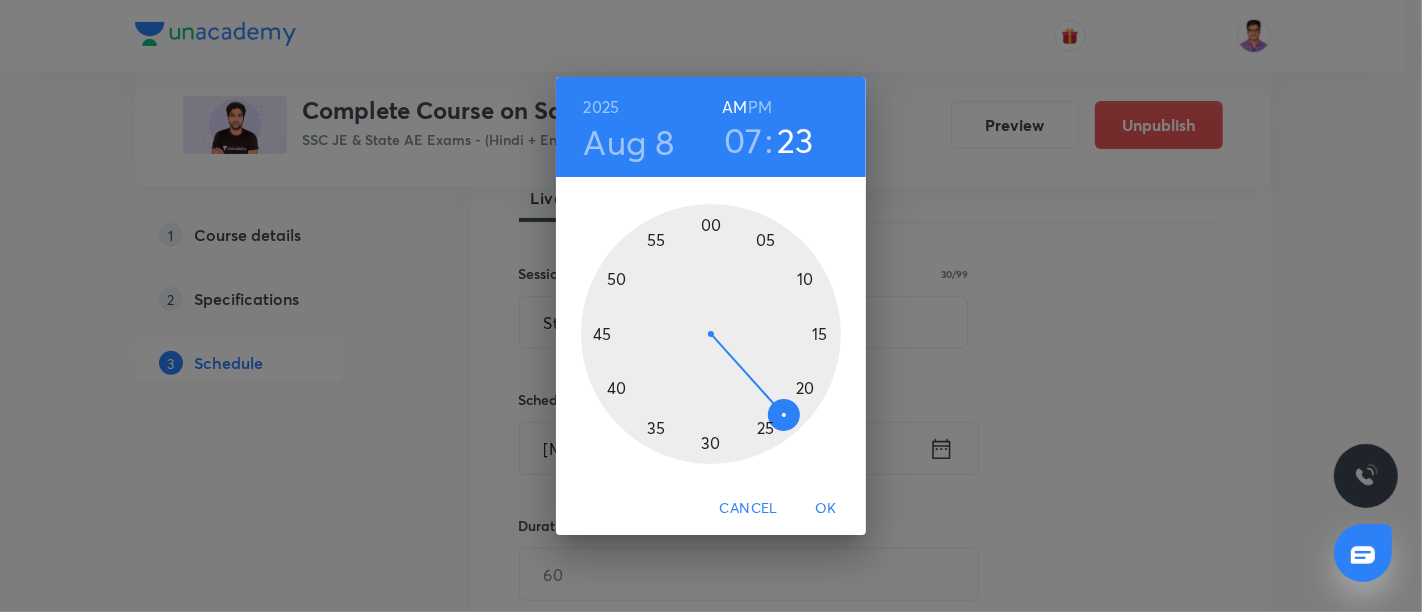 click at bounding box center [711, 334] 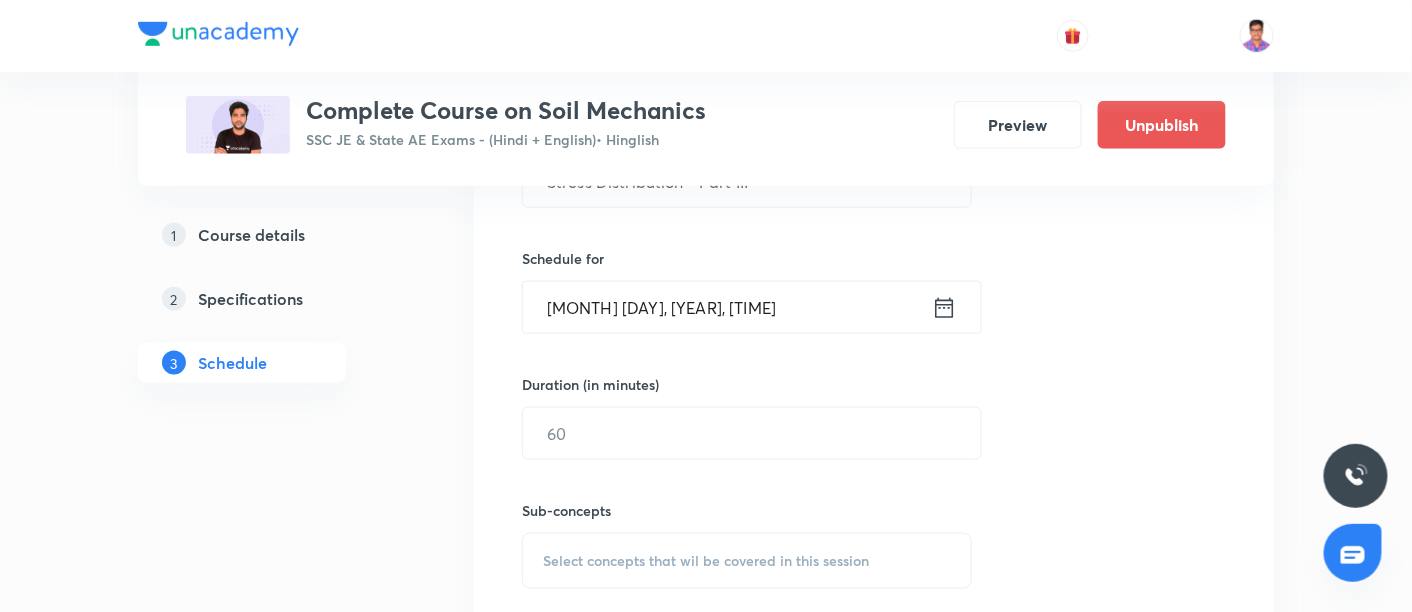 scroll, scrollTop: 608, scrollLeft: 0, axis: vertical 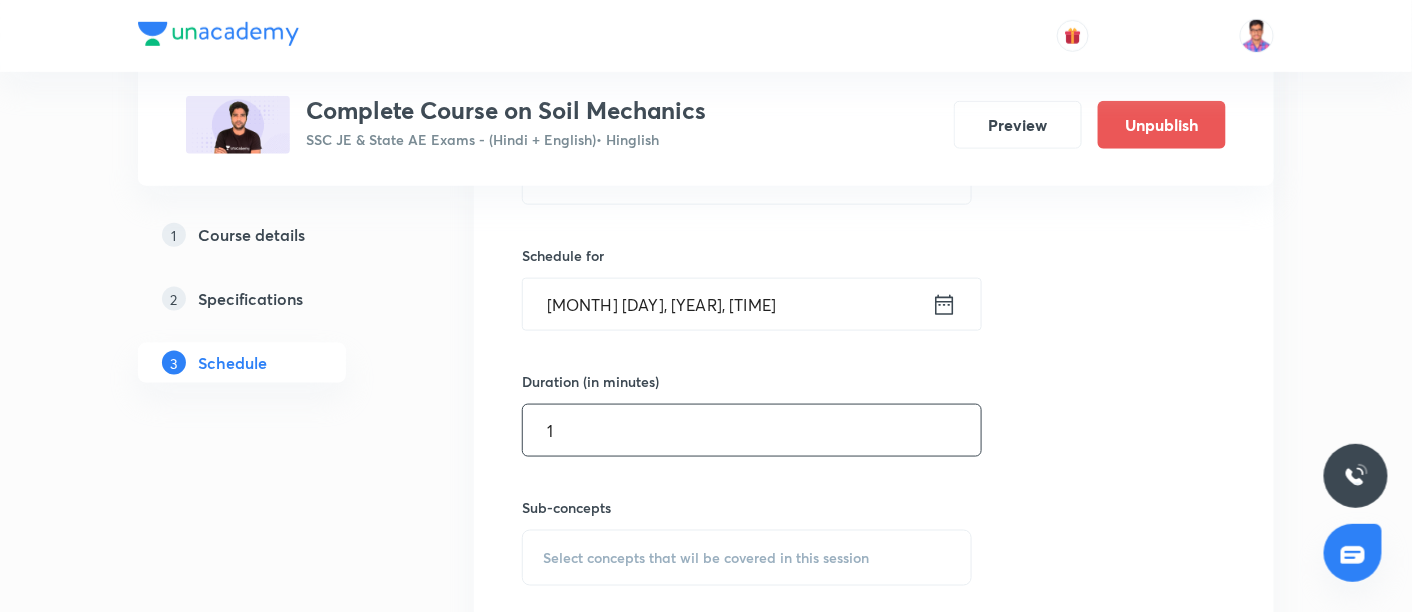 click on "1" at bounding box center (752, 430) 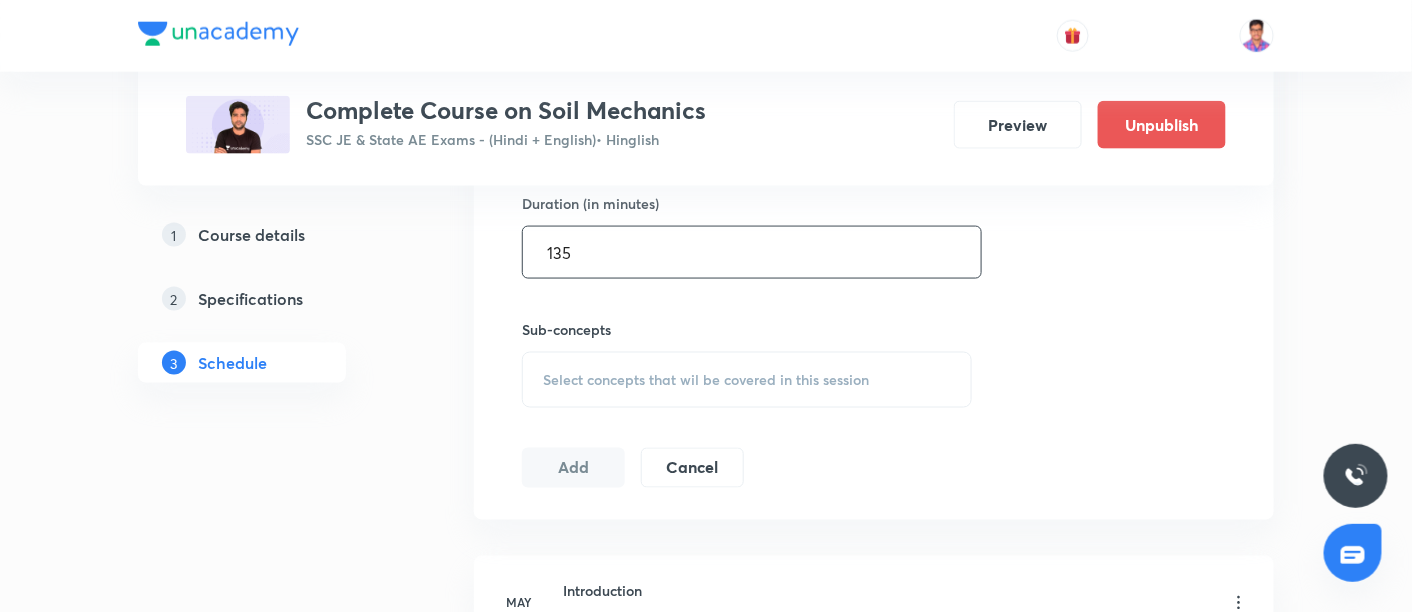 scroll, scrollTop: 820, scrollLeft: 0, axis: vertical 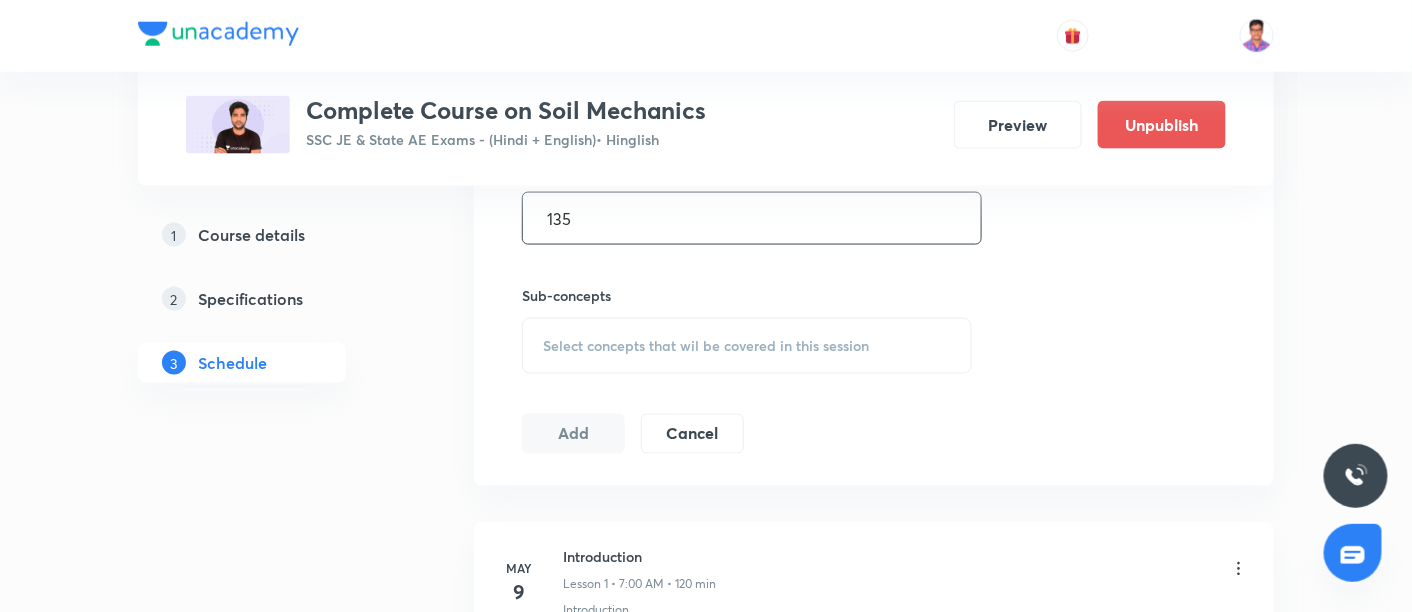 type on "135" 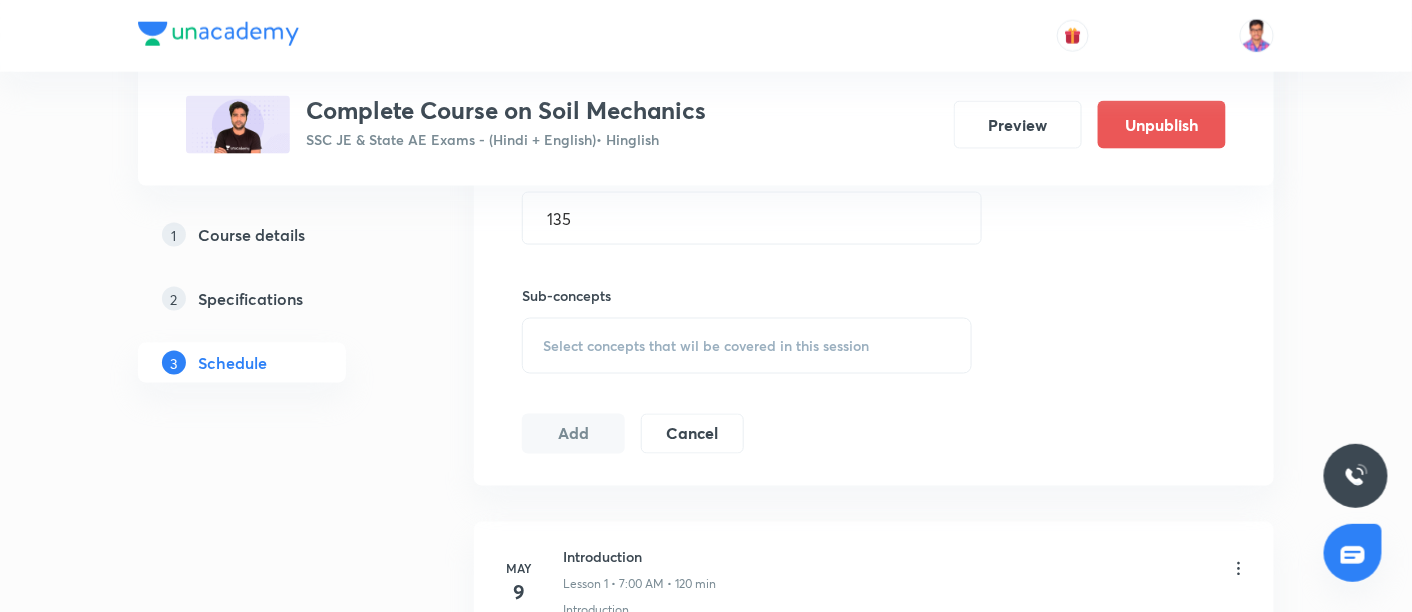 click on "Select concepts that wil be covered in this session" at bounding box center [747, 346] 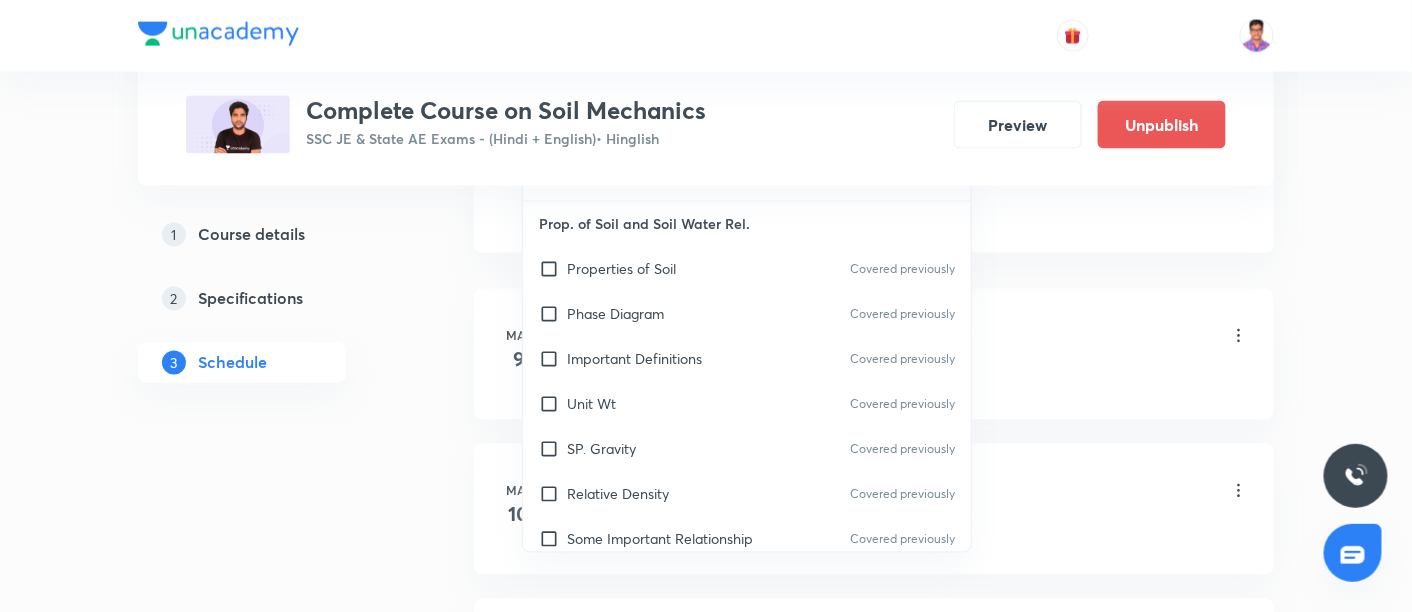 scroll, scrollTop: 1060, scrollLeft: 0, axis: vertical 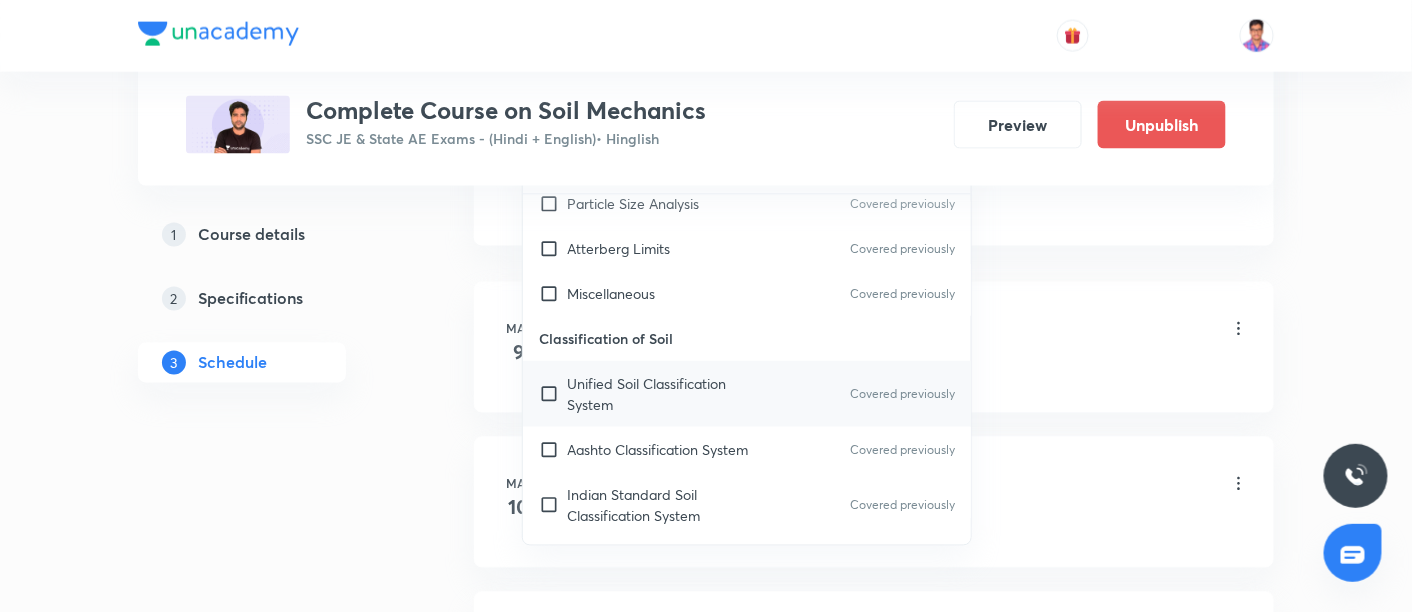 click on "Unified Soil Classification System" at bounding box center [668, 394] 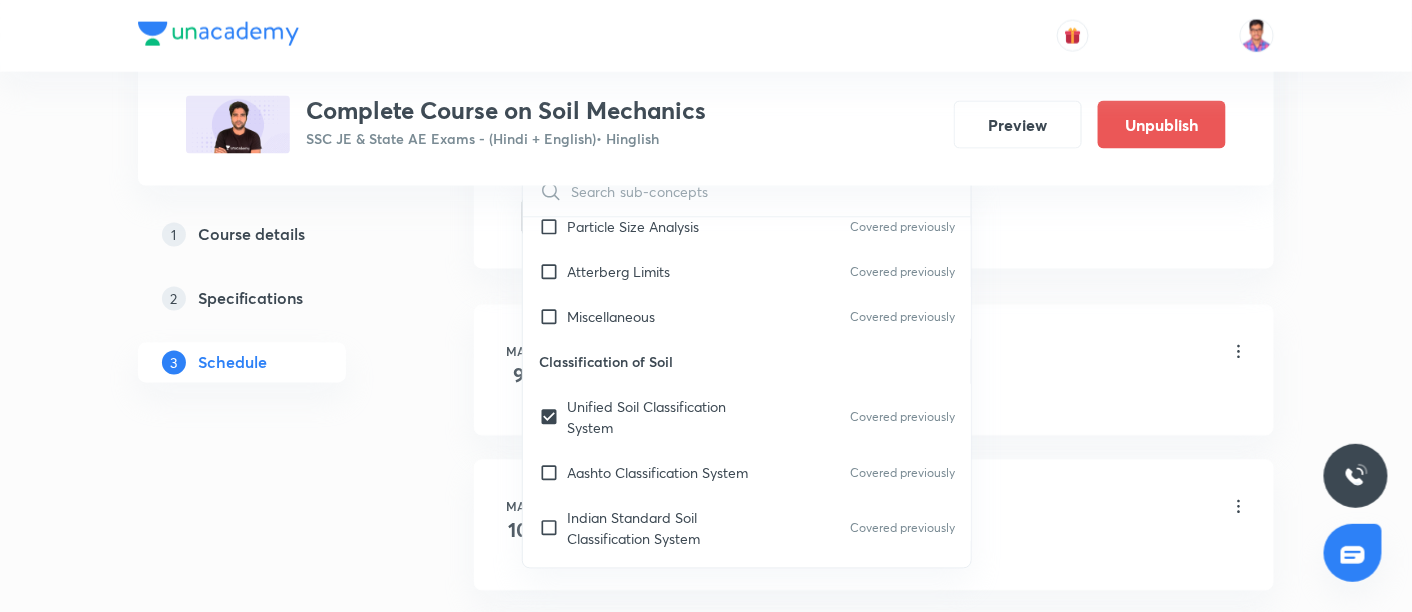 click on "Schedule 72  classes Topic coverage Geo-technical Engg & Found. Engg Cover at least  60 % View details Session  73 Live class Quiz Recorded classes Session title 30/99 Stress Distribution - Part III ​ Schedule for Aug 8, 2025, 7:00 AM ​ Duration (in minutes) 135 ​ Sub-concepts Unified Soil Classification System CLEAR ​ Prop. of Soil and Soil Water Rel. Properties of Soil Covered previously Phase Diagram Covered previously Important Definitions Covered previously Unit Wt Covered previously SP. Gravity Covered previously Relative Density Covered previously Some Important Relationship Covered previously Determination of Water Content Covered previously Particle Size Analysis Covered previously Atterberg Limits Covered previously Miscellaneous Covered previously Classification of Soil Unified Soil Classification System Covered previously Aashto Classification System Covered previously Indian Standard Soil Classification System Covered previously Classification of Coarse Grained Soil Covered previously Add" at bounding box center (874, 5438) 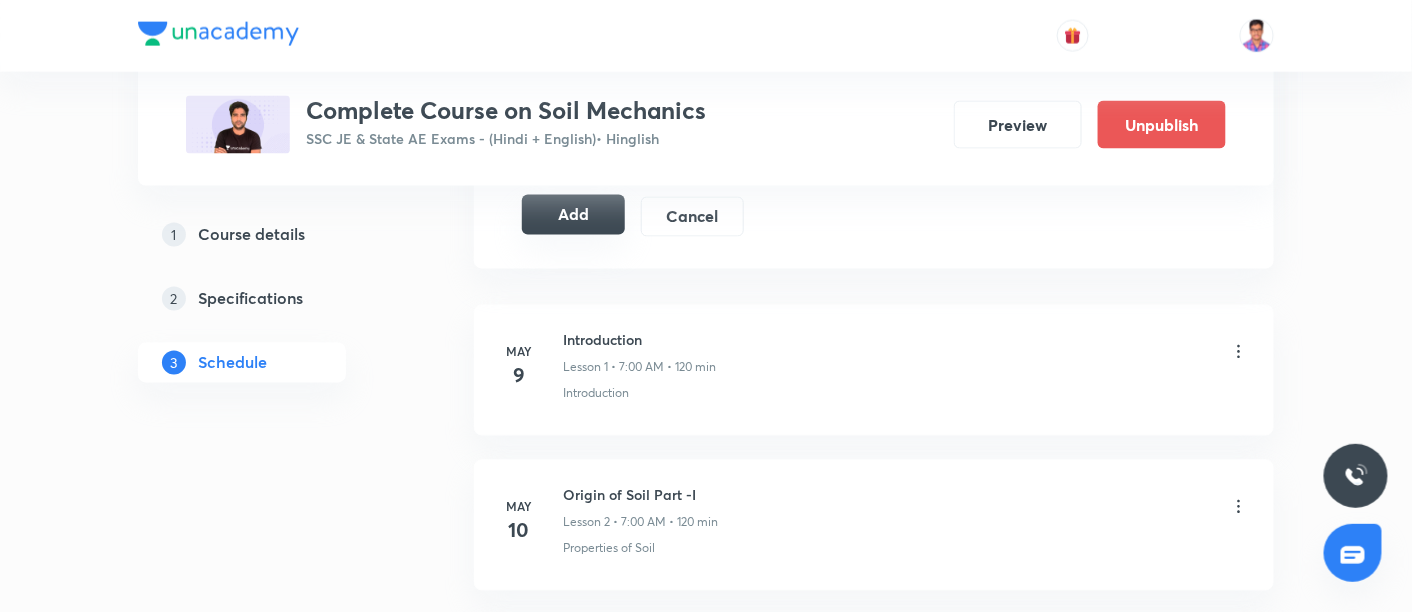 click on "Add" at bounding box center (573, 215) 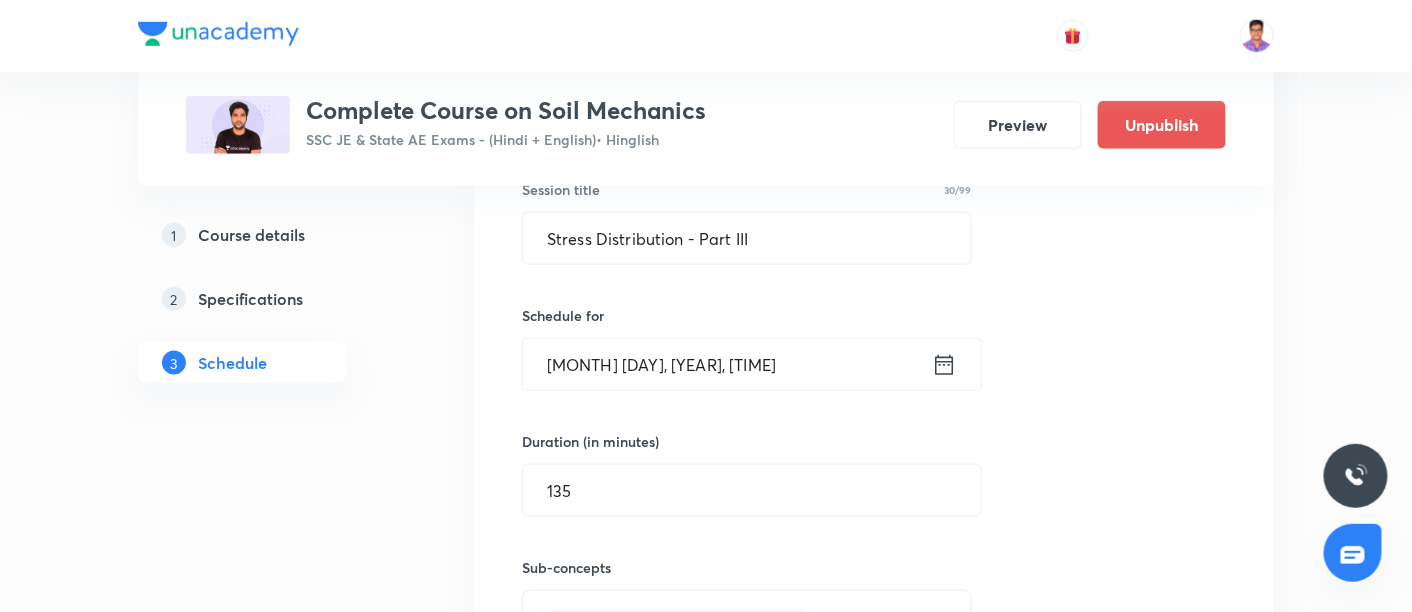 scroll, scrollTop: 546, scrollLeft: 0, axis: vertical 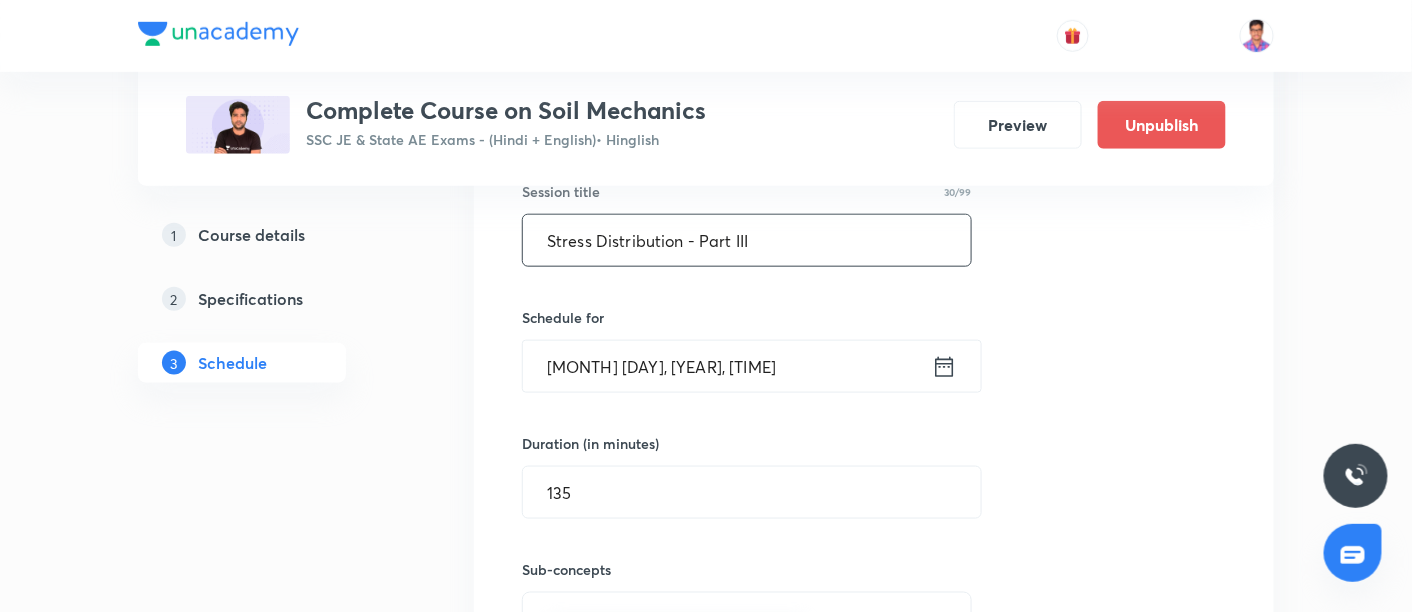 click on "Stress Distribution - Part III" at bounding box center (747, 240) 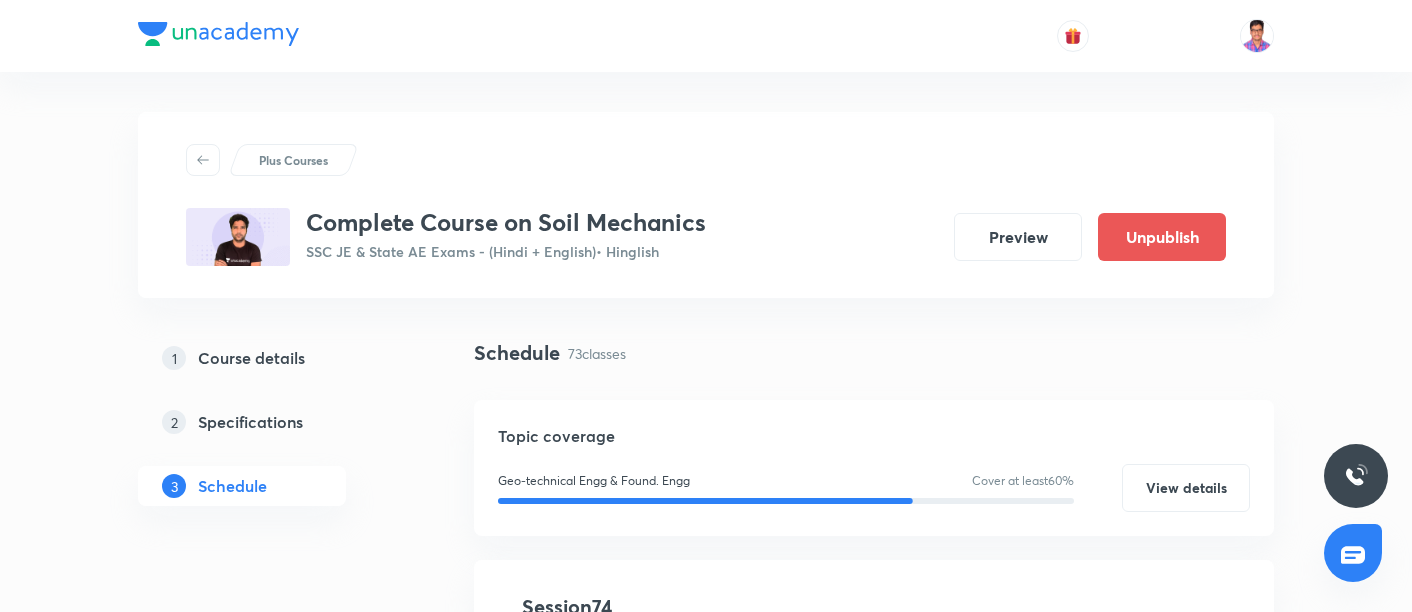 scroll, scrollTop: 294, scrollLeft: 0, axis: vertical 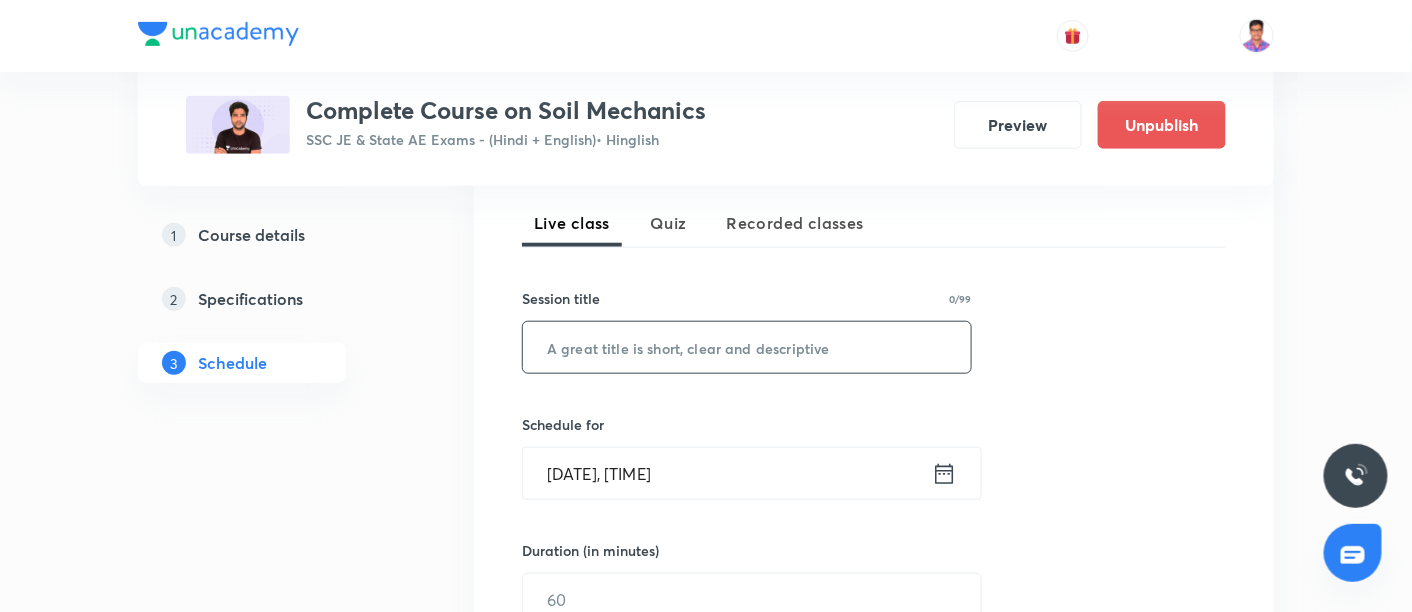 click at bounding box center [747, 347] 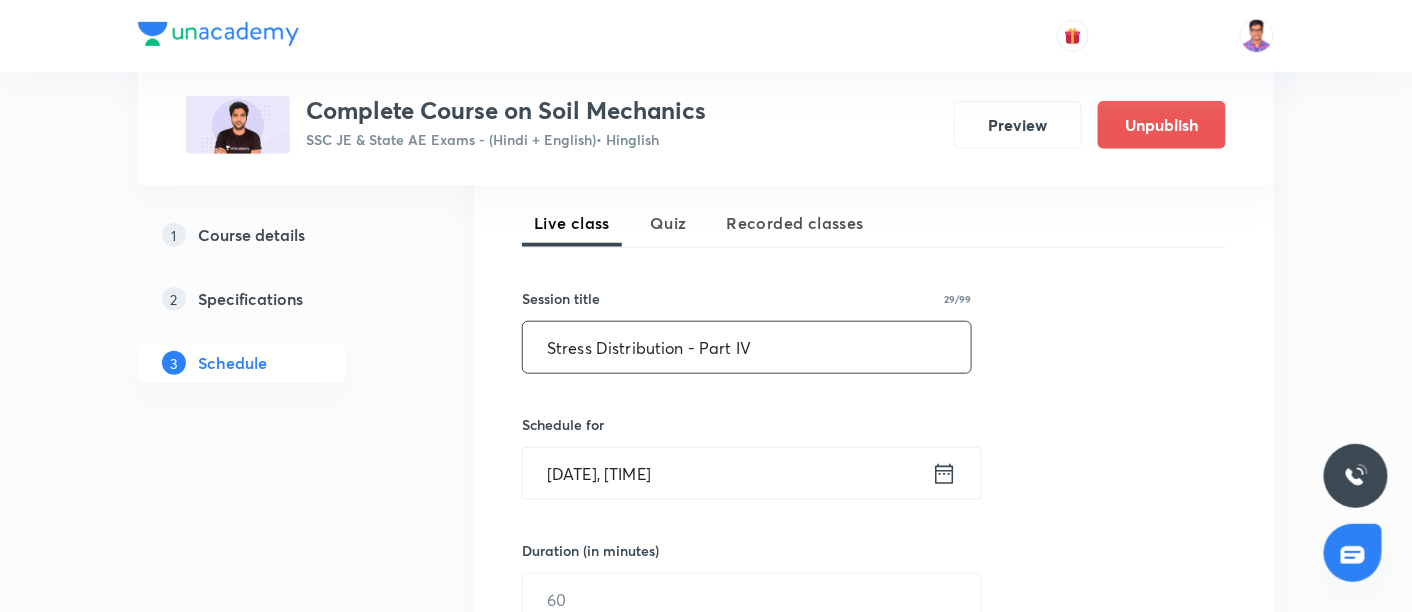 scroll, scrollTop: 540, scrollLeft: 0, axis: vertical 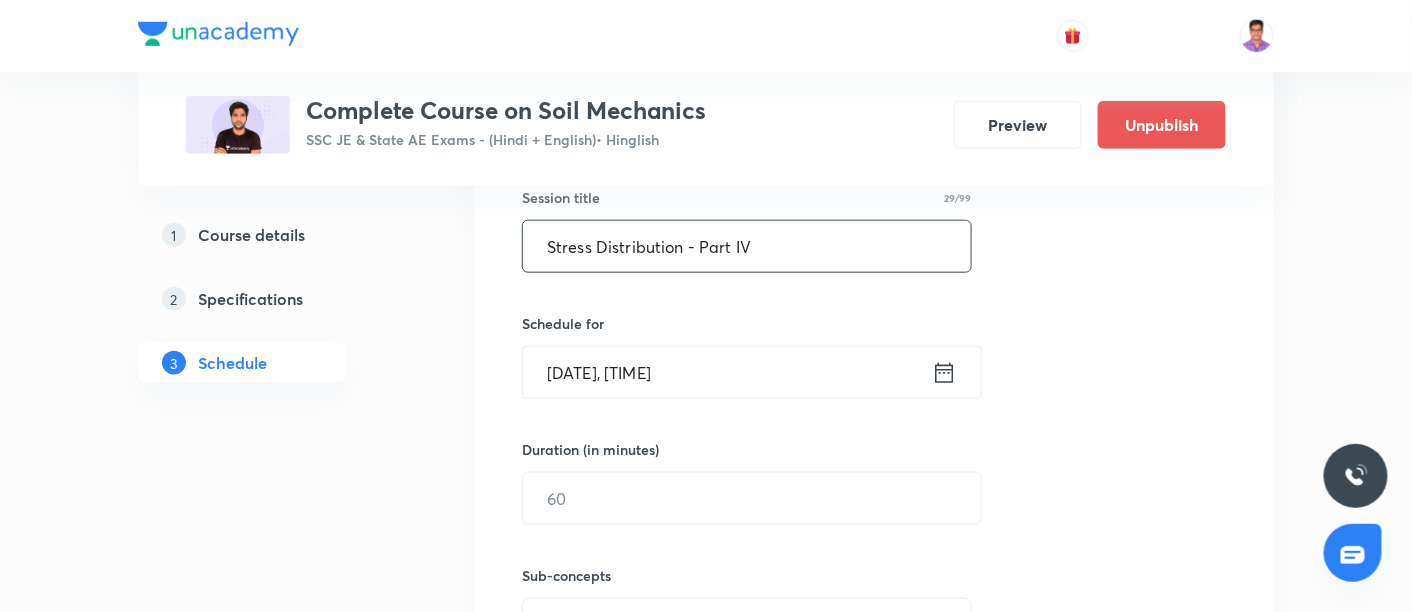 type on "Stress Distribution - Part IV" 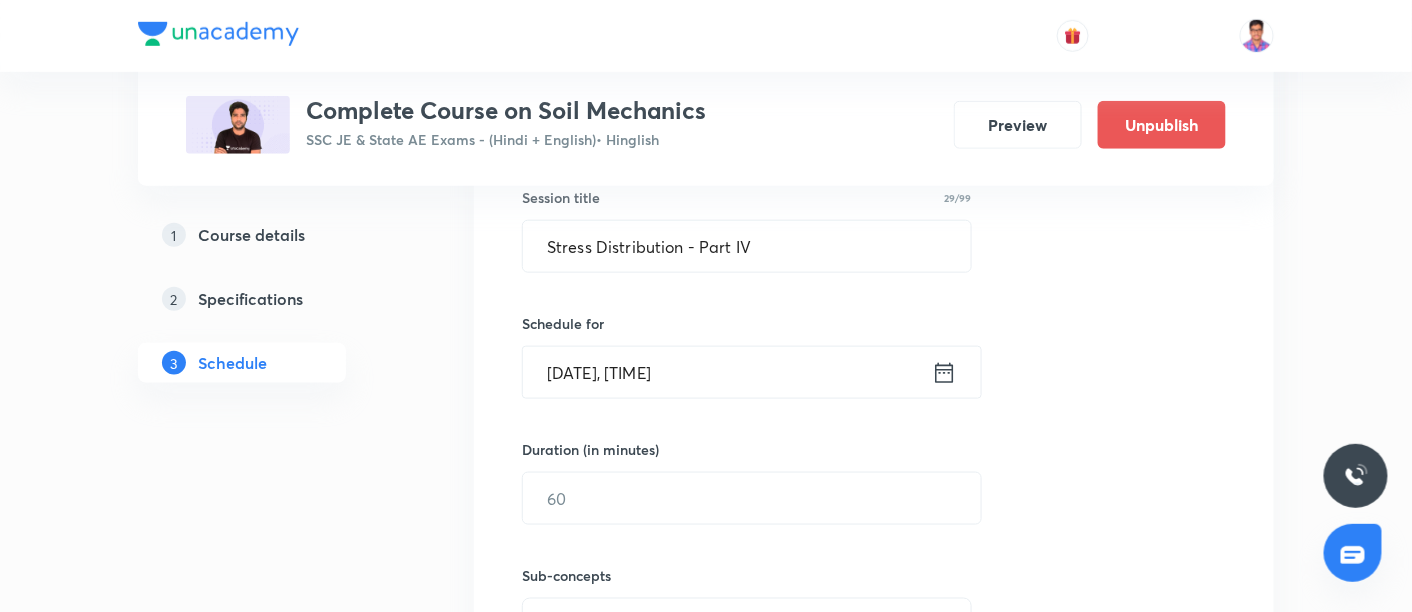 click on "[DATE], [TIME]" at bounding box center (727, 372) 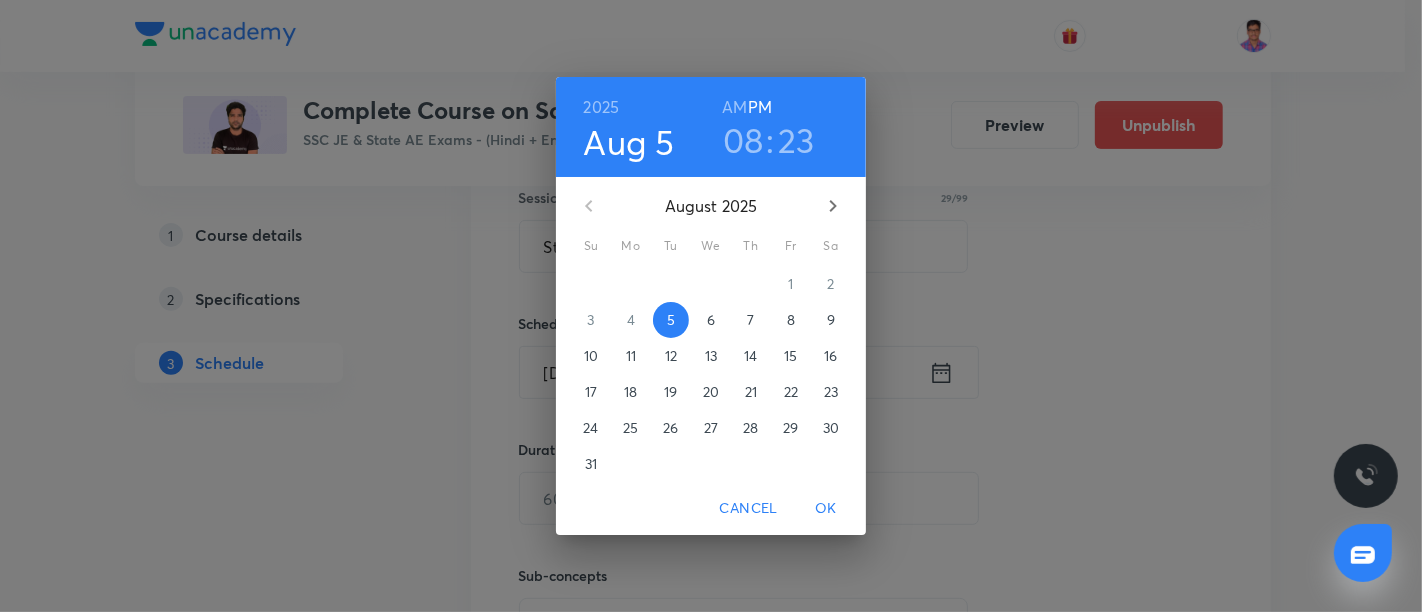 click on "9" at bounding box center (831, 320) 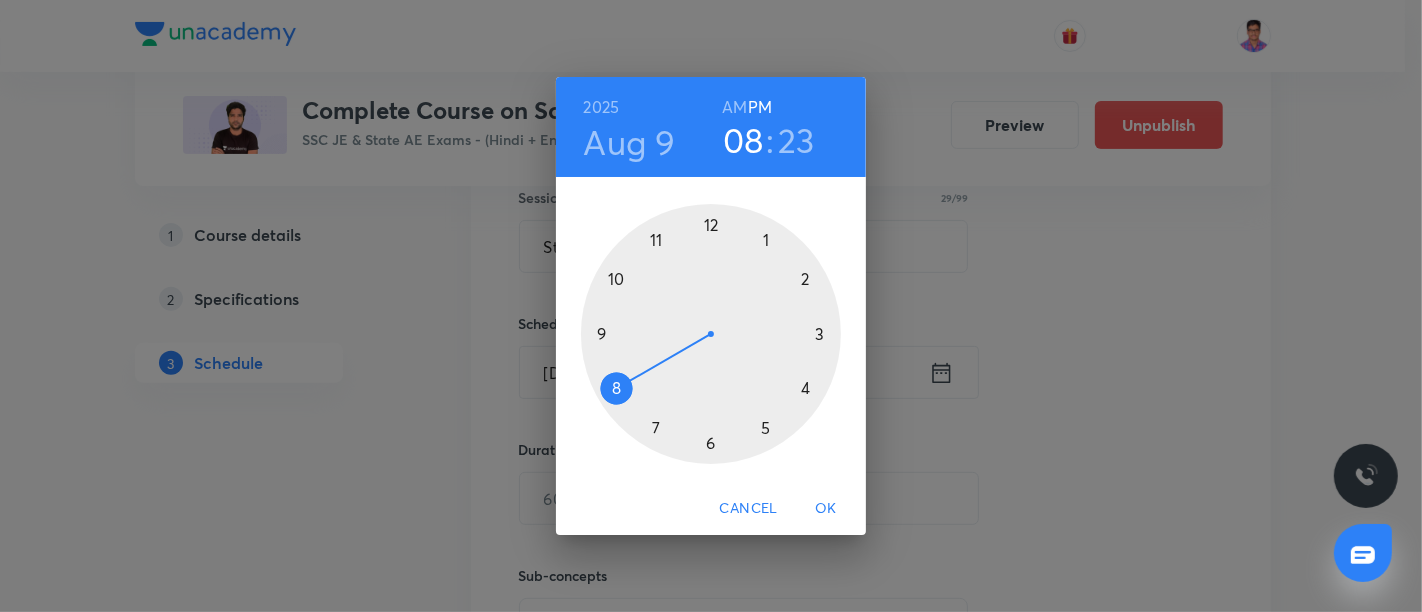 click at bounding box center [711, 334] 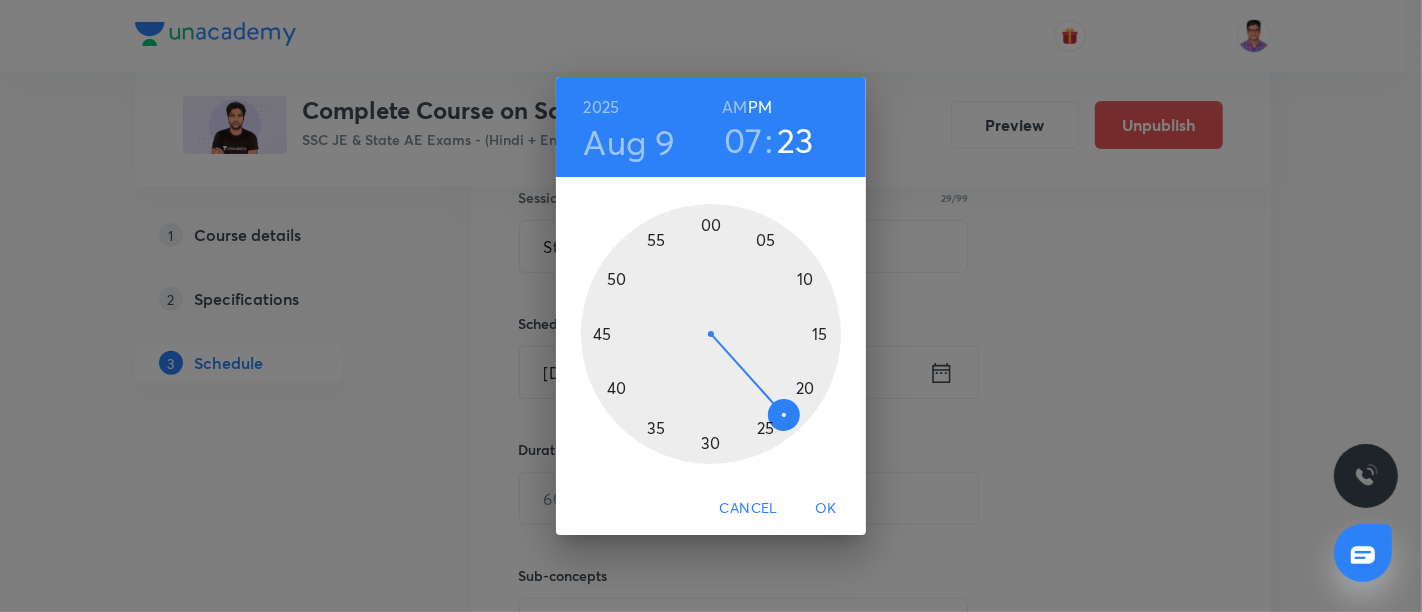 click at bounding box center [711, 334] 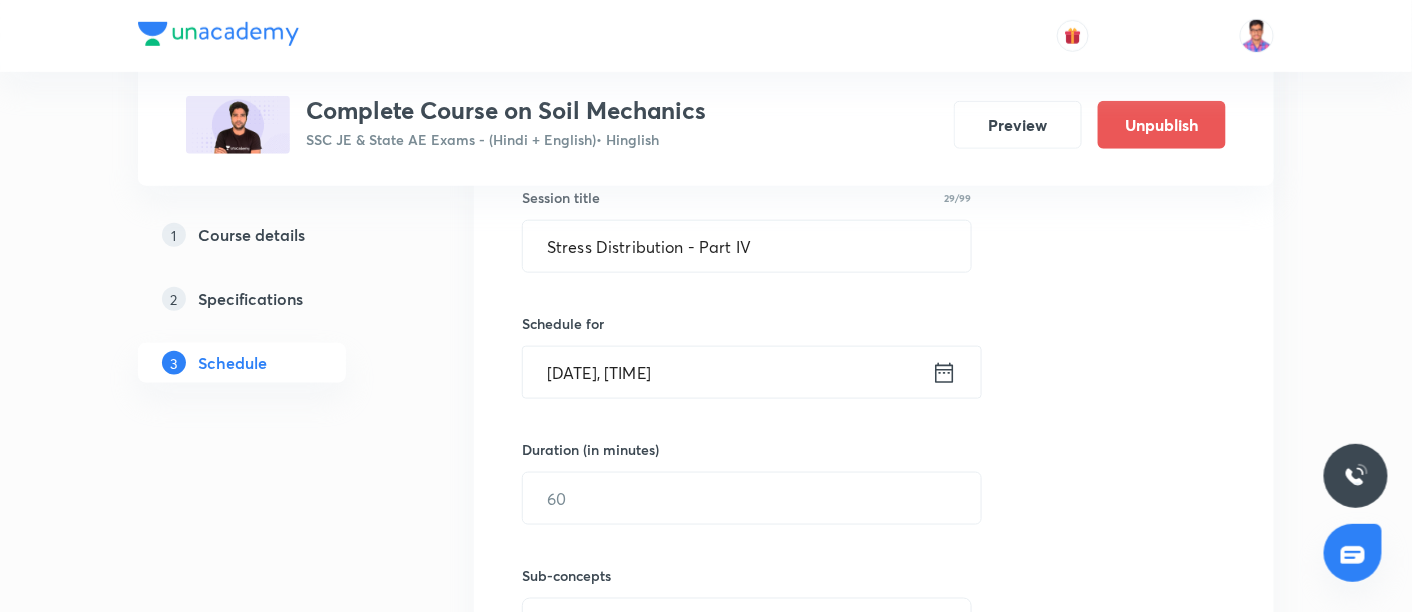 click on "[DATE], [TIME]" at bounding box center (727, 372) 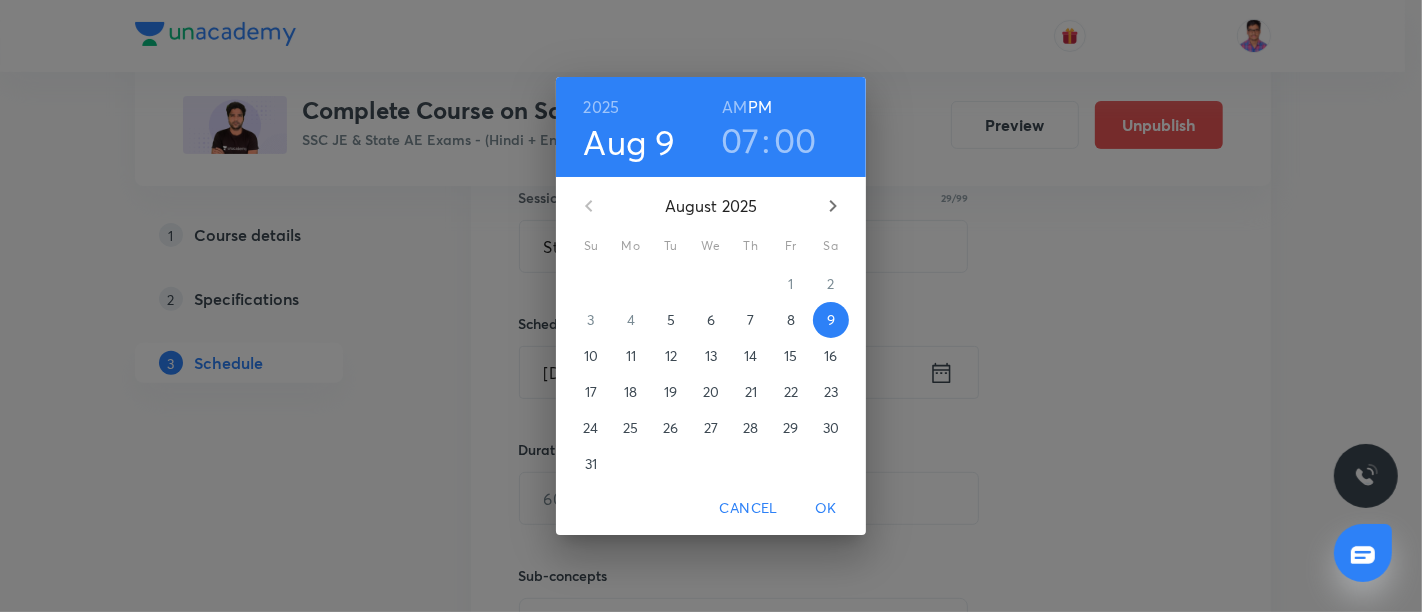 click on "AM" at bounding box center (734, 107) 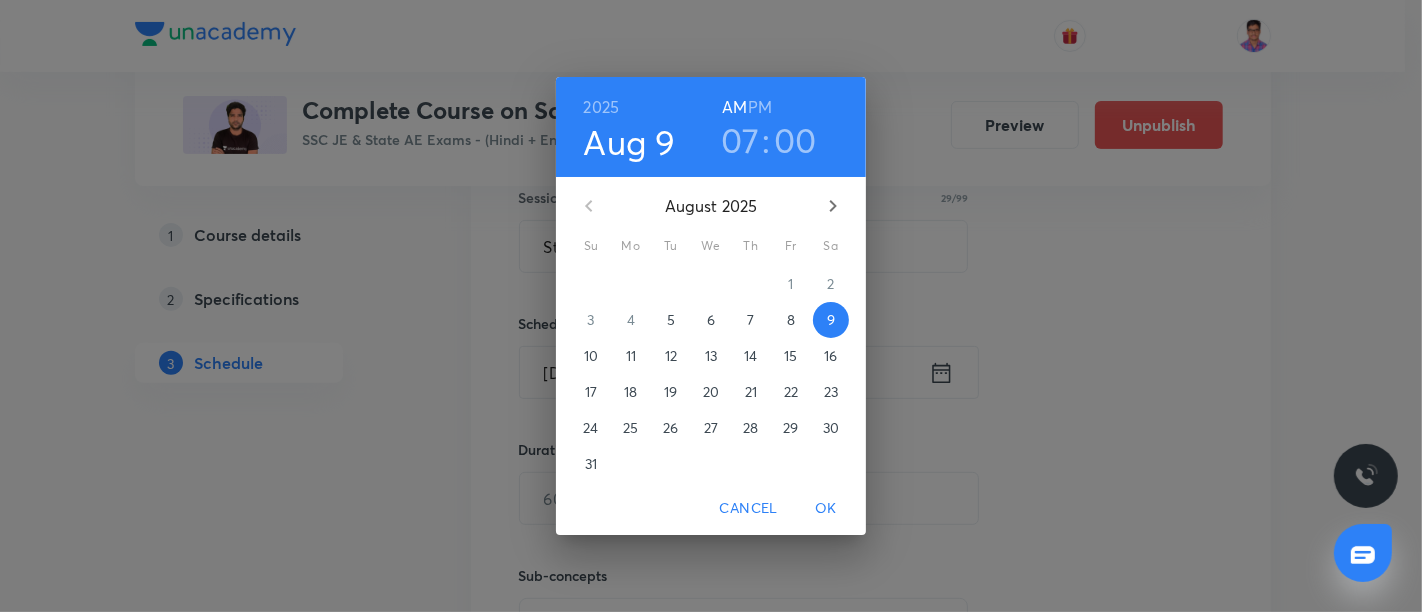 click on "OK" at bounding box center (826, 508) 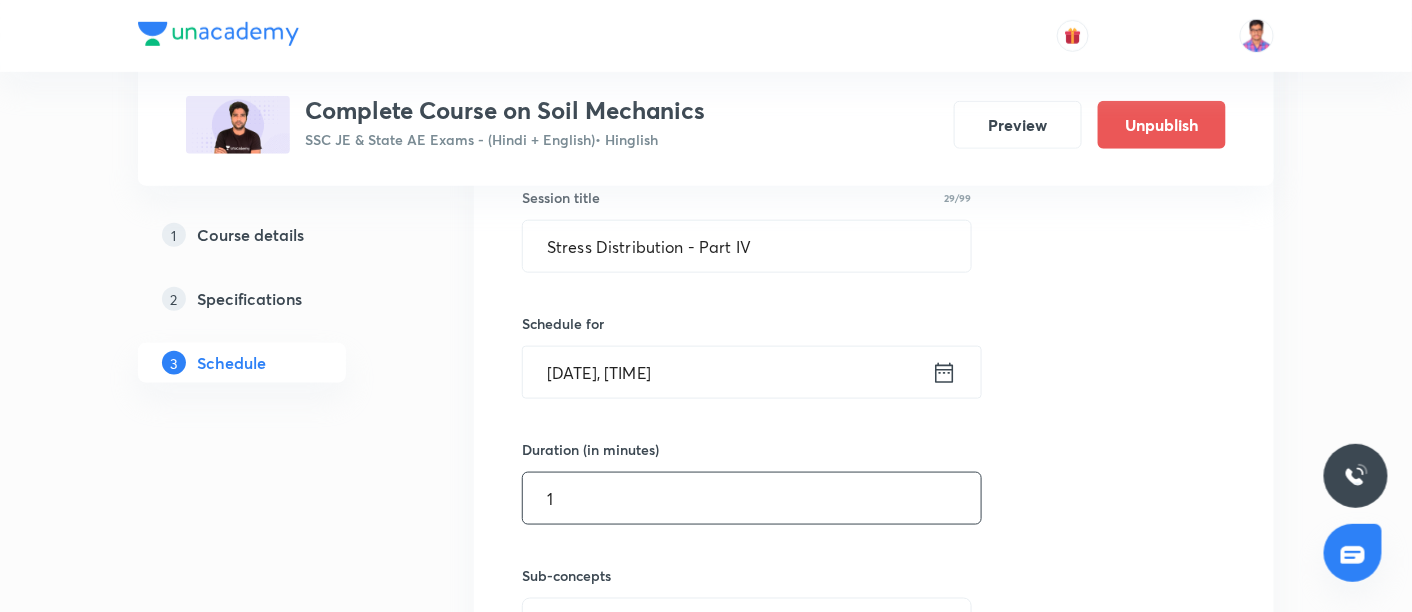 click on "1" at bounding box center [752, 498] 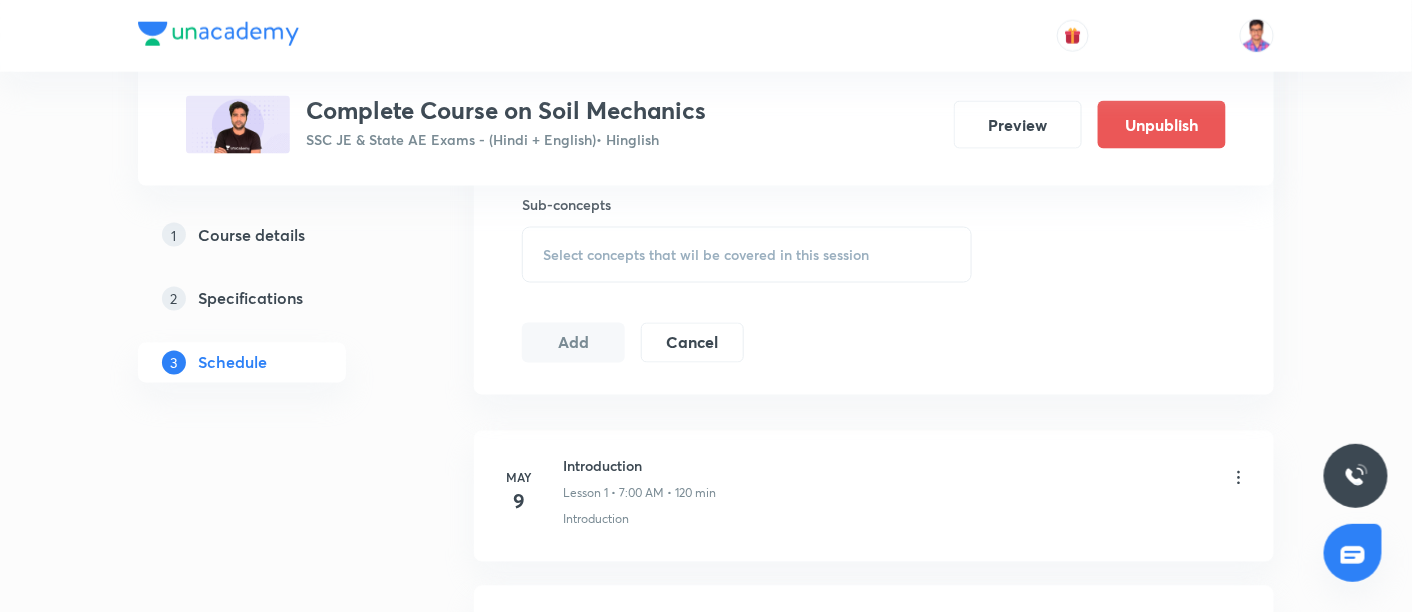 scroll, scrollTop: 915, scrollLeft: 0, axis: vertical 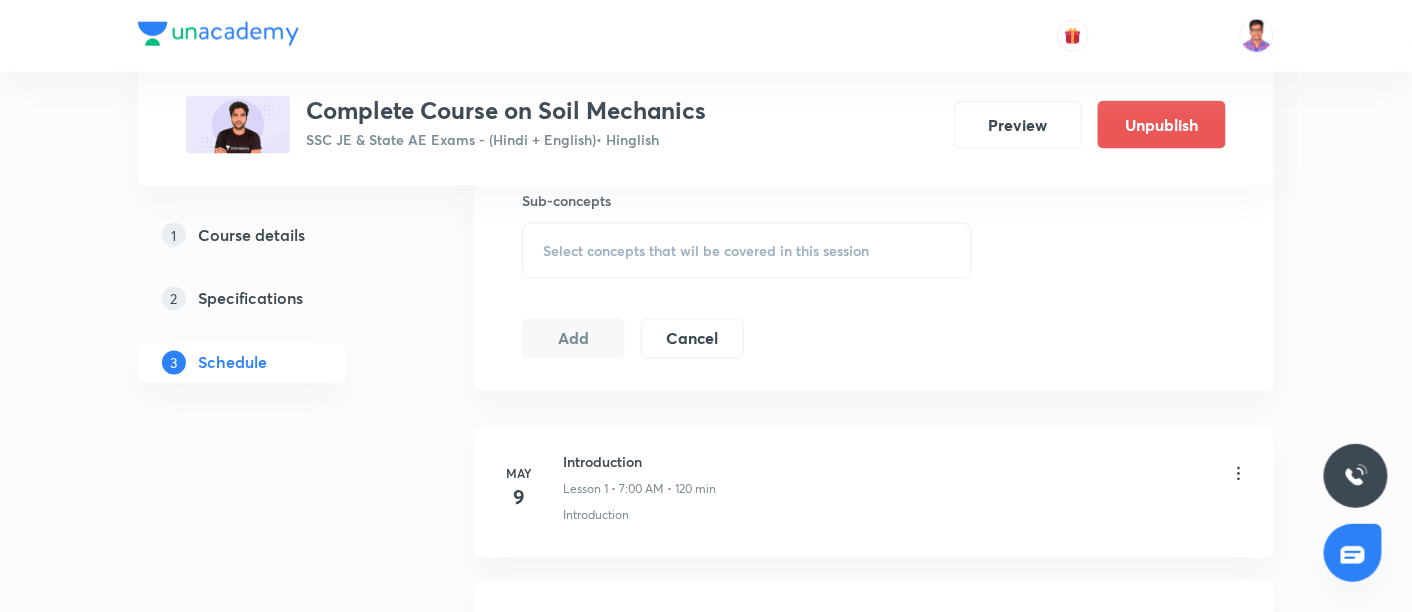 type on "135" 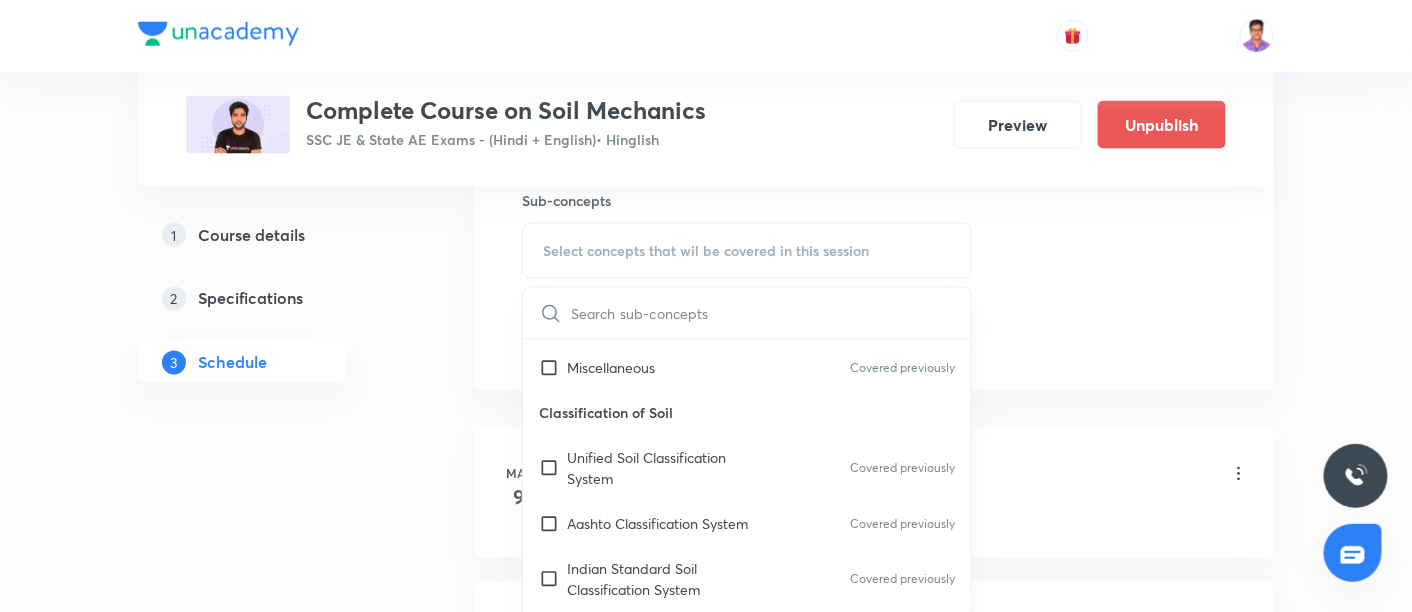 scroll, scrollTop: 588, scrollLeft: 0, axis: vertical 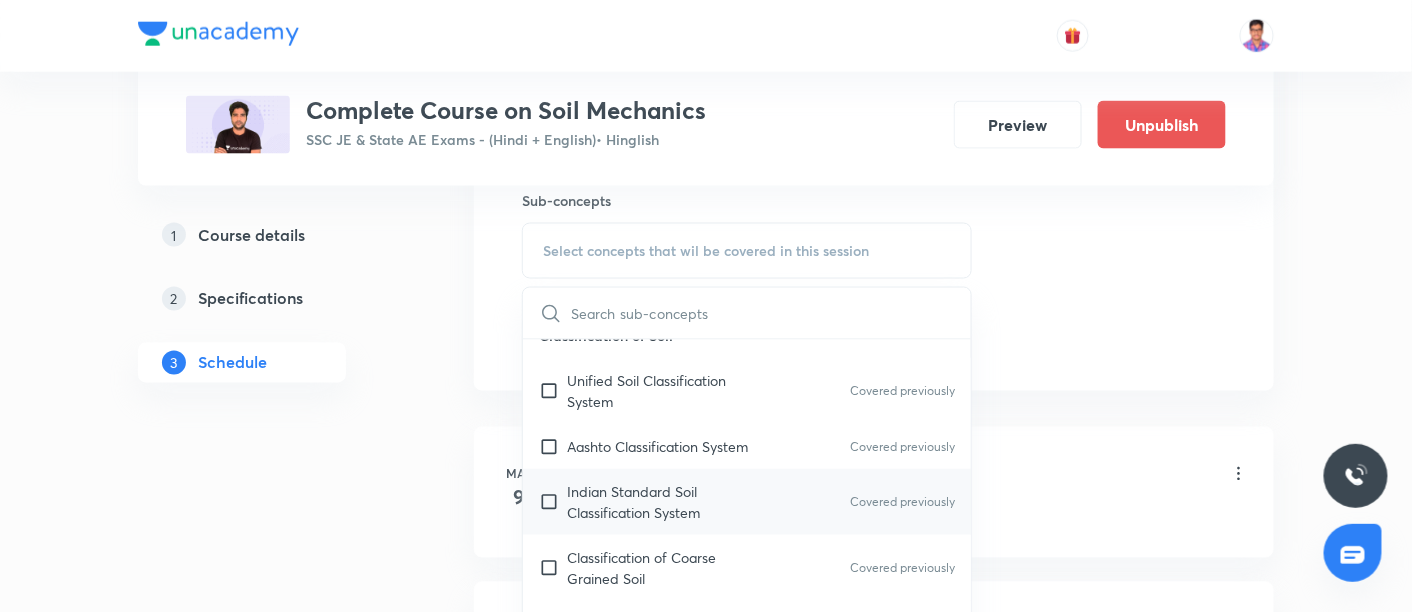click on "Indian Standard Soil Classification System" at bounding box center [668, 502] 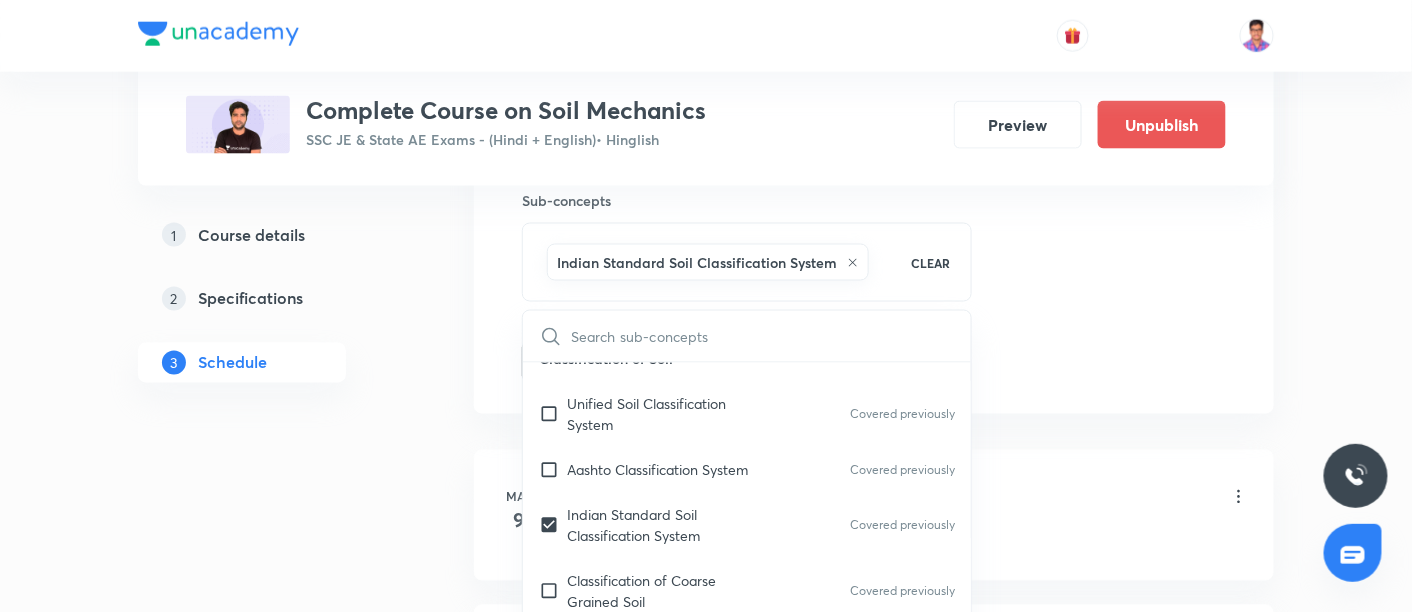 click on "Session  74 Live class Quiz Recorded classes Session title 29/99 Stress Distribution - Part IV ​ Schedule for [DATE], [TIME] ​ Duration (in minutes) [DURATION] ​ Sub-concepts Indian Standard Soil Classification System CLEAR ​ Prop. of Soil and Soil Water Rel. Properties of Soil Covered previously Phase Diagram Covered previously Important Definitions Covered previously Unit Wt Covered previously SP. Gravity Covered previously Relative Density Covered previously Some Important Relationship Covered previously Determination of Water Content Covered previously Particle Size Analysis Covered previously Atterberg Limits Covered previously Miscellaneous Covered previously Classification of Soil Unified Soil Classification System Covered previously Aashto Classification System Covered previously Indian Standard Soil Classification System Covered previously Classification of Coarse Grained Soil Covered previously Classification of Fine Grained Soil Covered previously Clay Mineral and Soil Structure Darcy's Law" at bounding box center (874, 29) 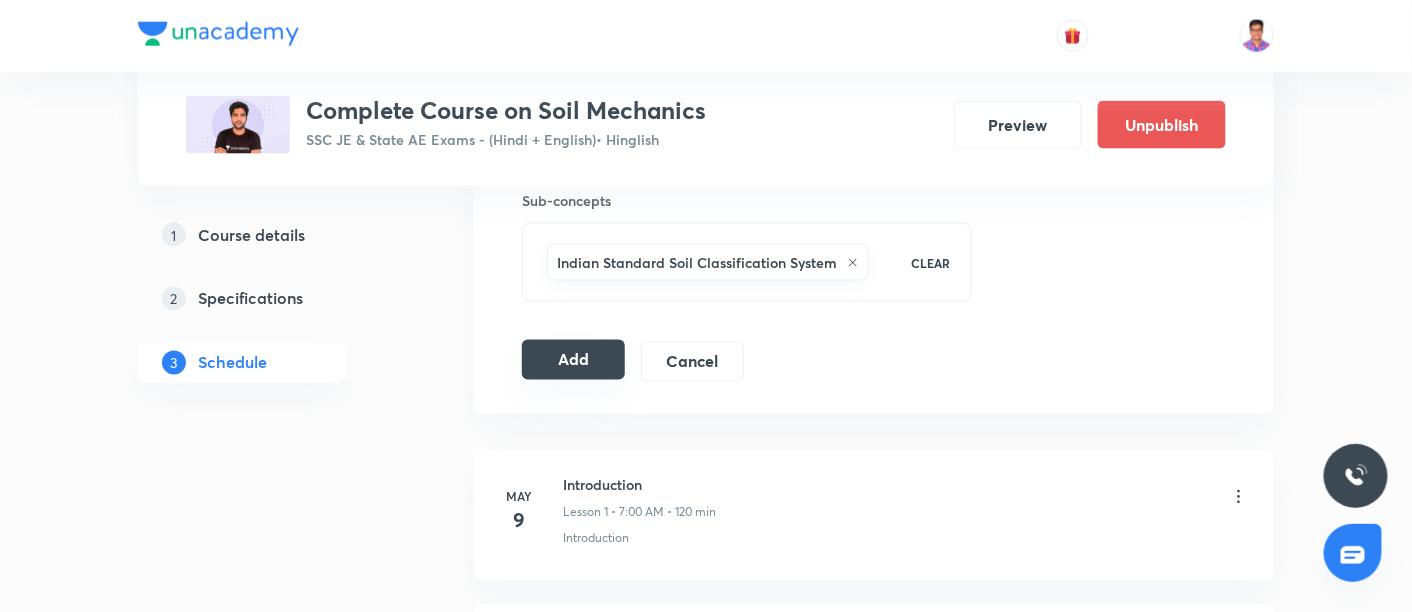 click on "Add" at bounding box center (573, 360) 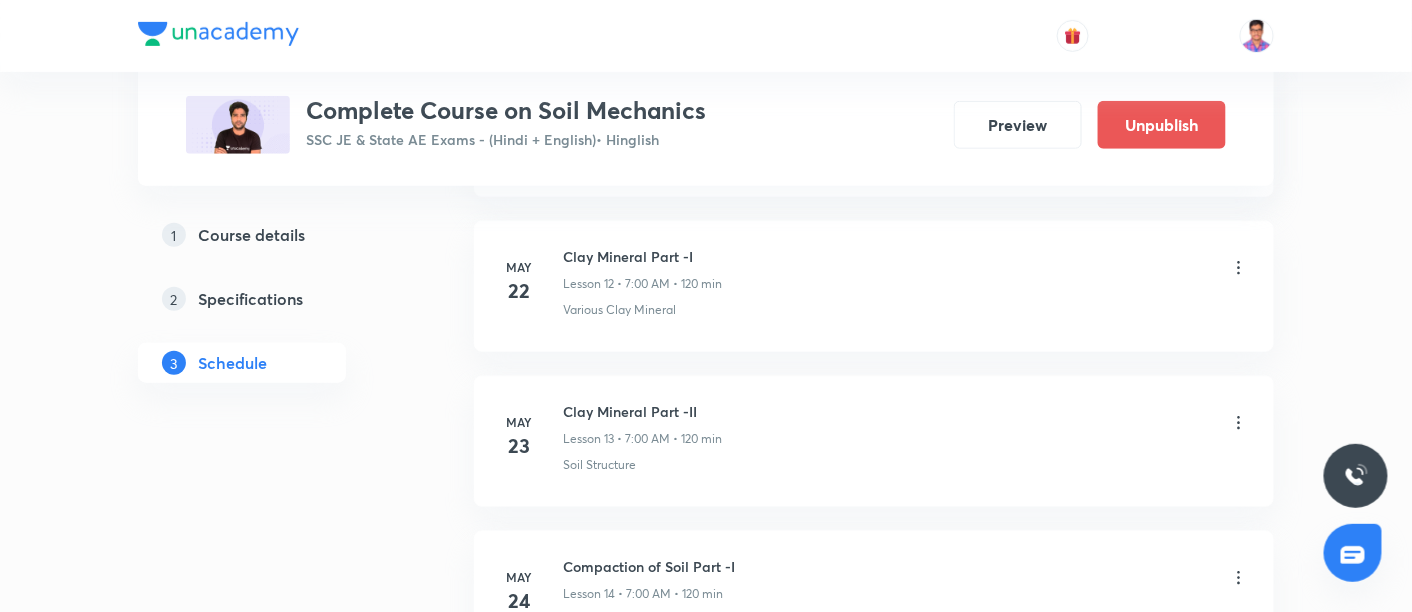 type 